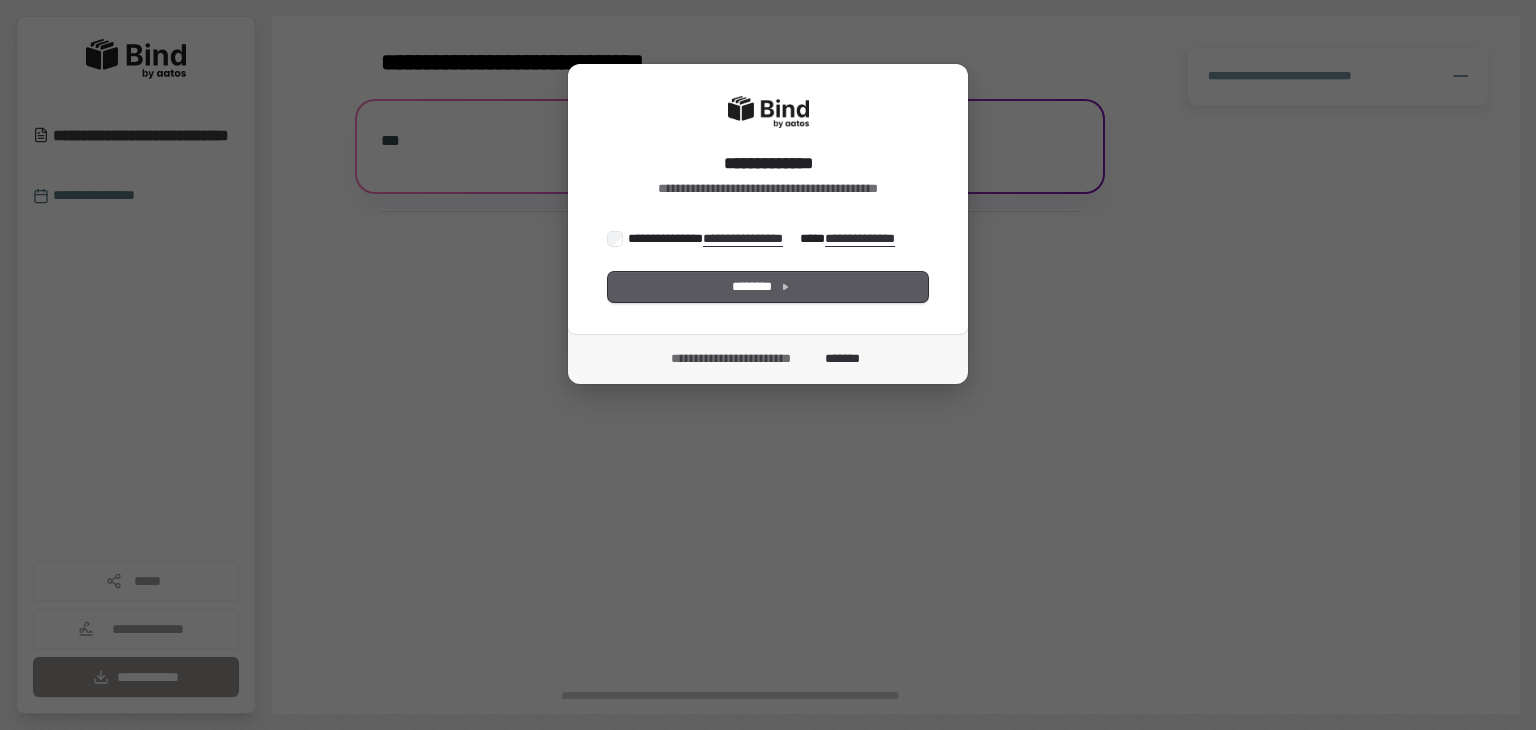 scroll, scrollTop: 0, scrollLeft: 0, axis: both 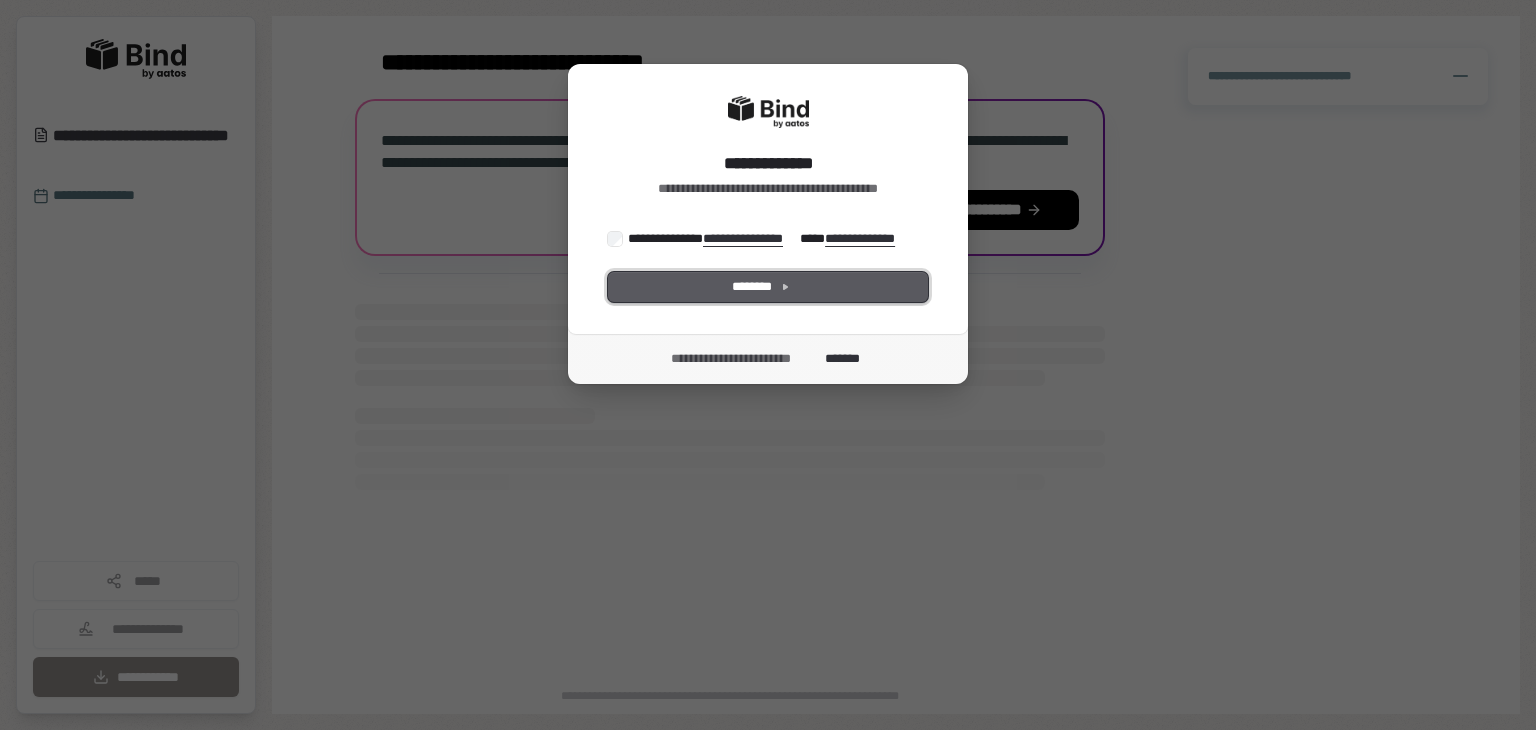 click on "********" at bounding box center [768, 287] 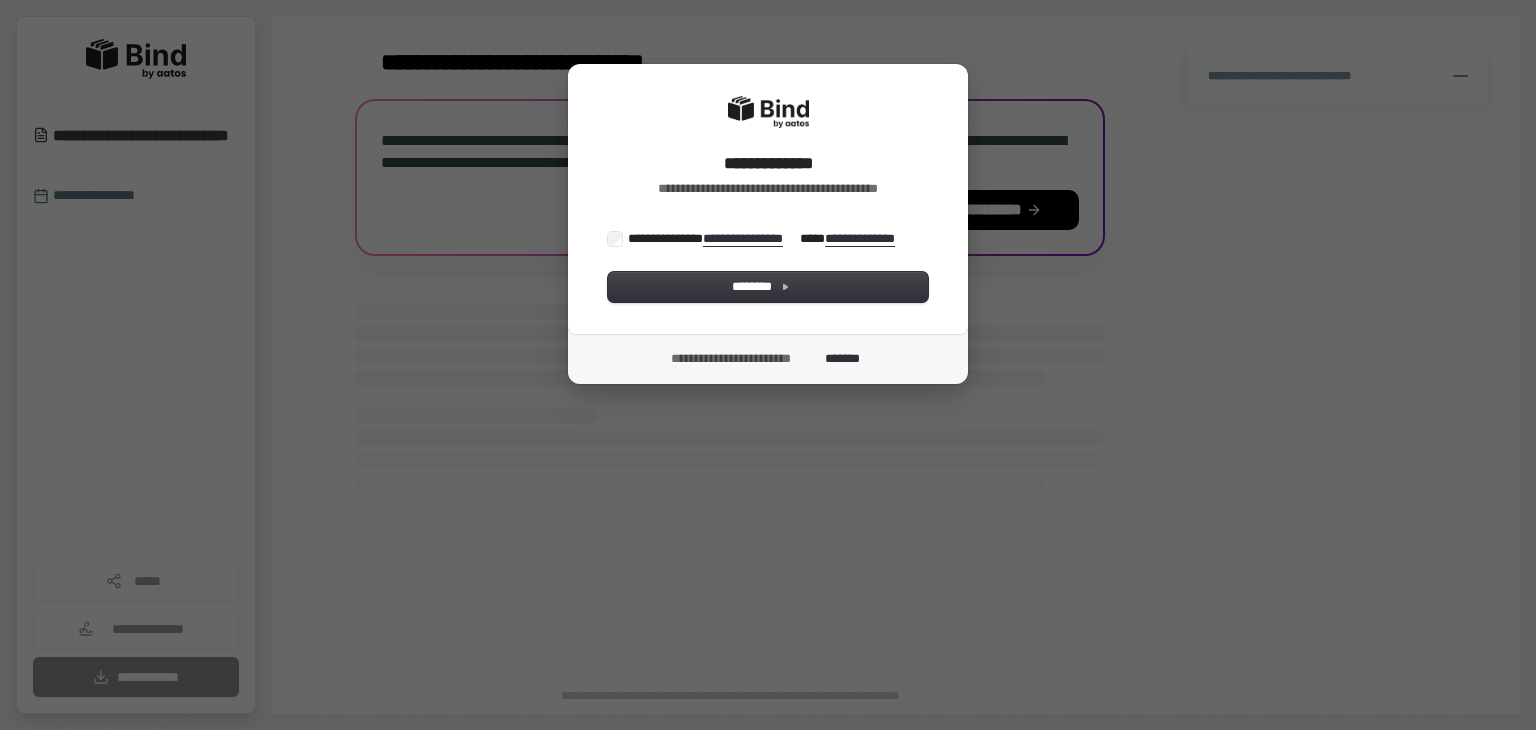 click on "**********" at bounding box center (768, 199) 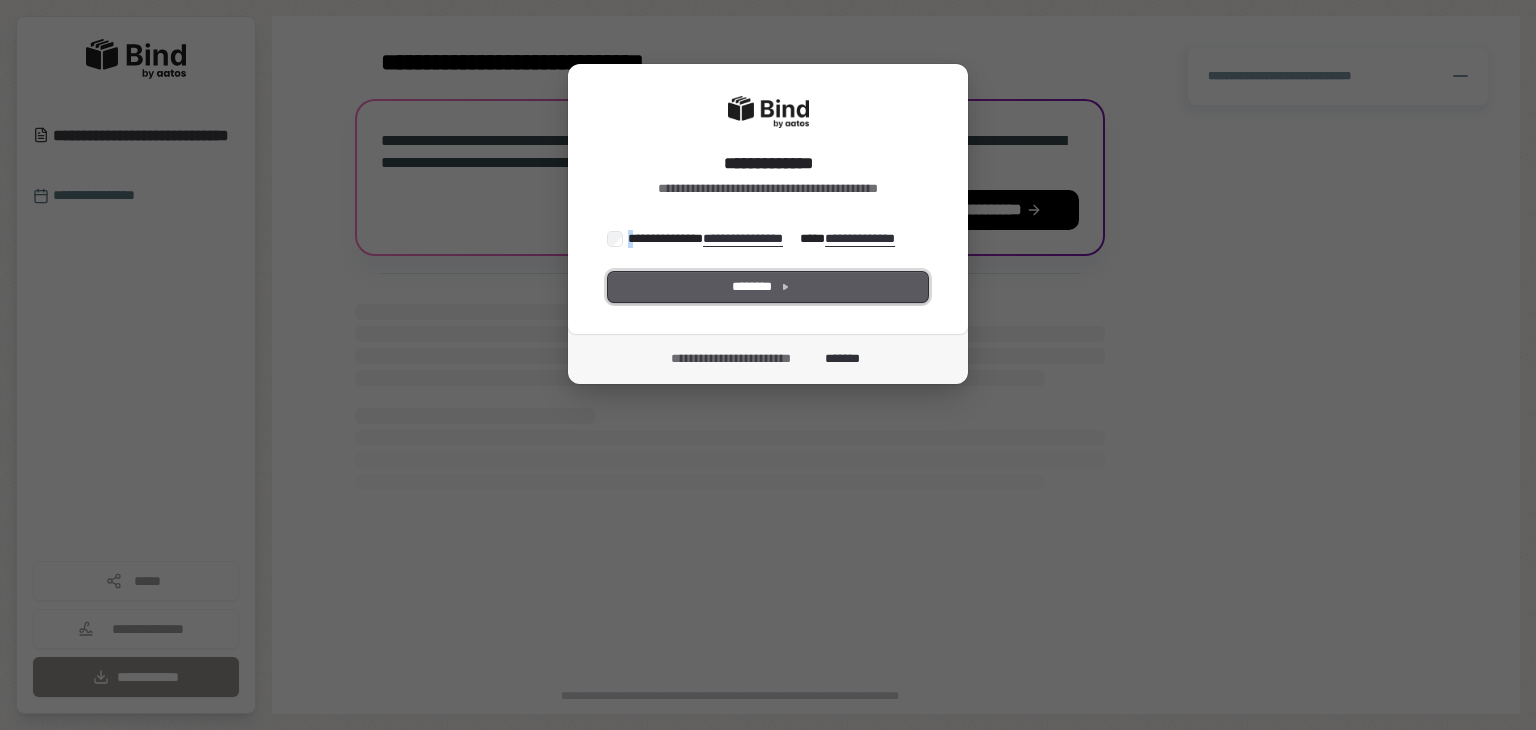 click on "********" at bounding box center (768, 287) 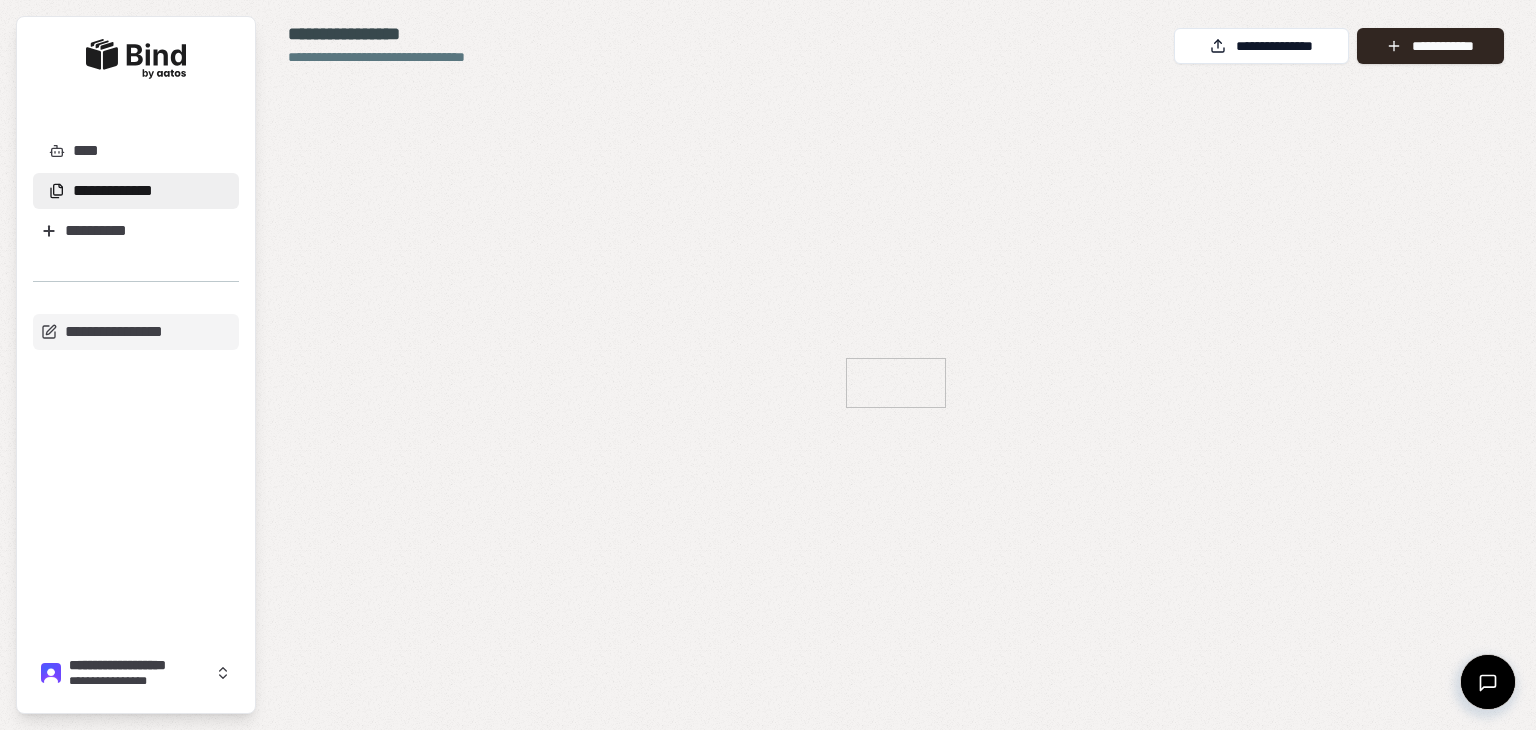 scroll, scrollTop: 0, scrollLeft: 0, axis: both 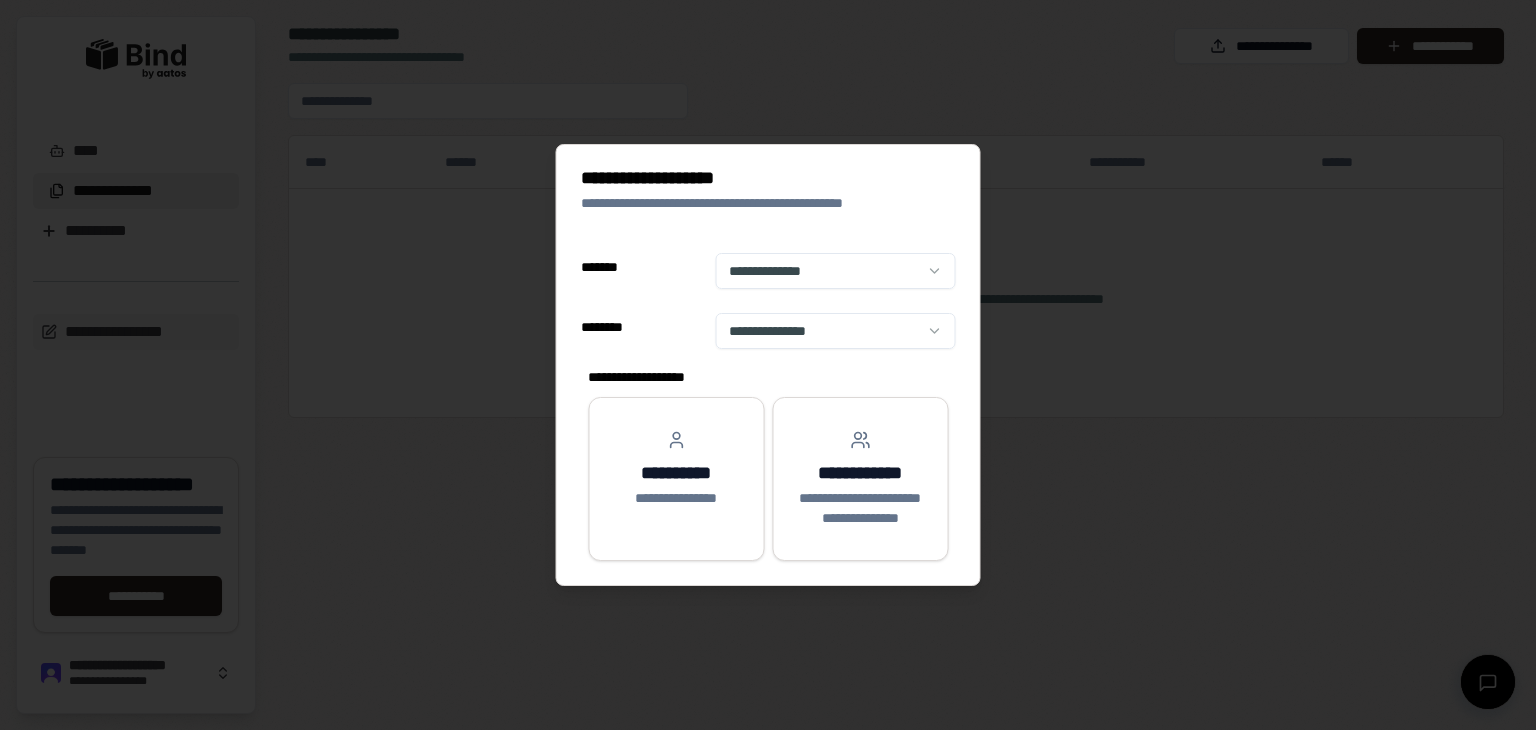 select on "**" 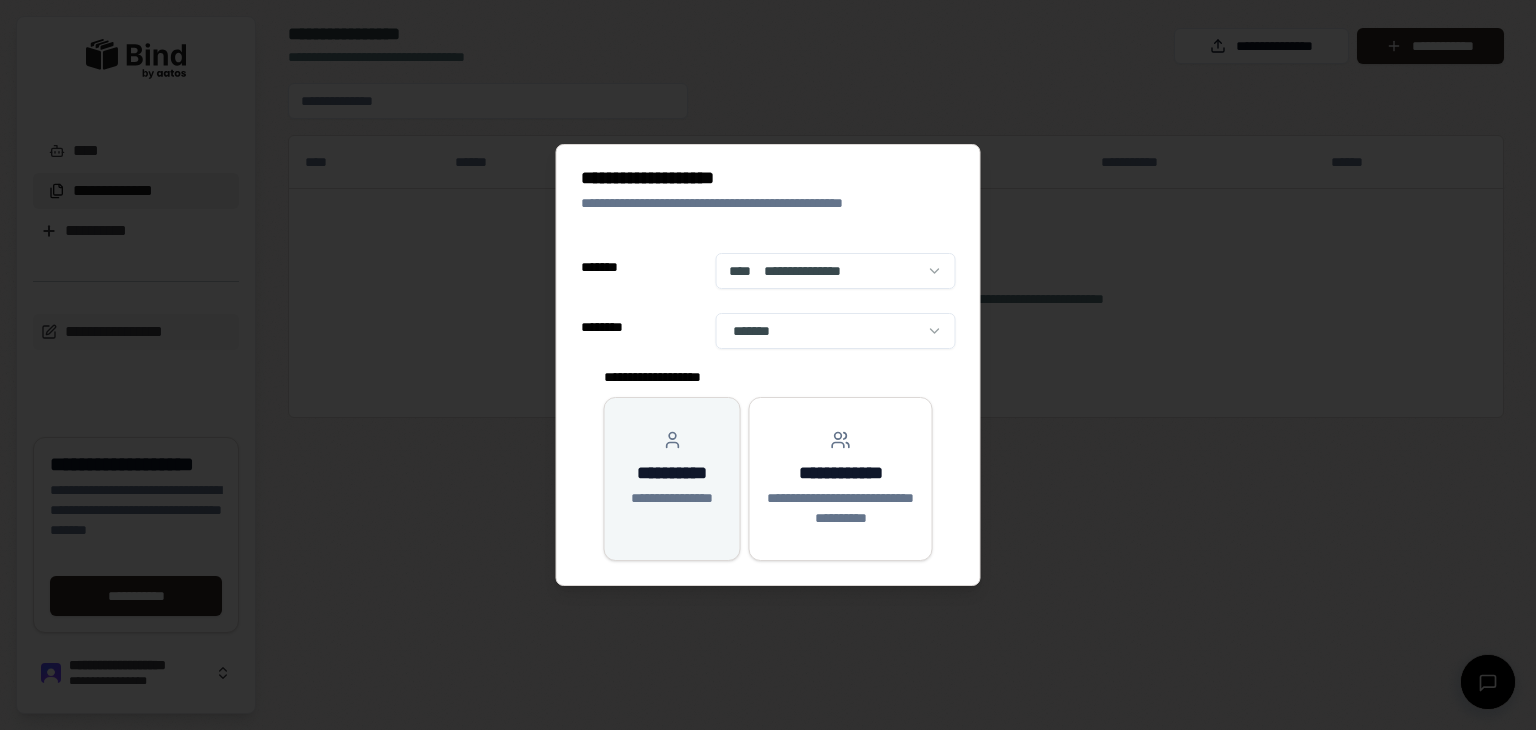 click on "**********" at bounding box center (672, 469) 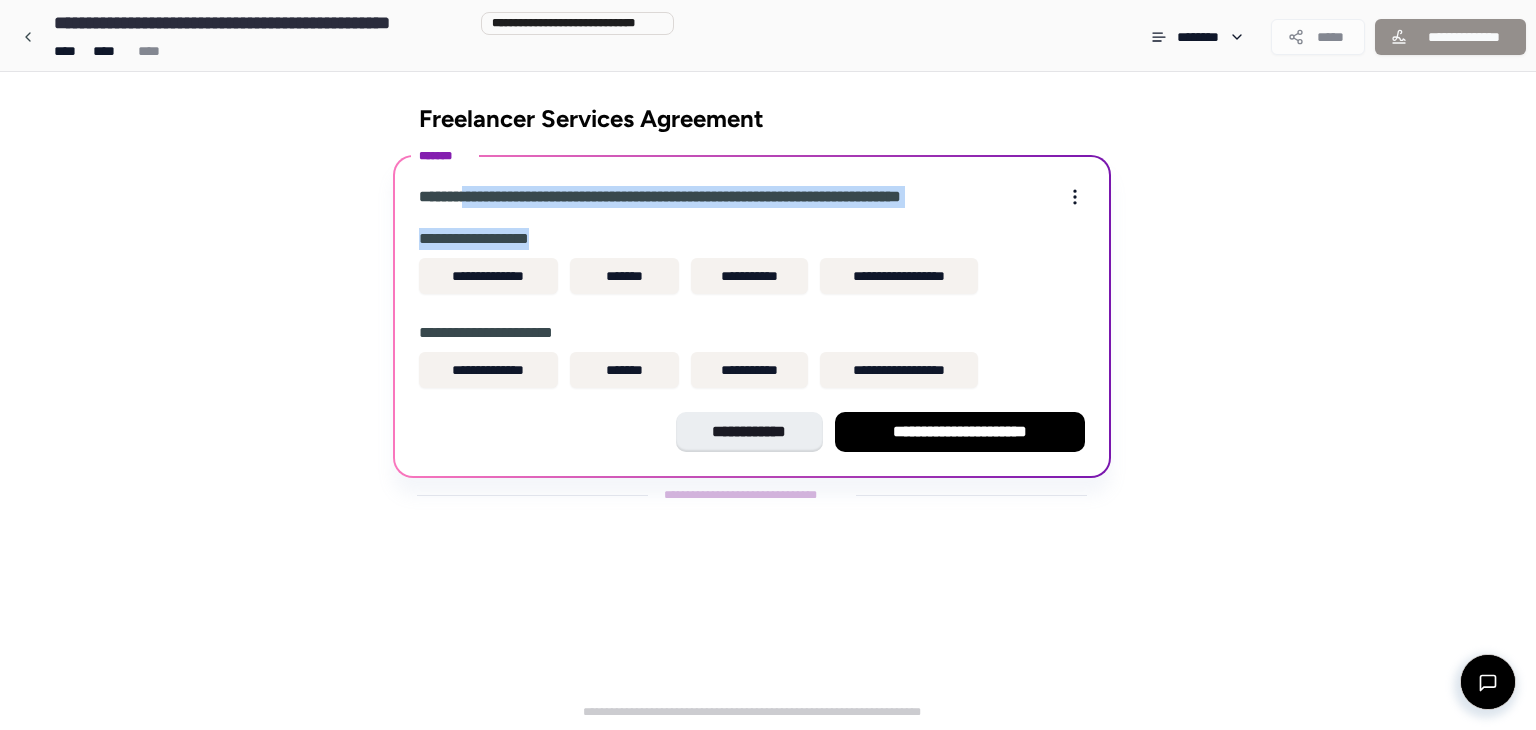 drag, startPoint x: 466, startPoint y: 186, endPoint x: 865, endPoint y: 222, distance: 400.62076 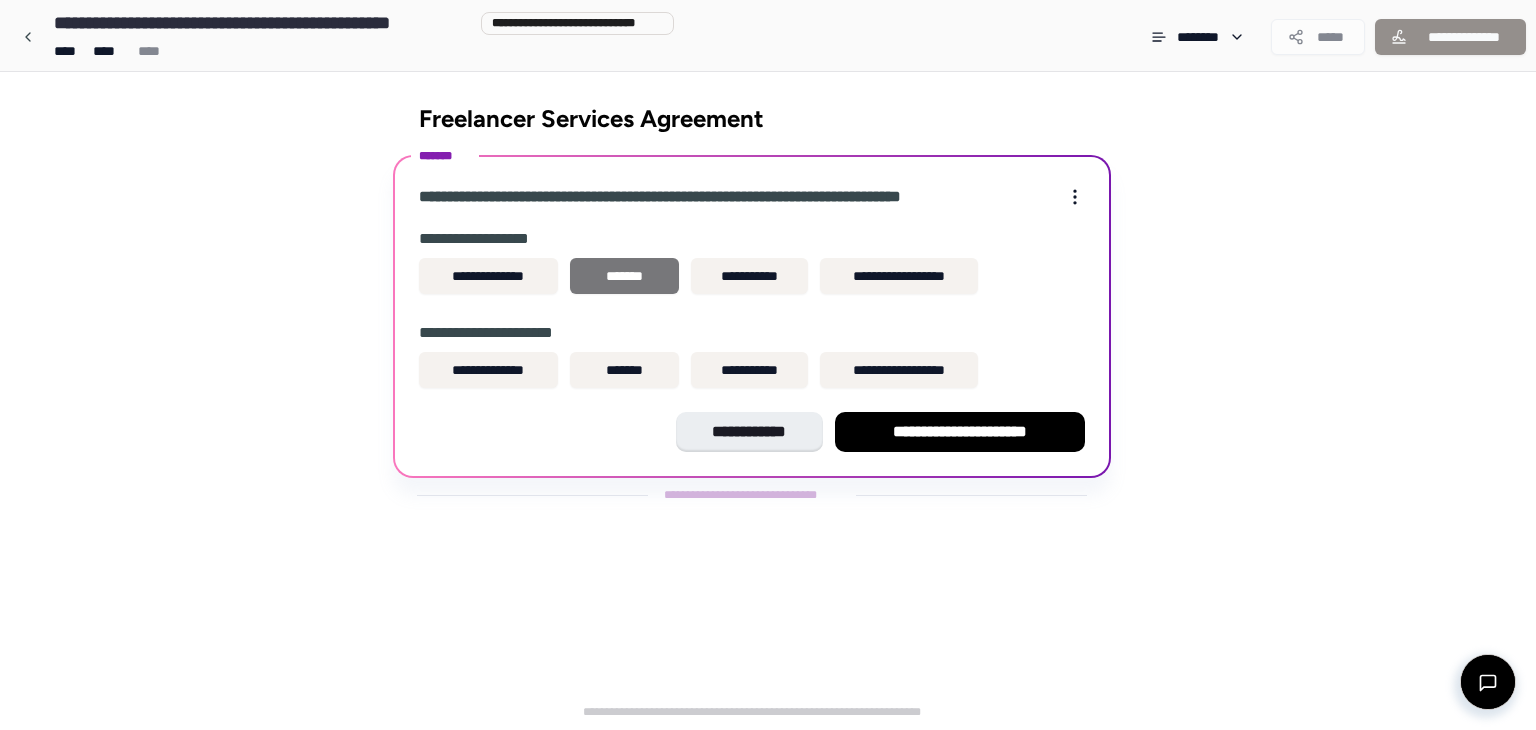click on "*******" at bounding box center [624, 276] 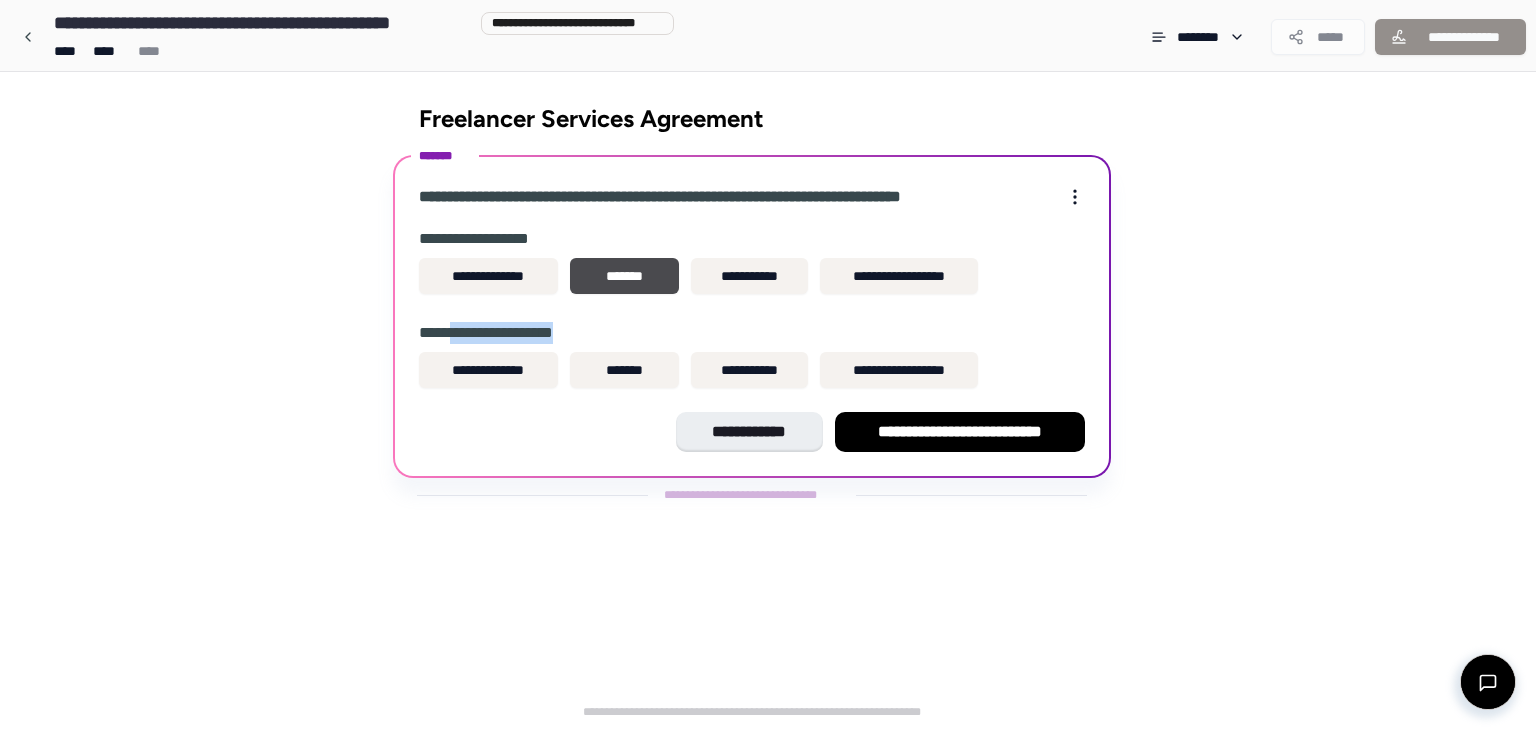 drag, startPoint x: 456, startPoint y: 322, endPoint x: 638, endPoint y: 324, distance: 182.01099 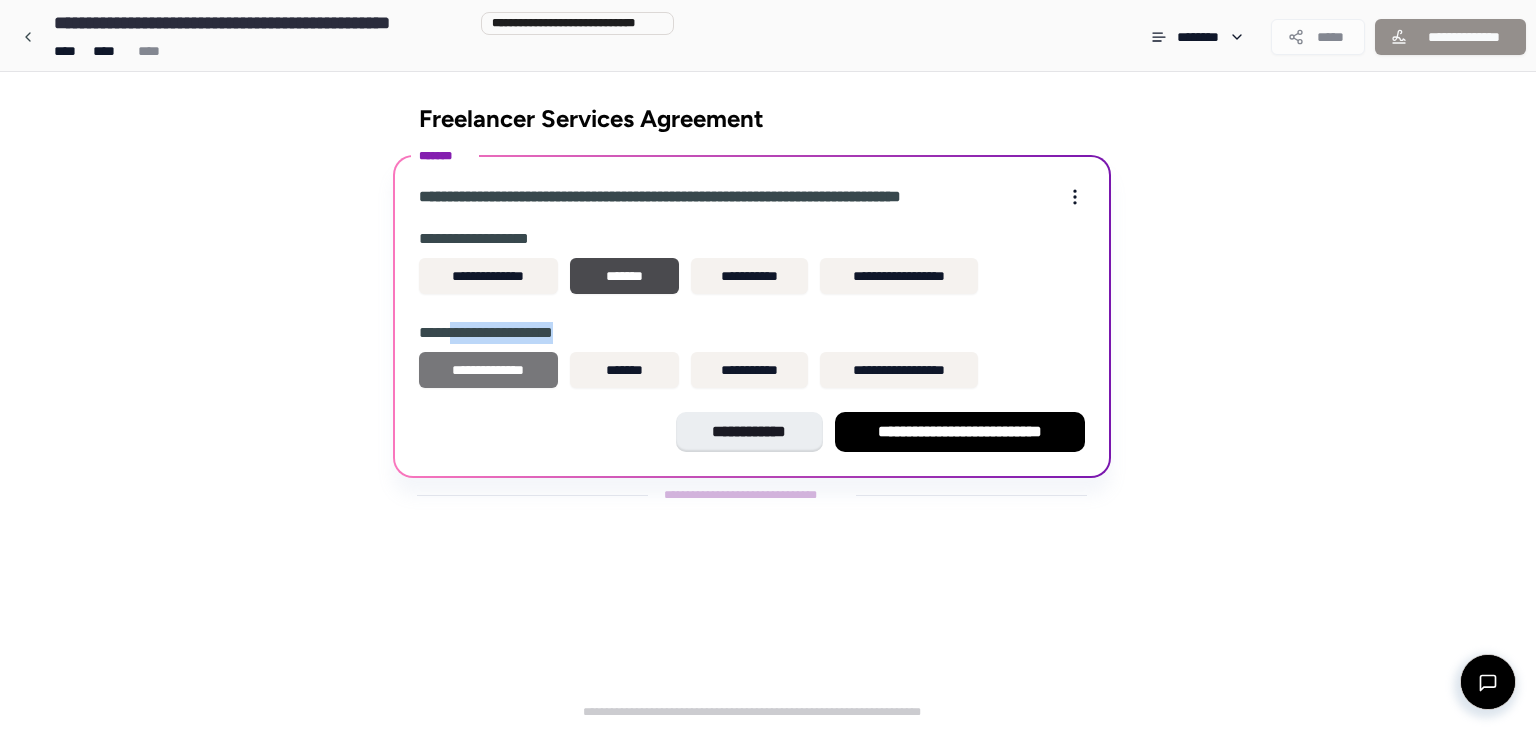 click on "**********" at bounding box center (488, 370) 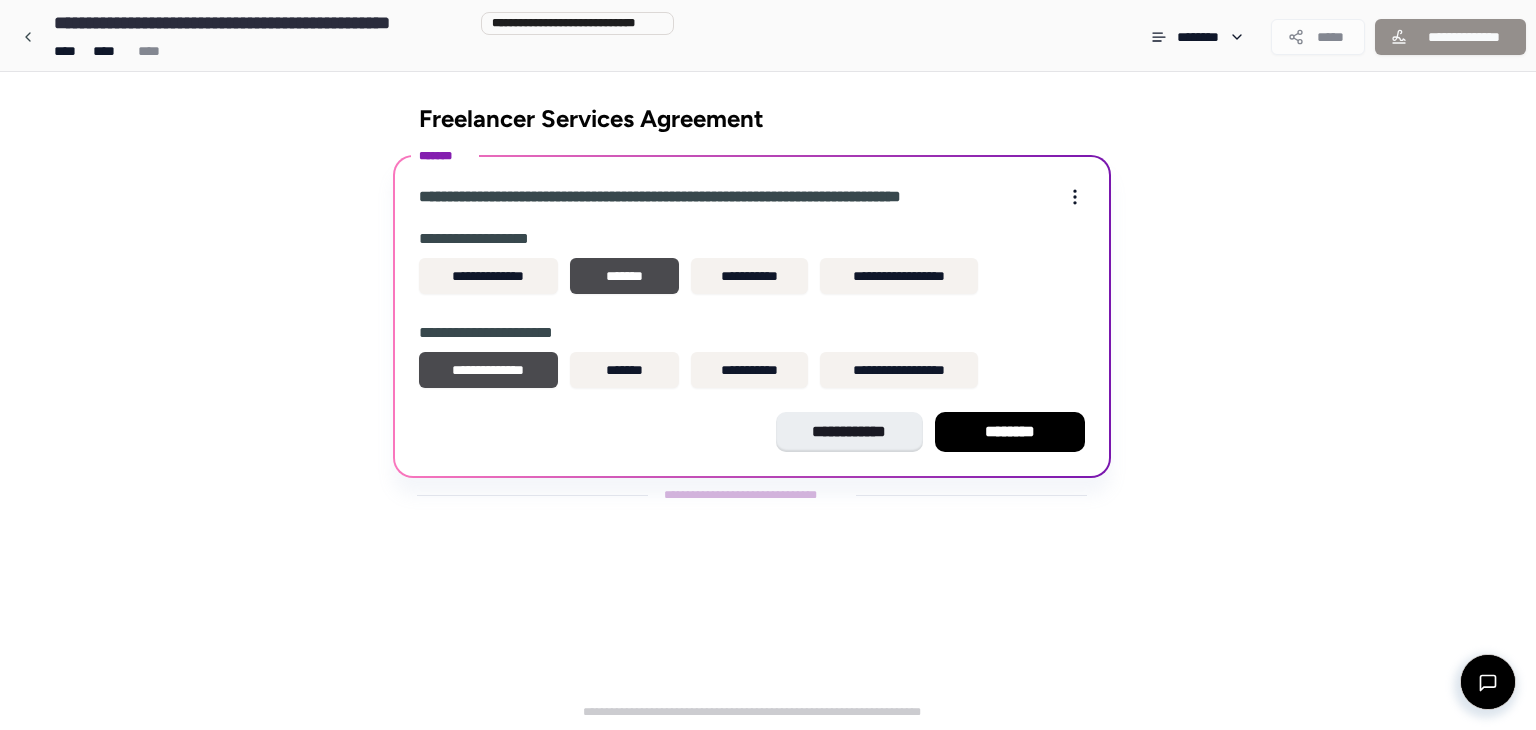 click on "**********" at bounding box center (752, 319) 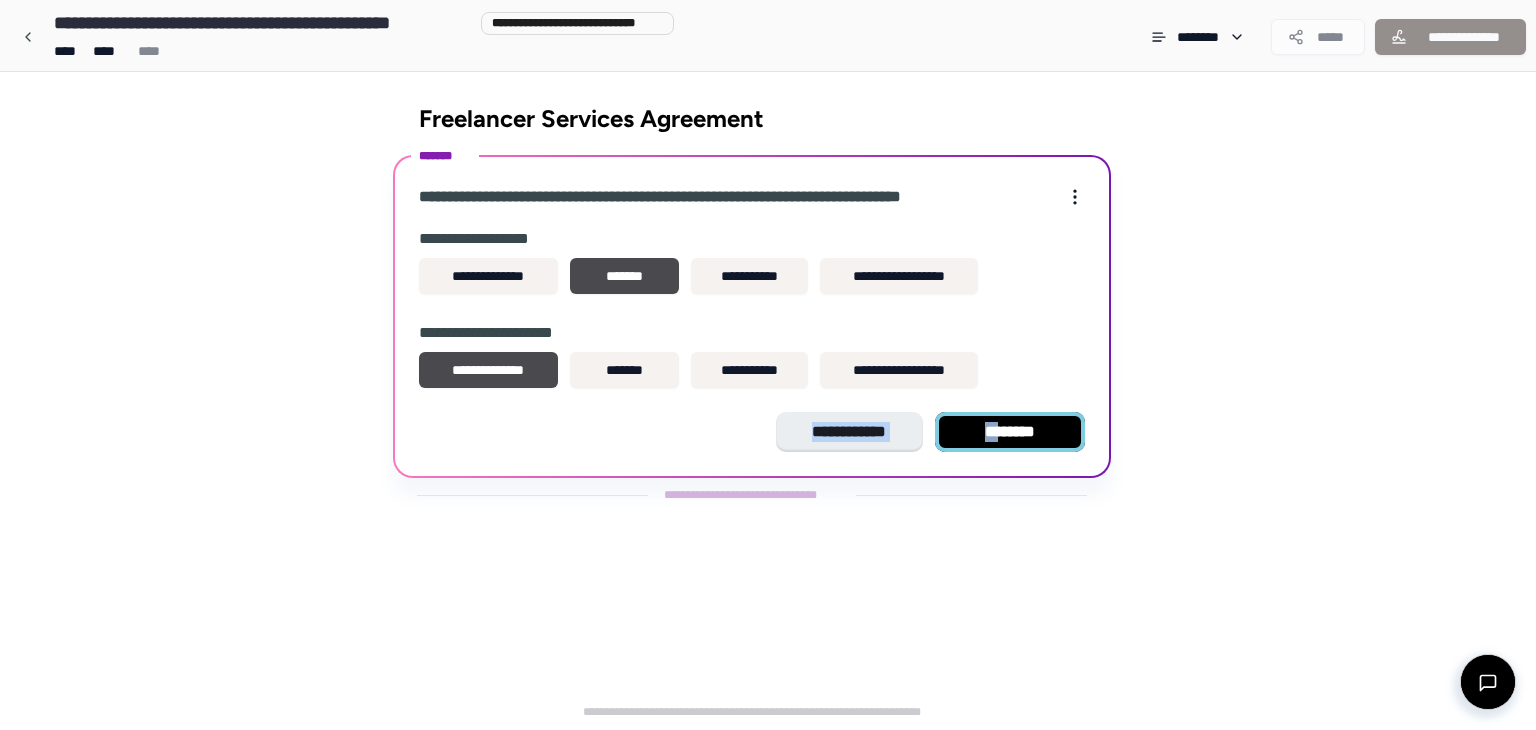 click on "********" at bounding box center [1010, 432] 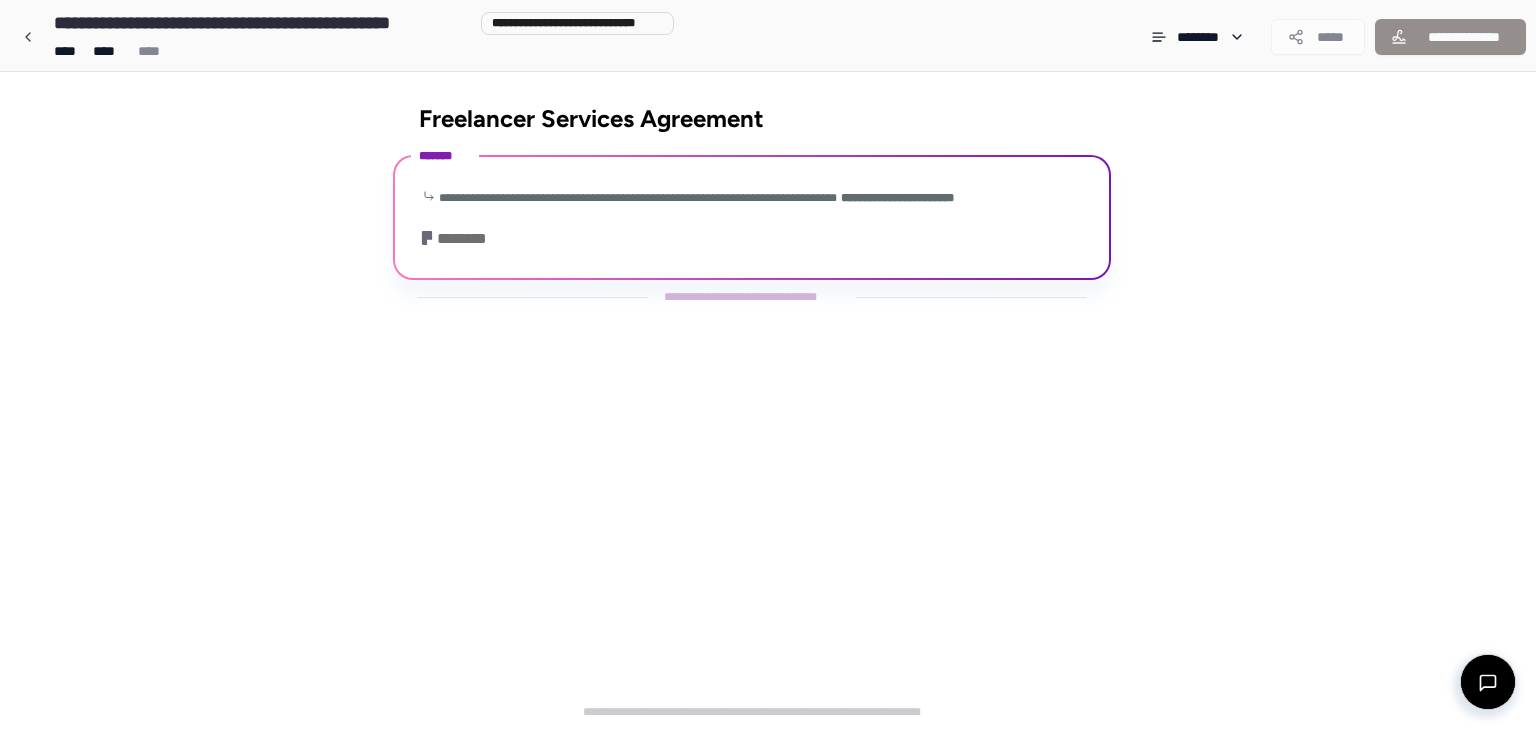 click on "**********" at bounding box center [752, 220] 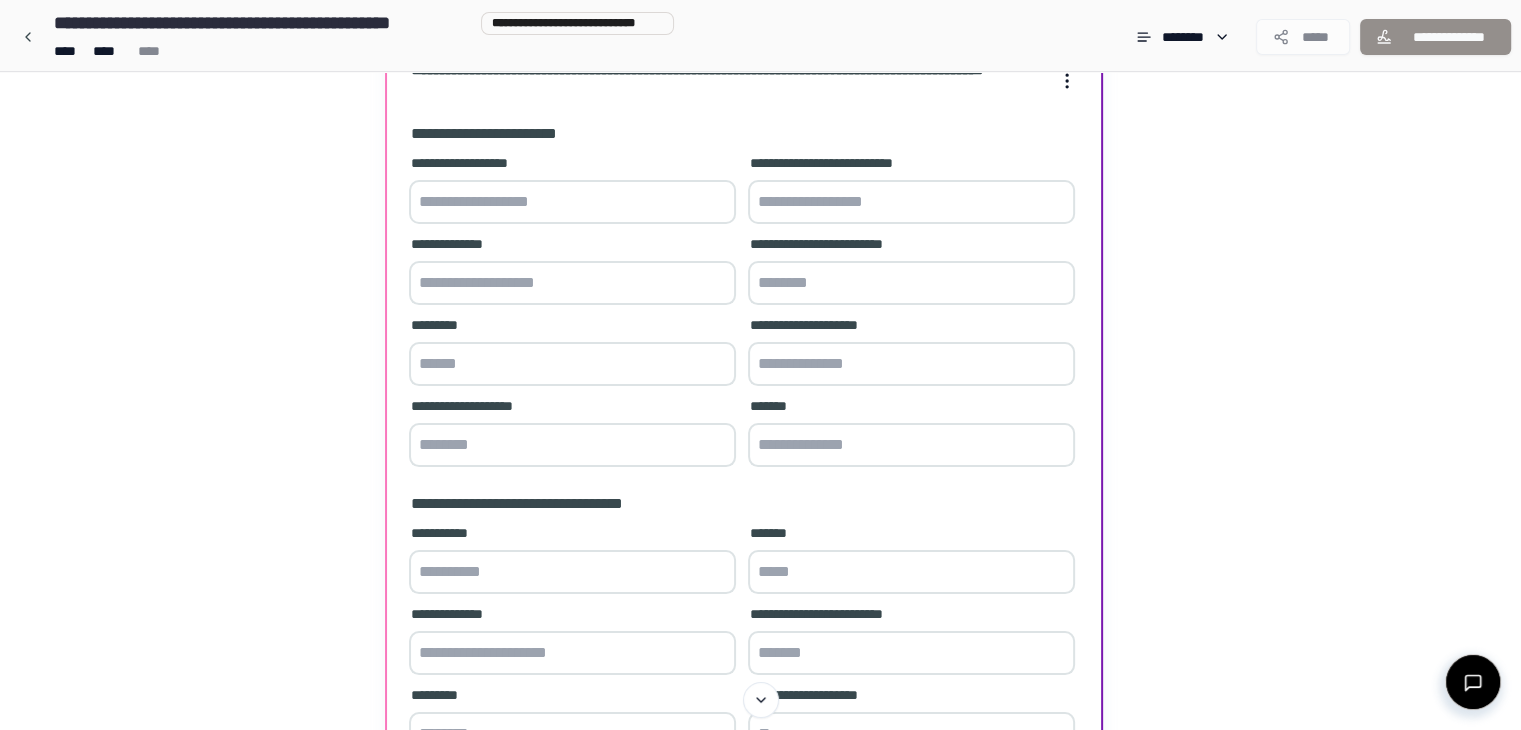 scroll, scrollTop: 40, scrollLeft: 0, axis: vertical 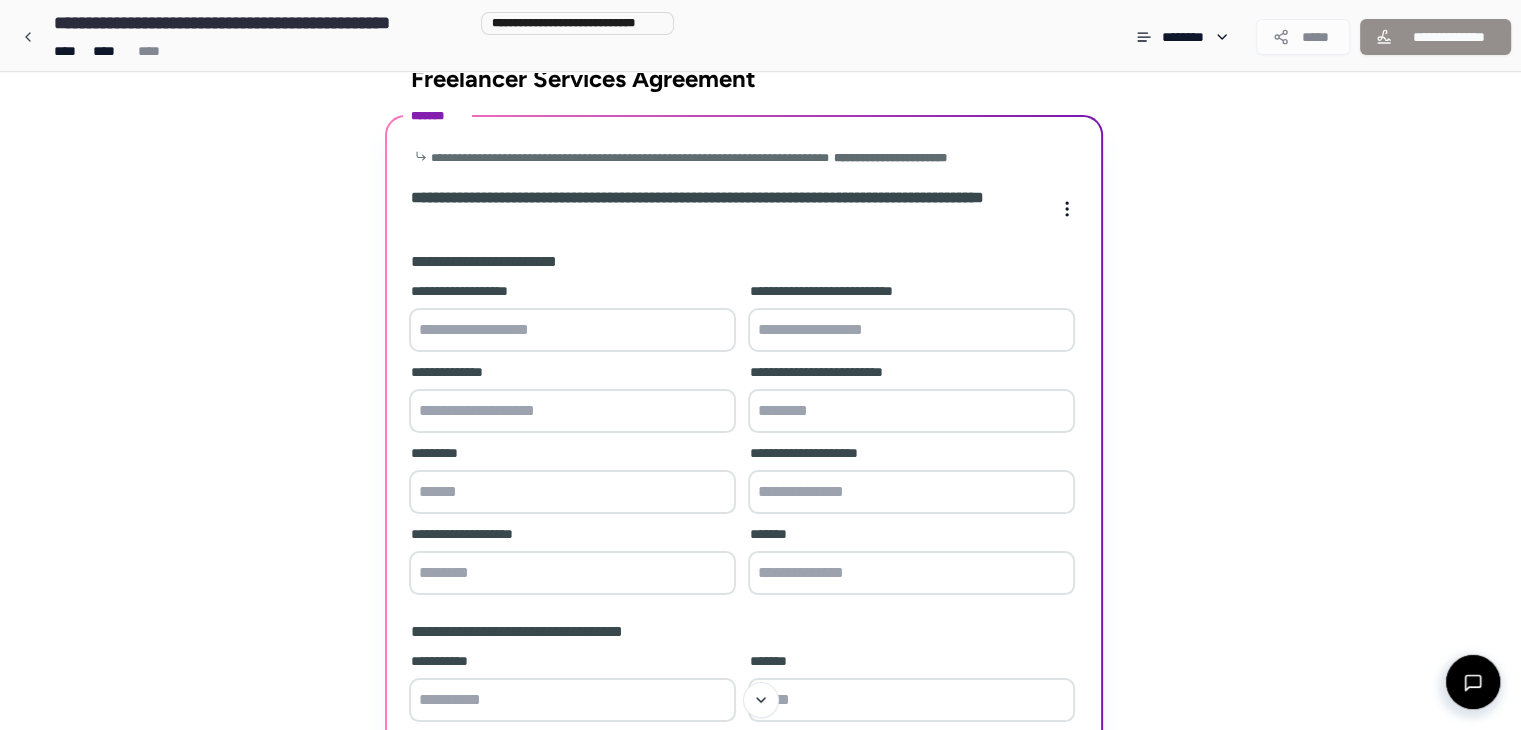 click at bounding box center (572, 330) 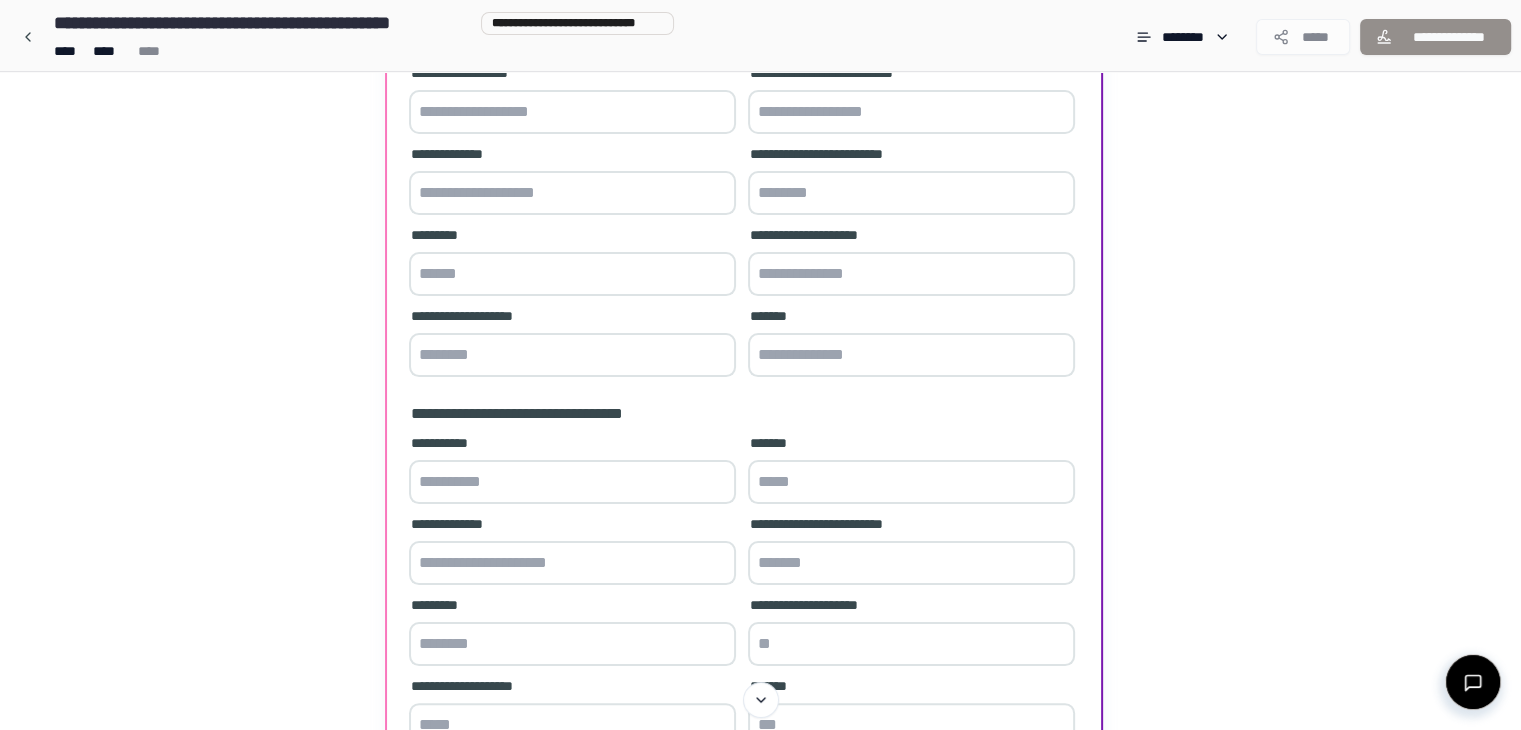 scroll, scrollTop: 140, scrollLeft: 0, axis: vertical 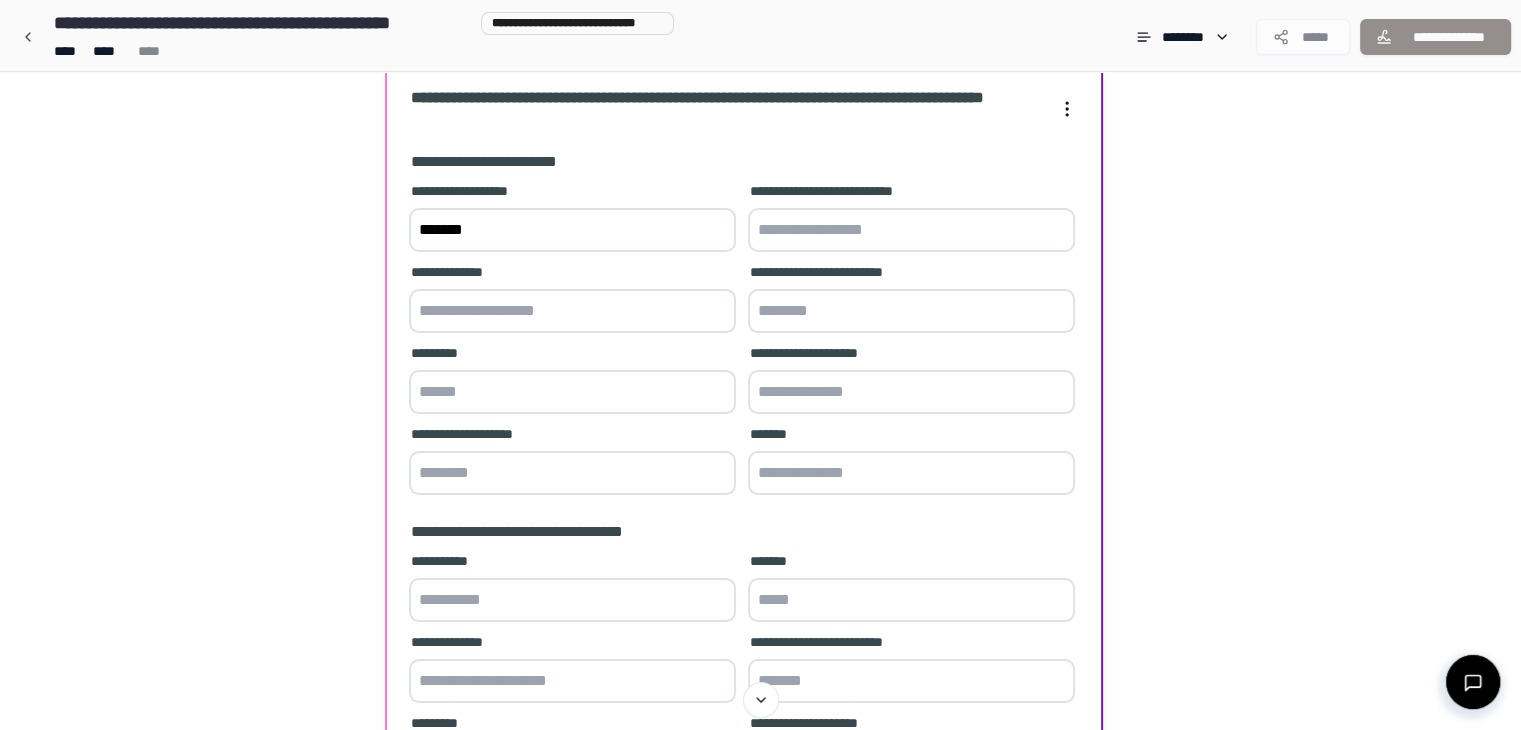 type on "*******" 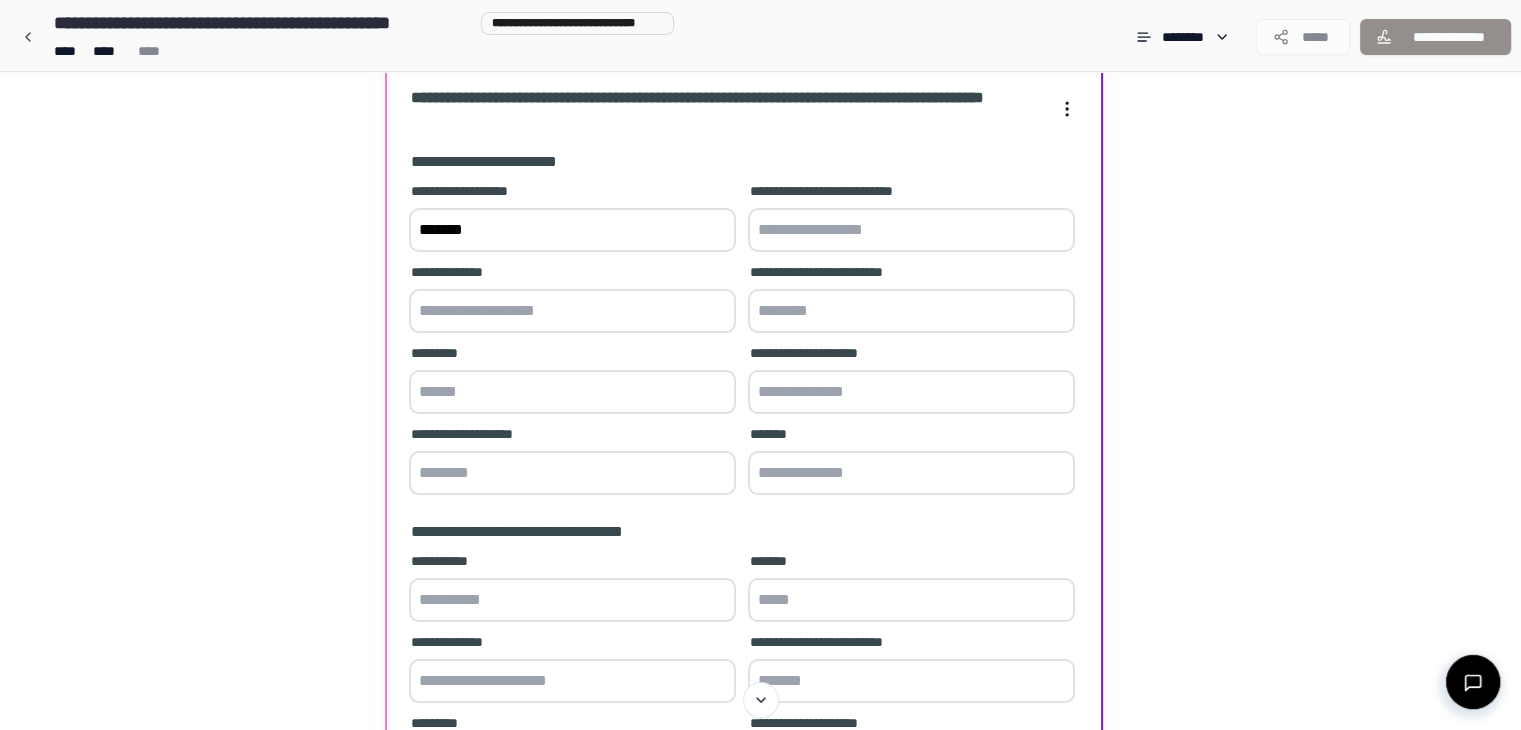 click at bounding box center (911, 230) 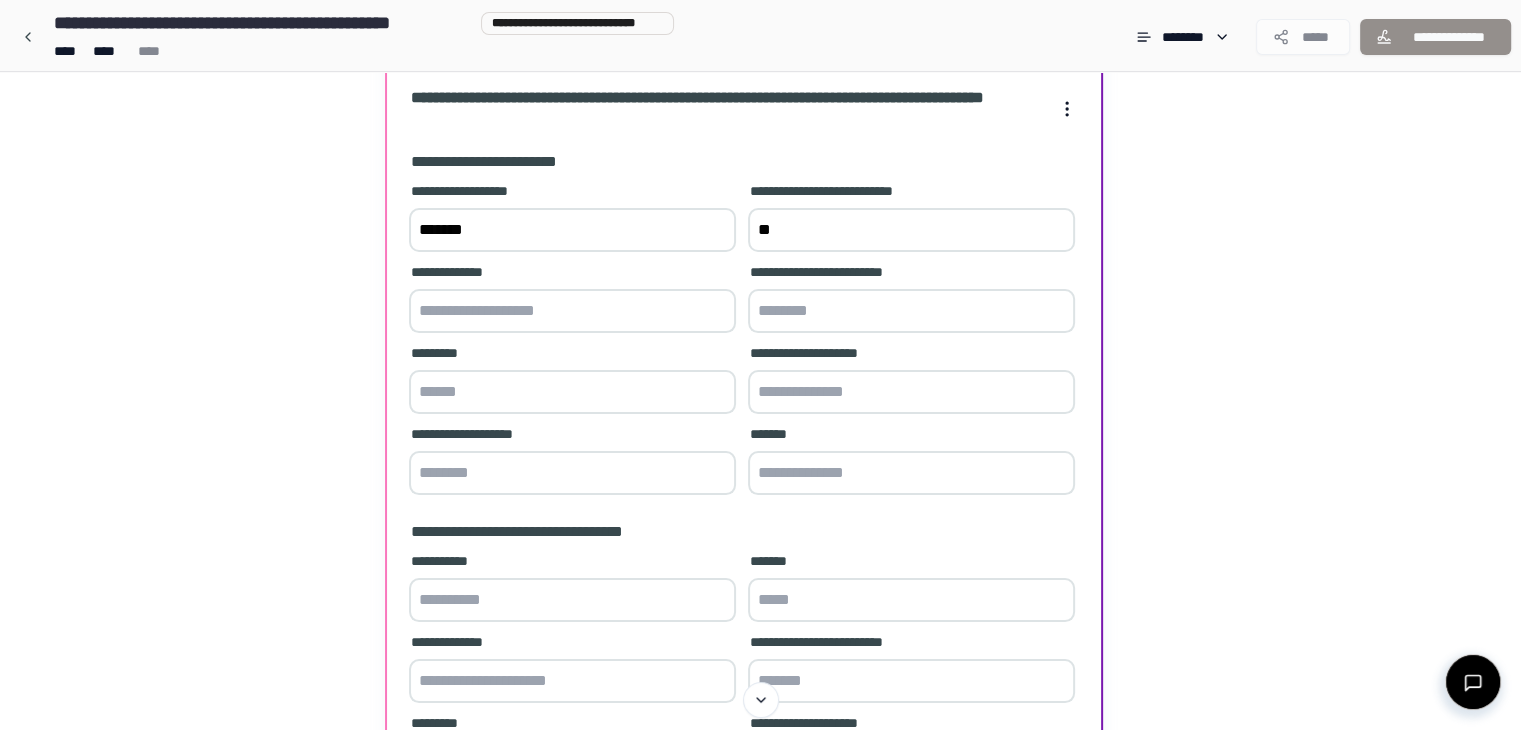 type on "*" 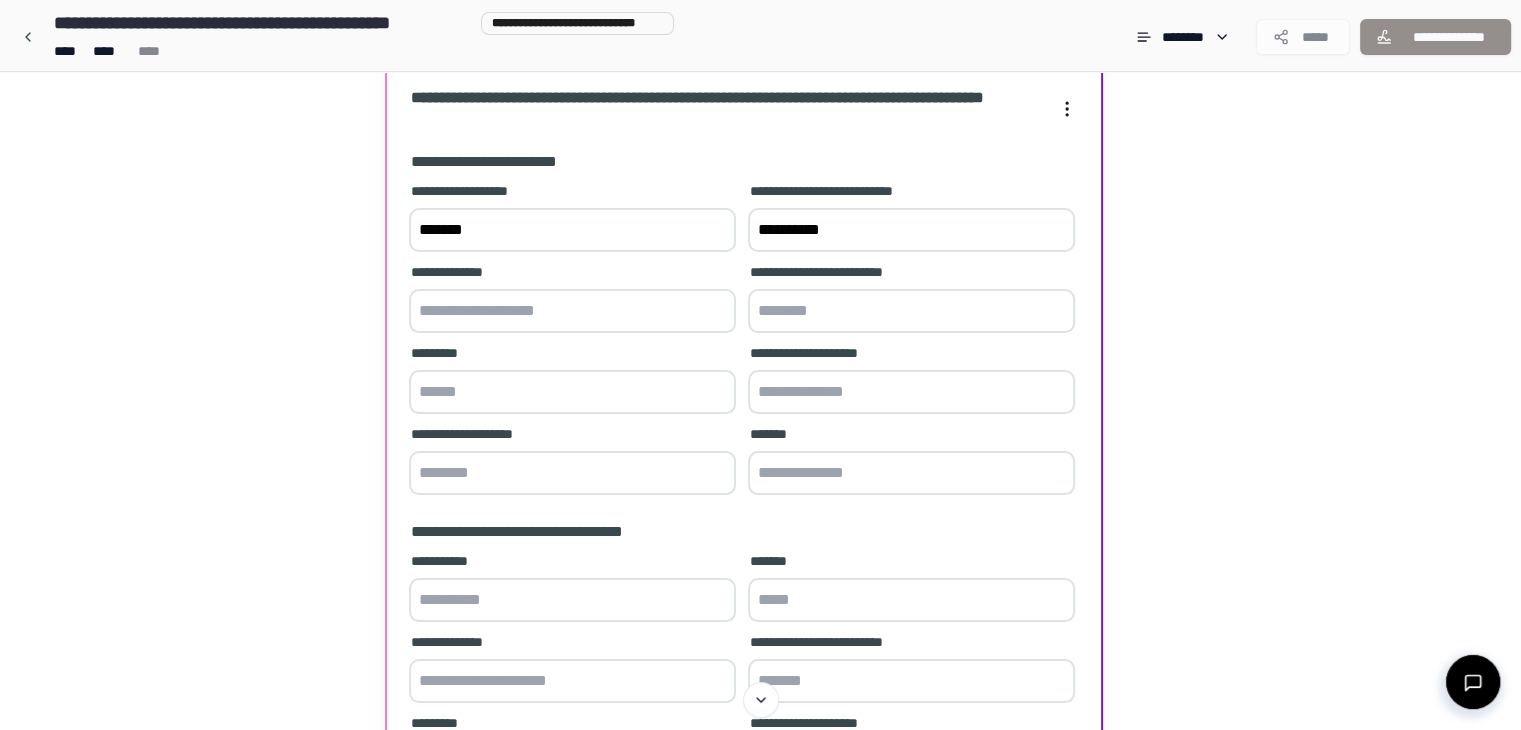 type on "*********" 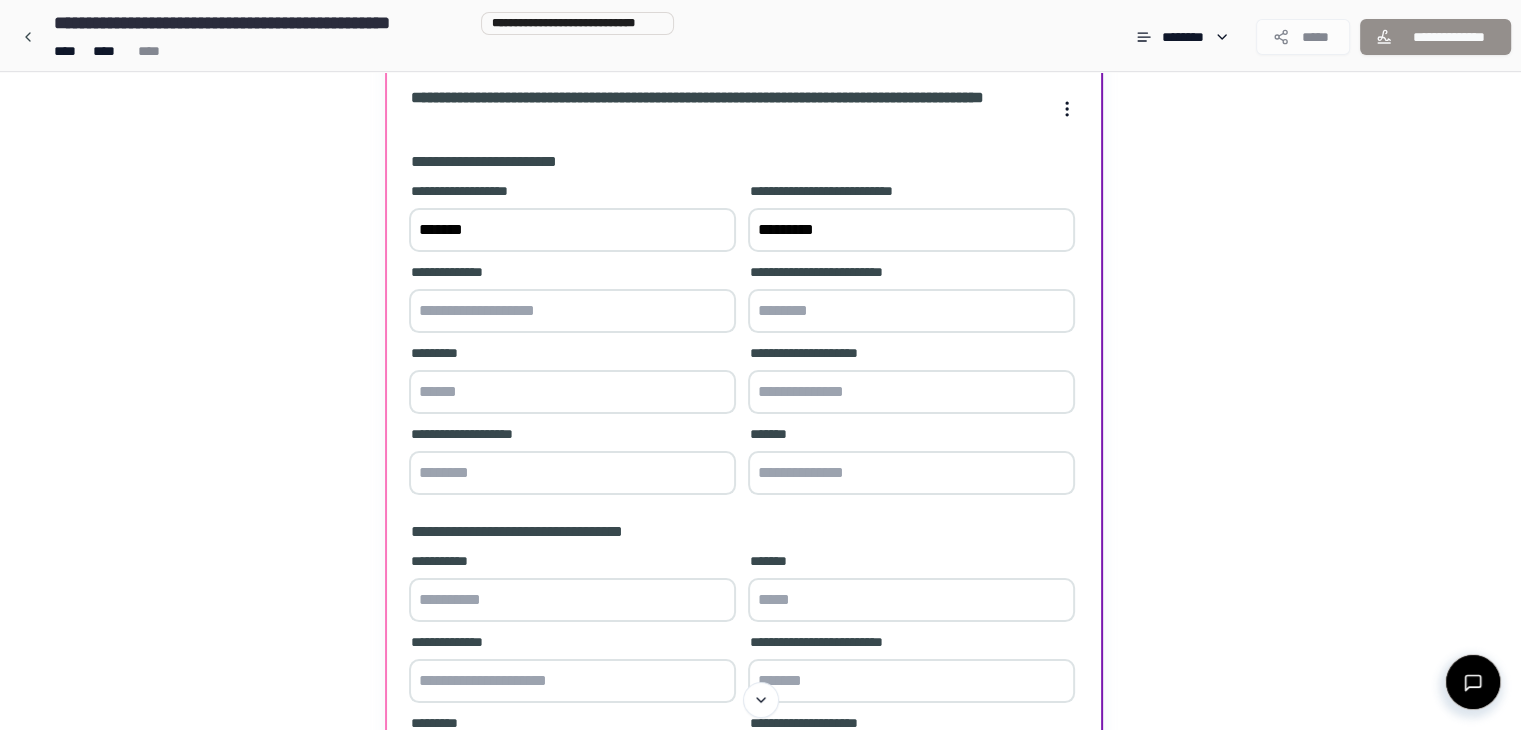 click at bounding box center (572, 311) 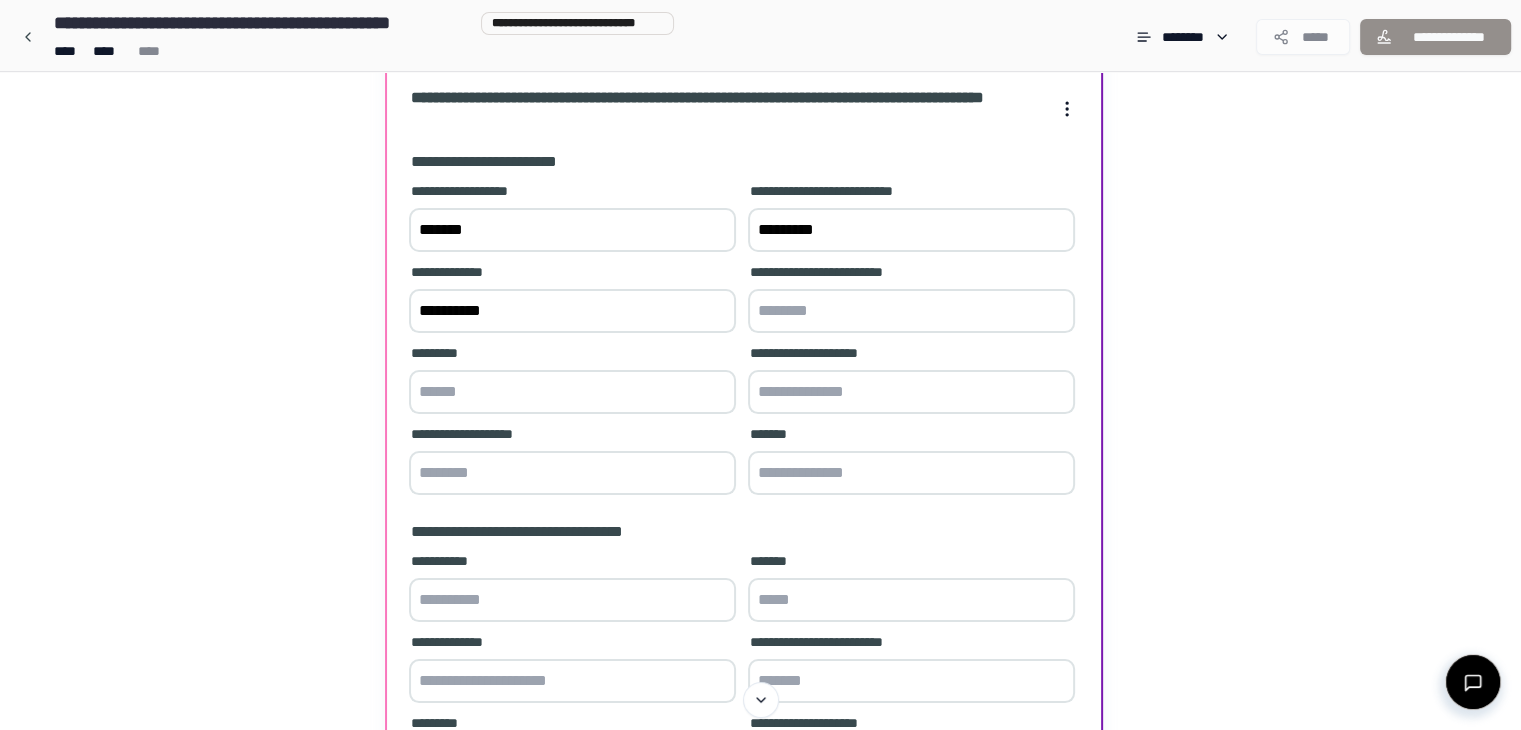 type on "**********" 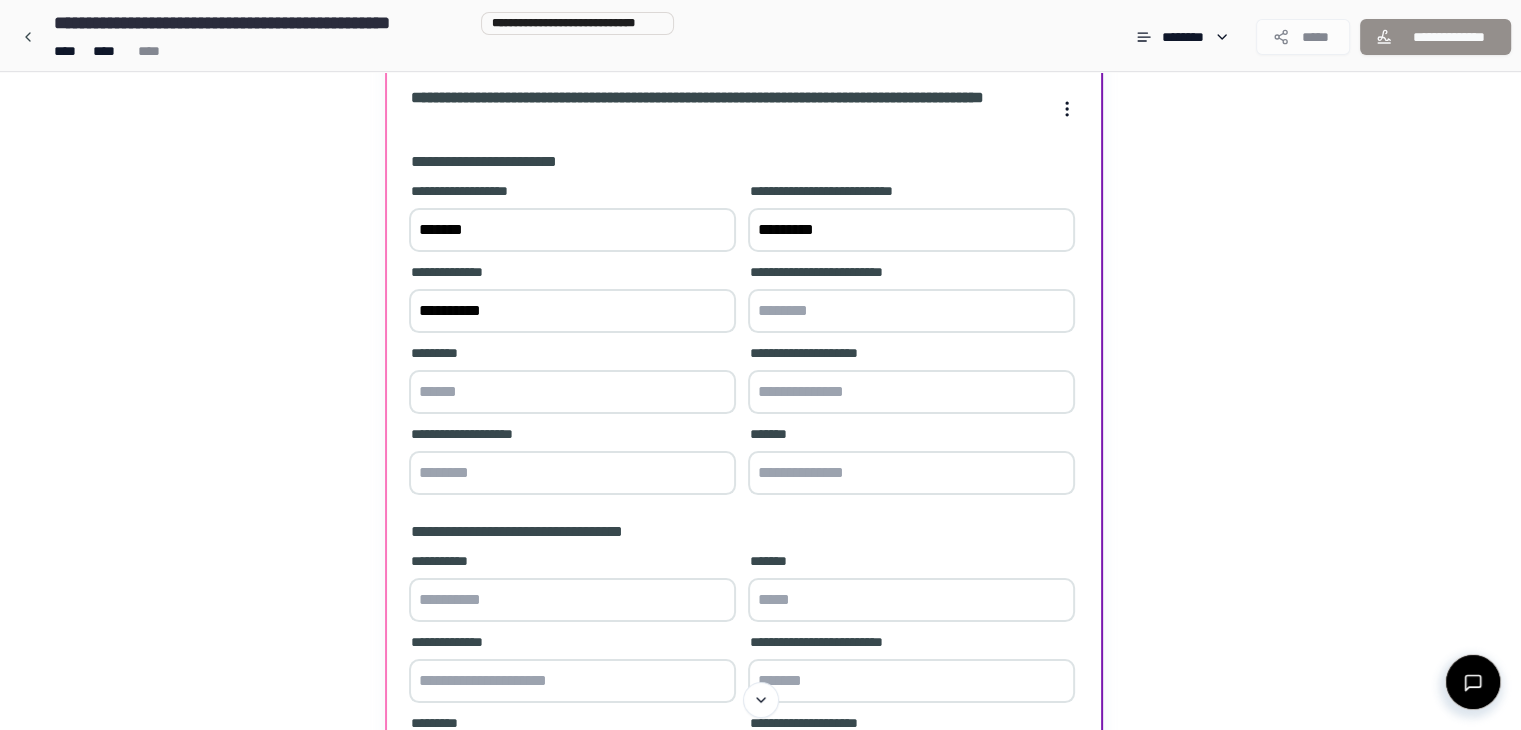 click on "**********" at bounding box center (911, 300) 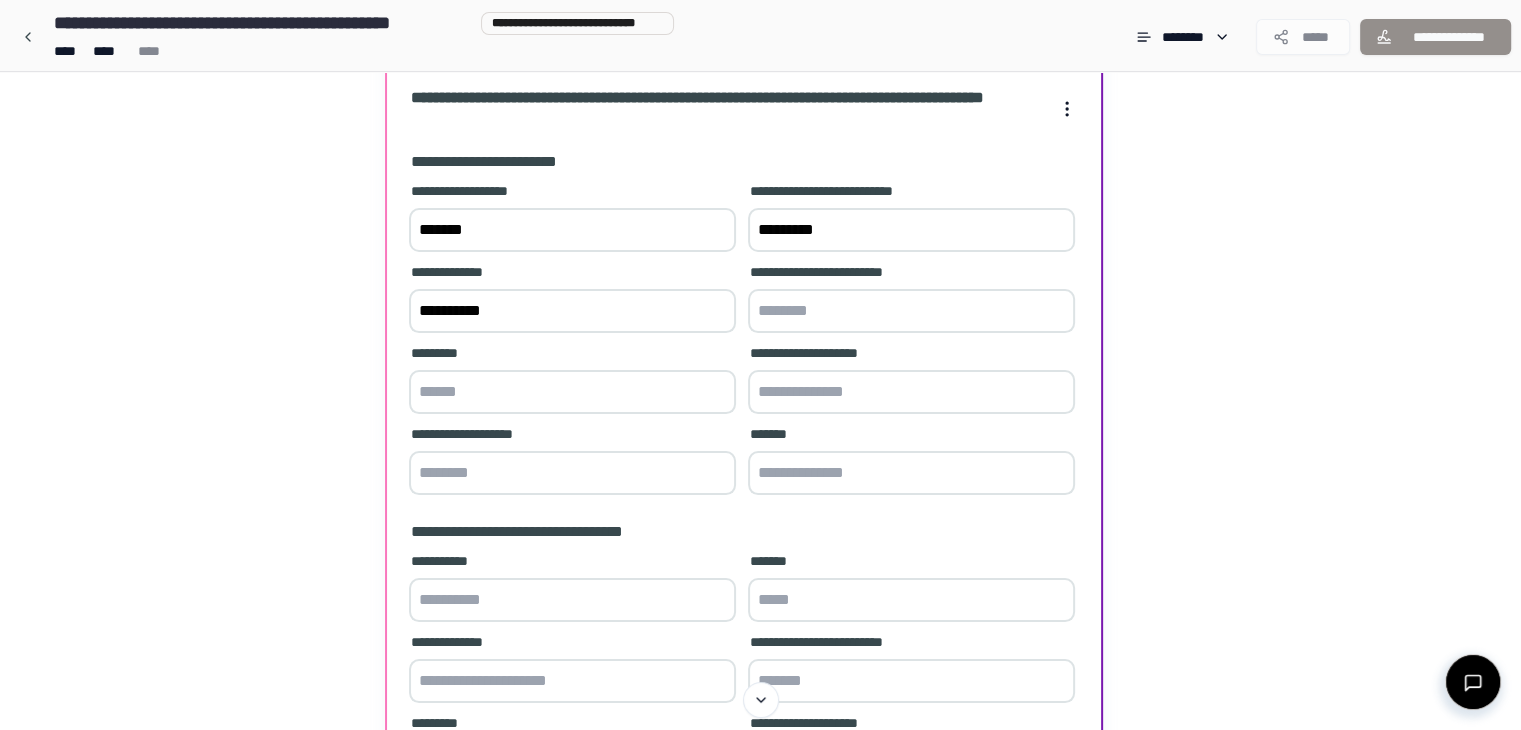 click at bounding box center (572, 392) 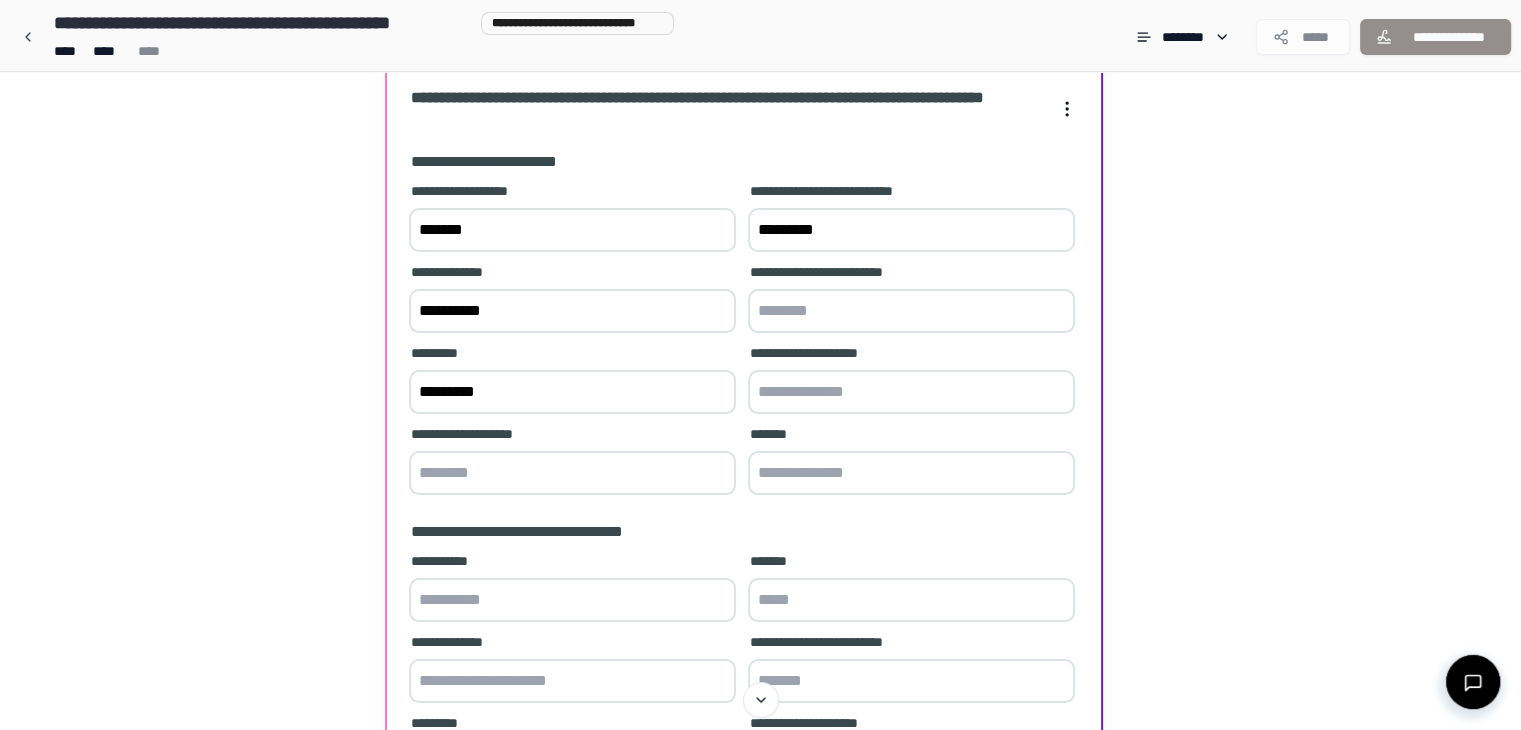 type on "*********" 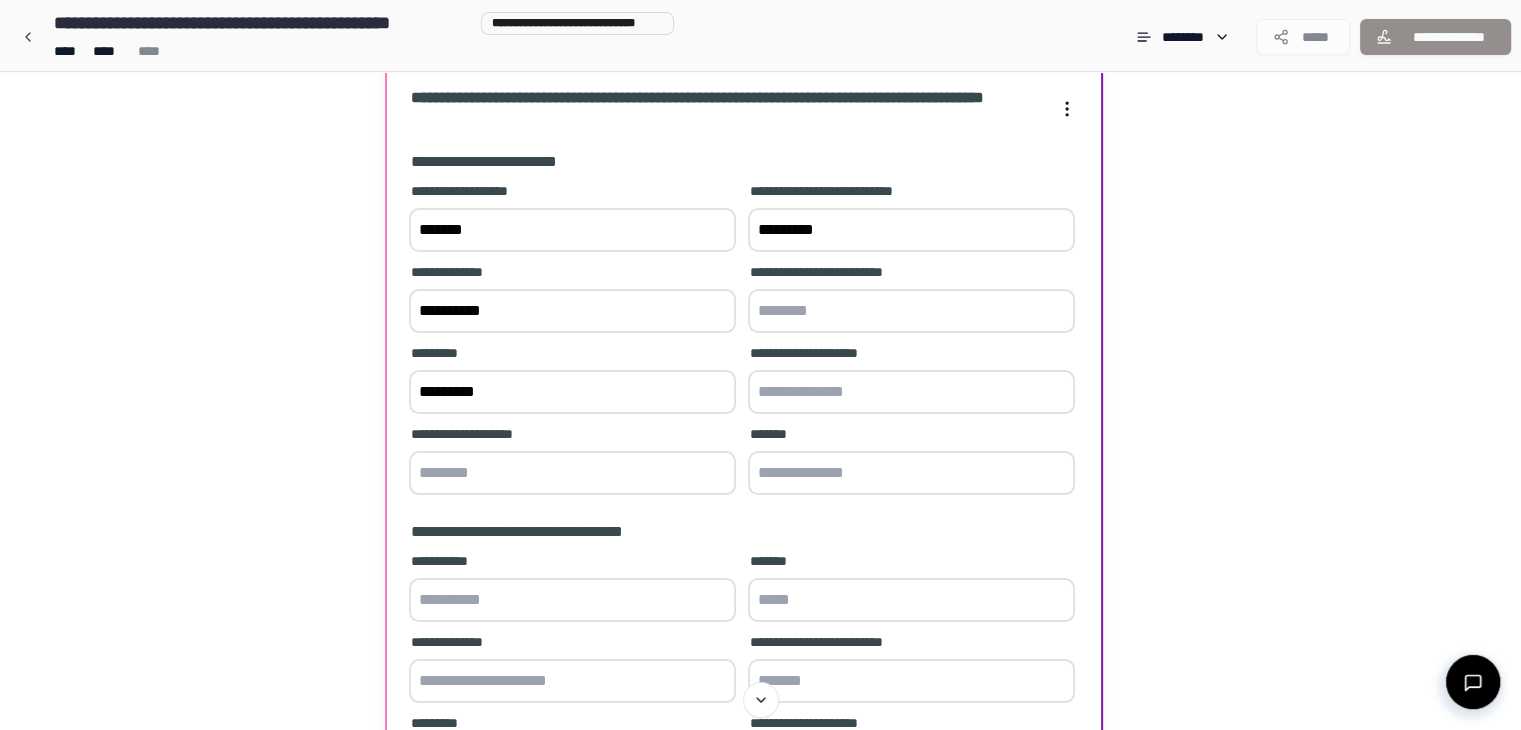 click at bounding box center (572, 473) 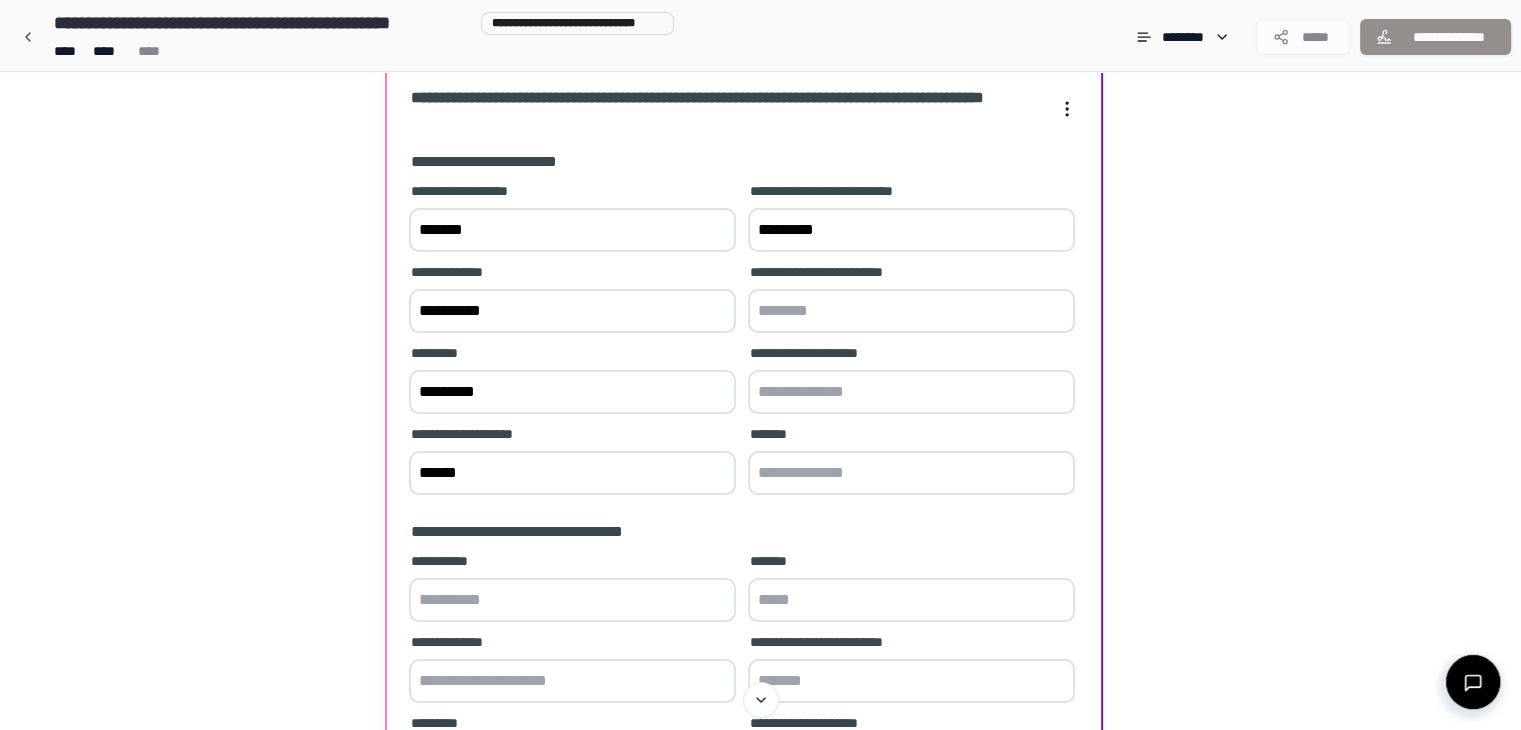 type on "******" 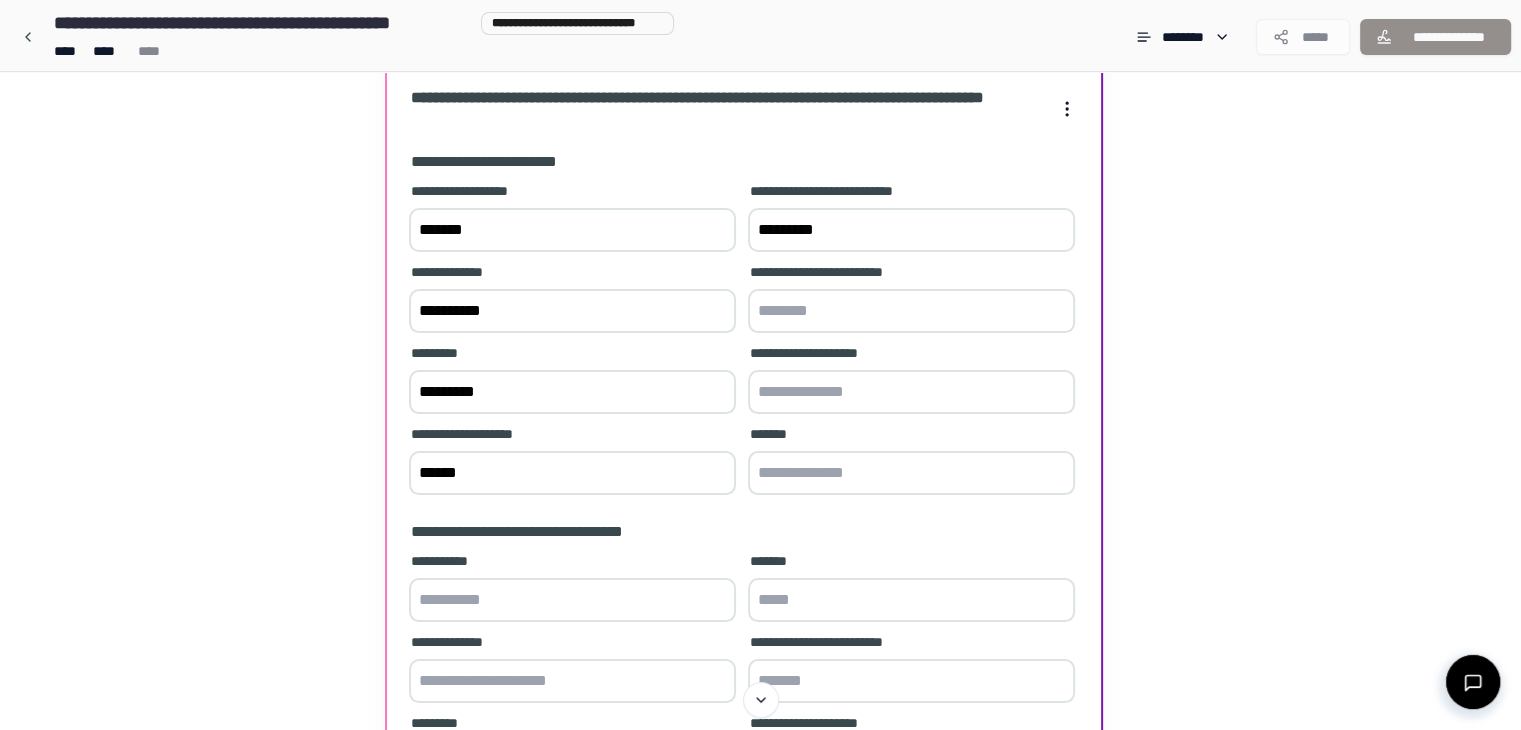 click at bounding box center [911, 392] 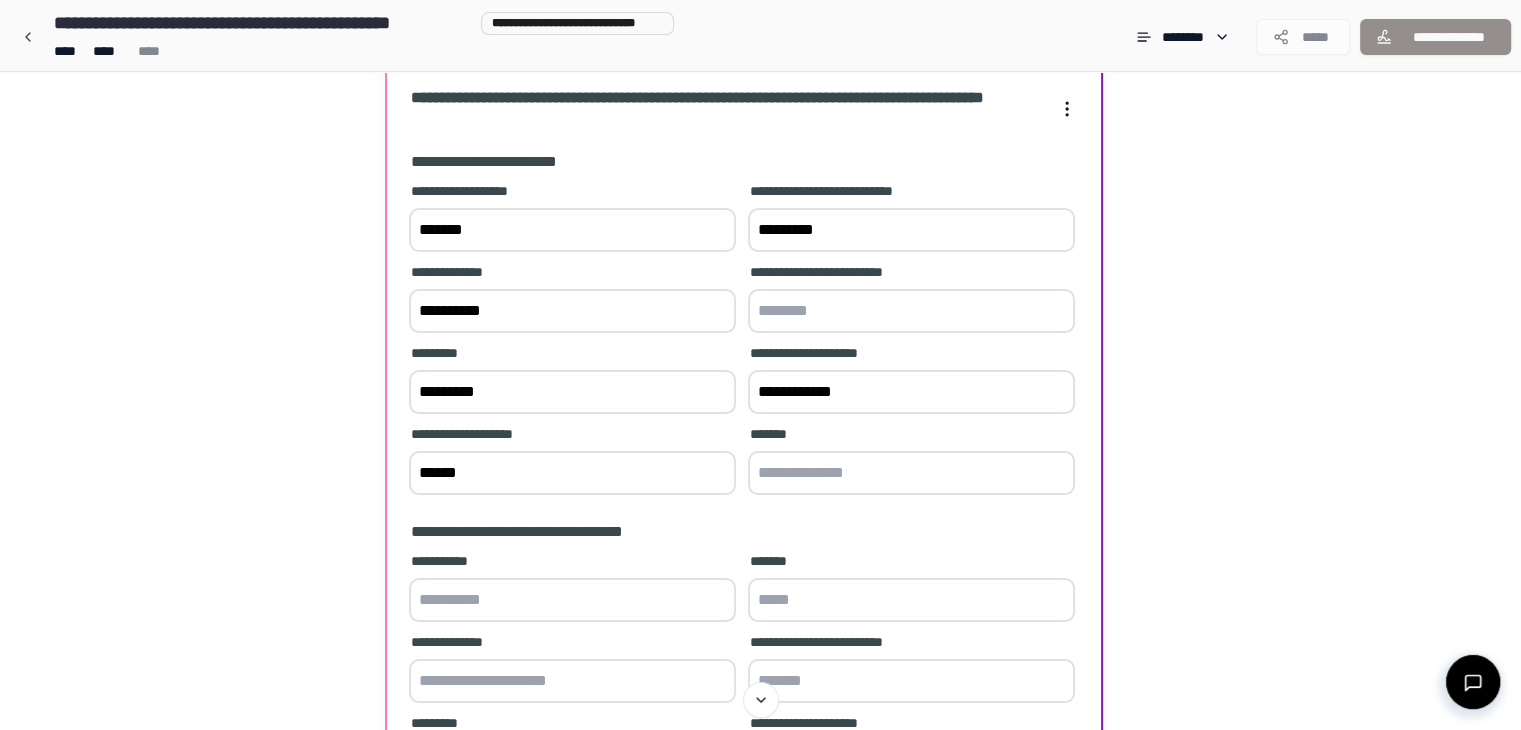 type on "**********" 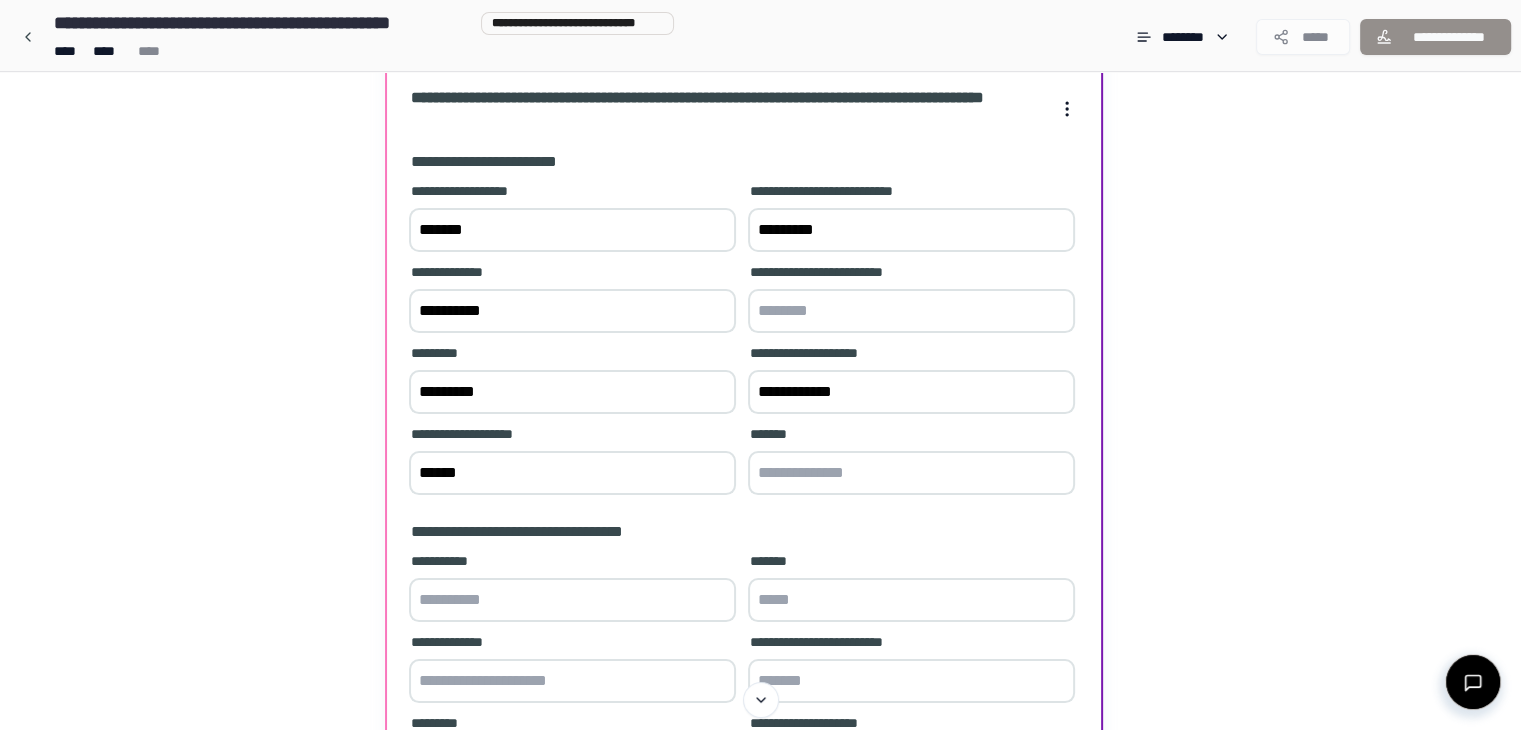 click at bounding box center [911, 473] 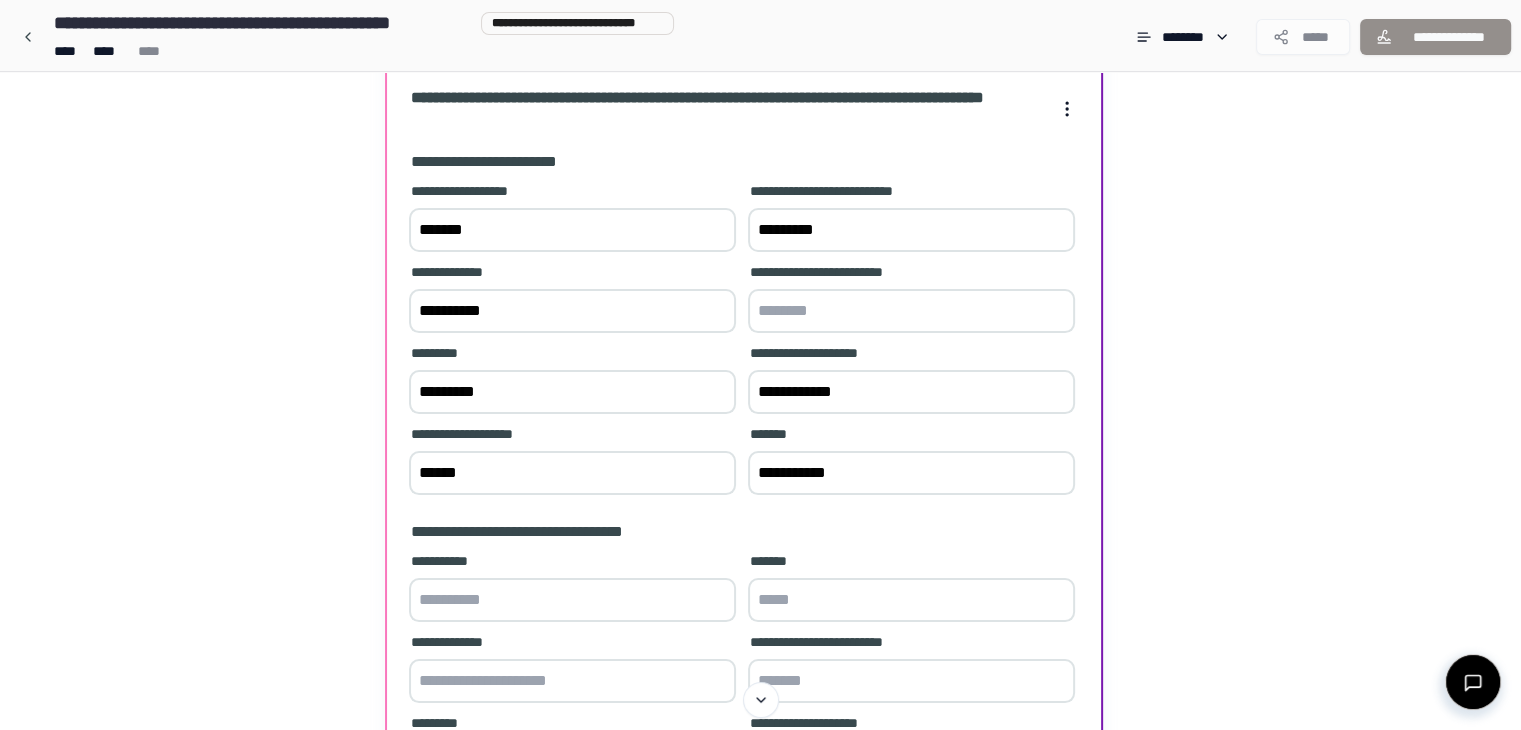 type on "**********" 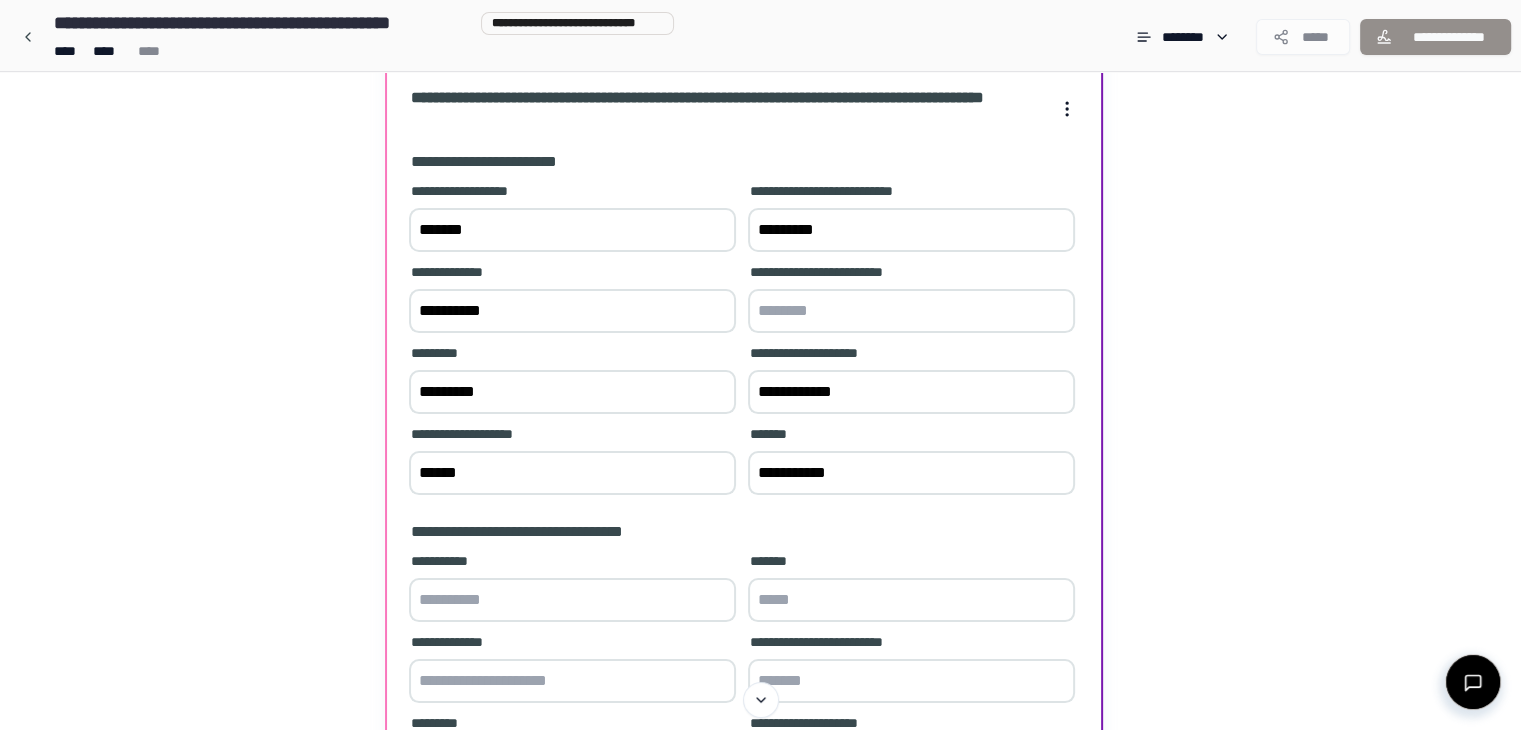 click on "**********" at bounding box center [744, 341] 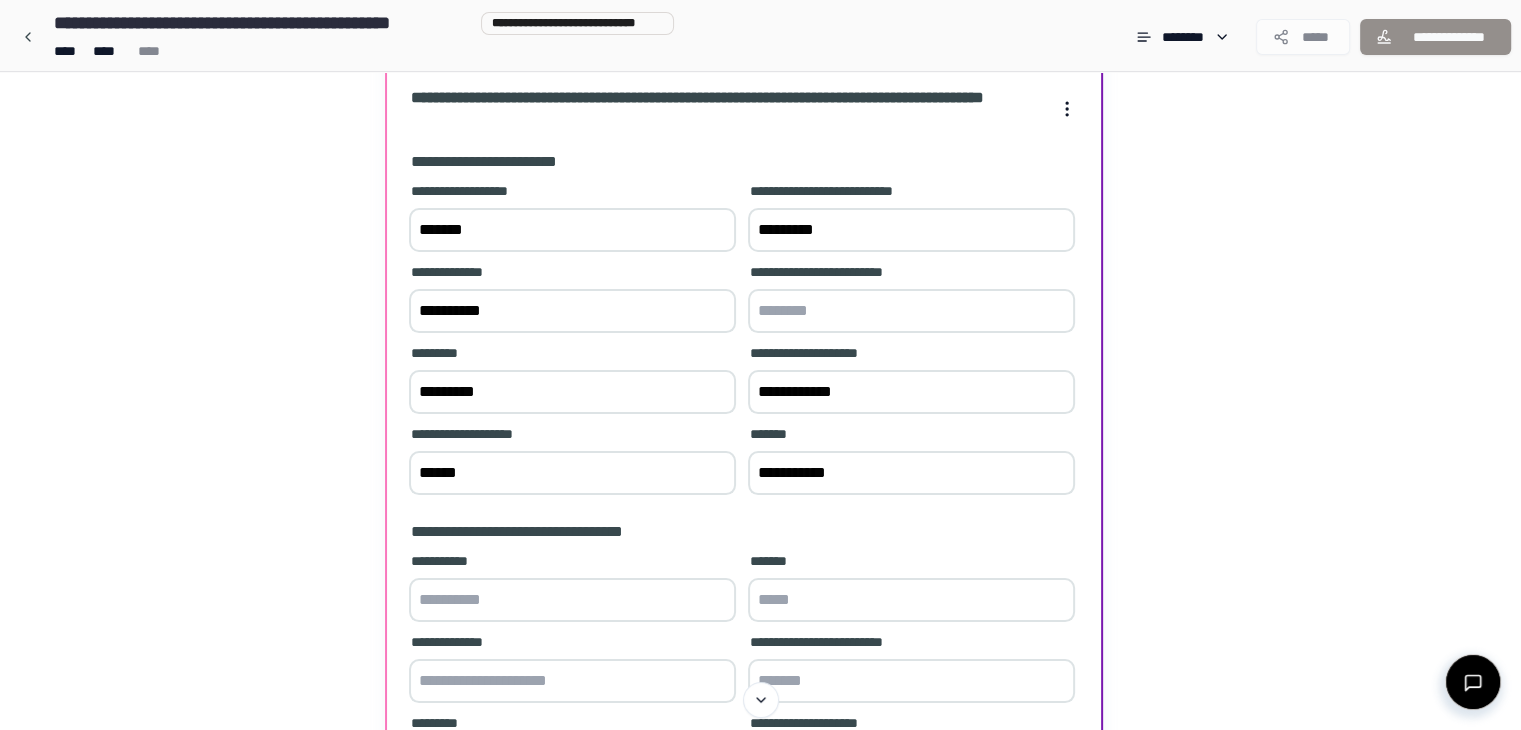 click at bounding box center (911, 311) 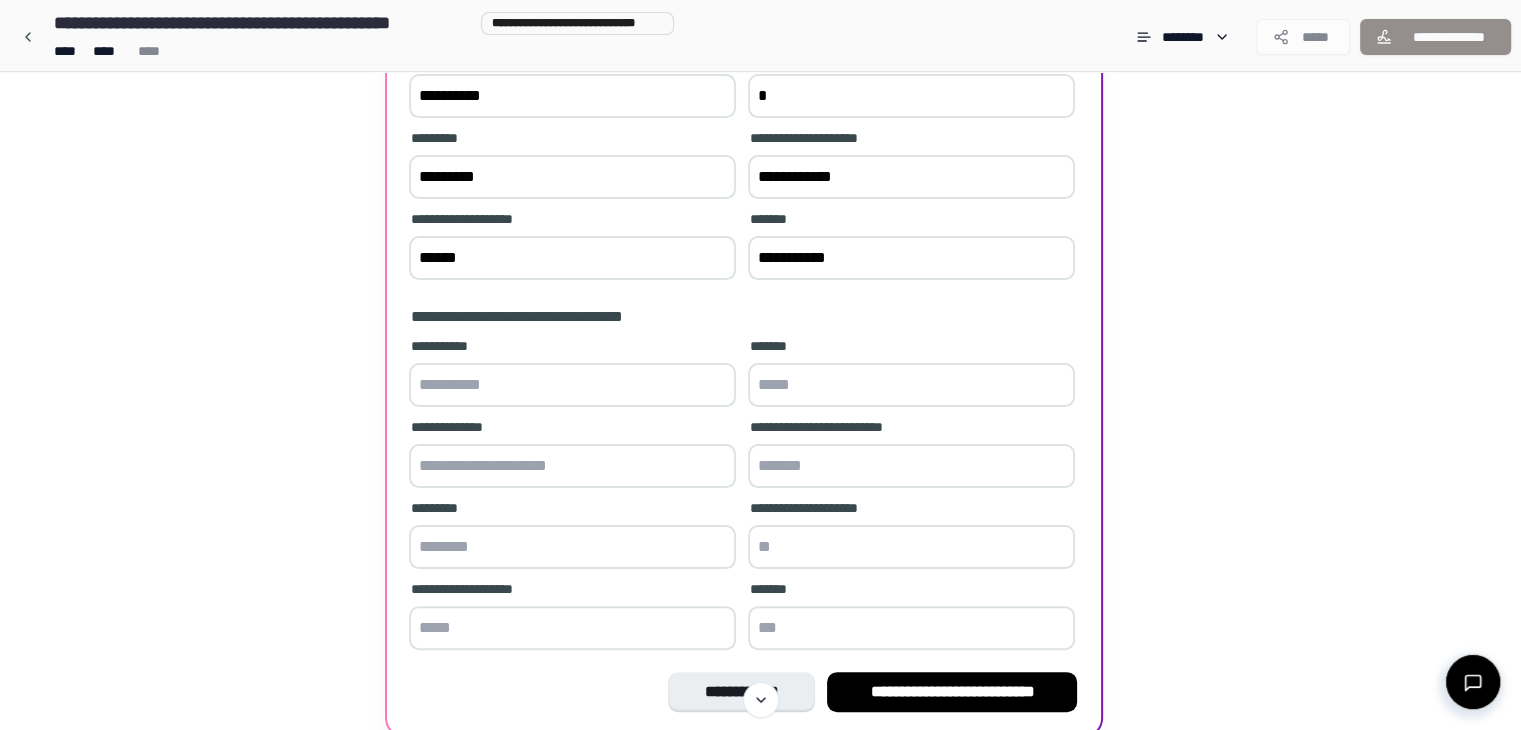 scroll, scrollTop: 359, scrollLeft: 0, axis: vertical 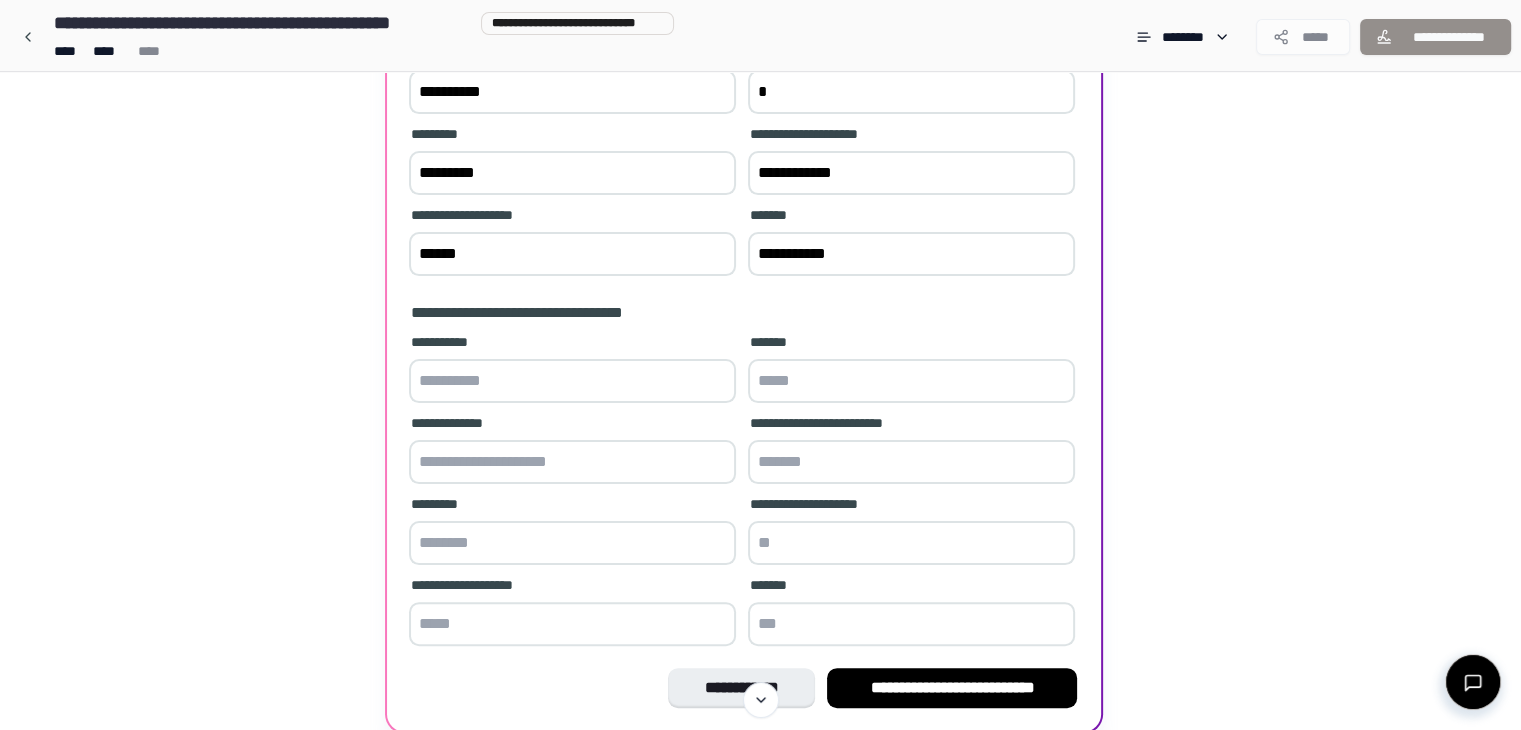 type on "*" 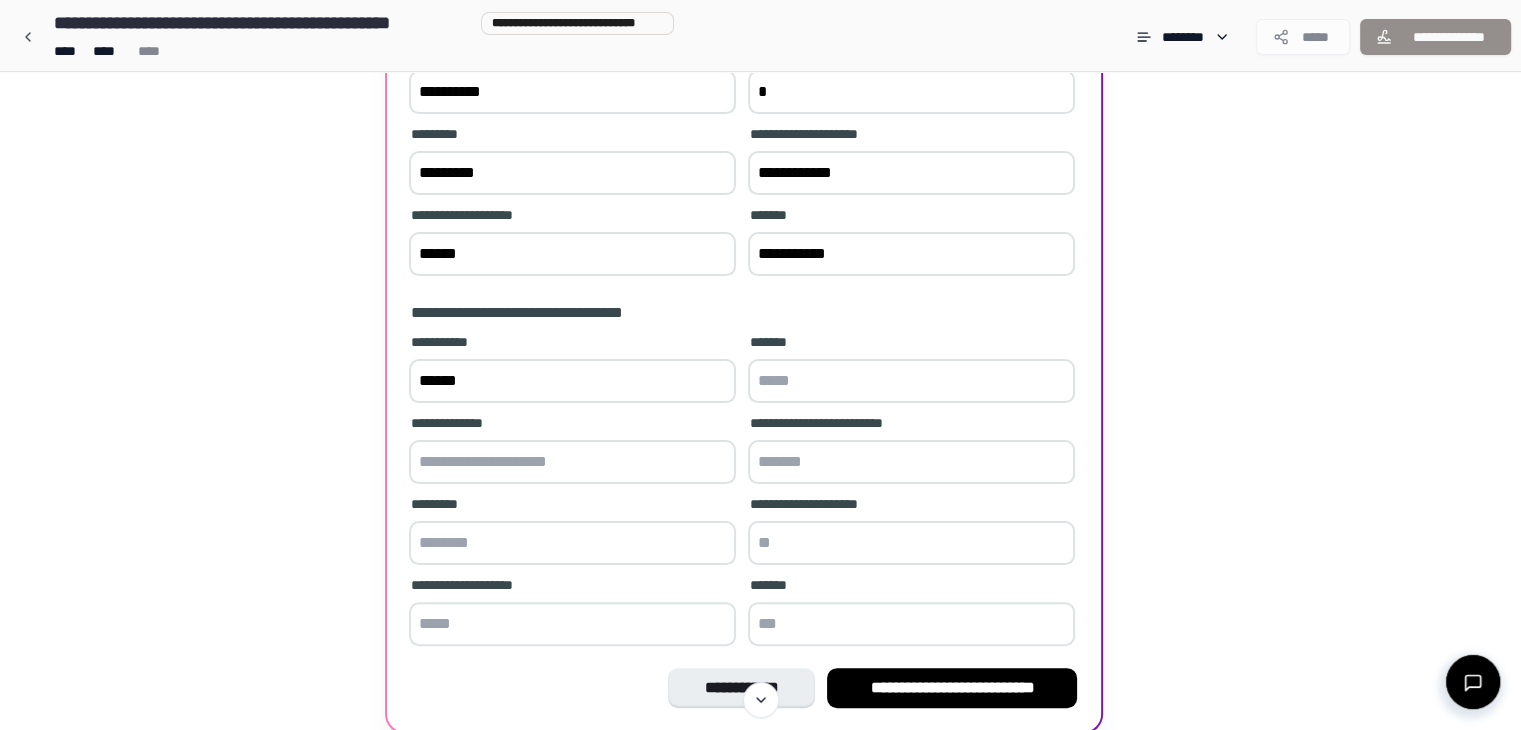 type on "*****" 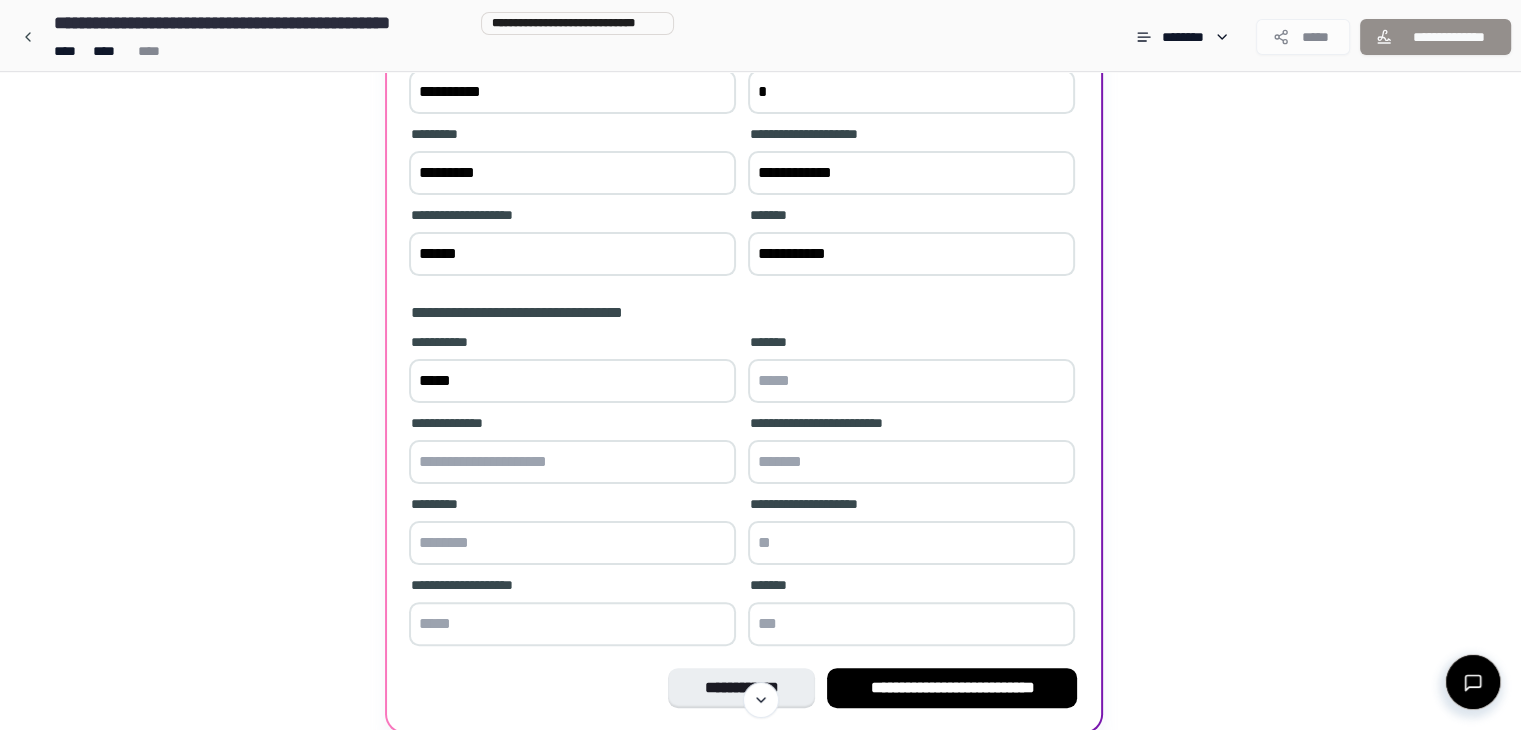 click at bounding box center [911, 381] 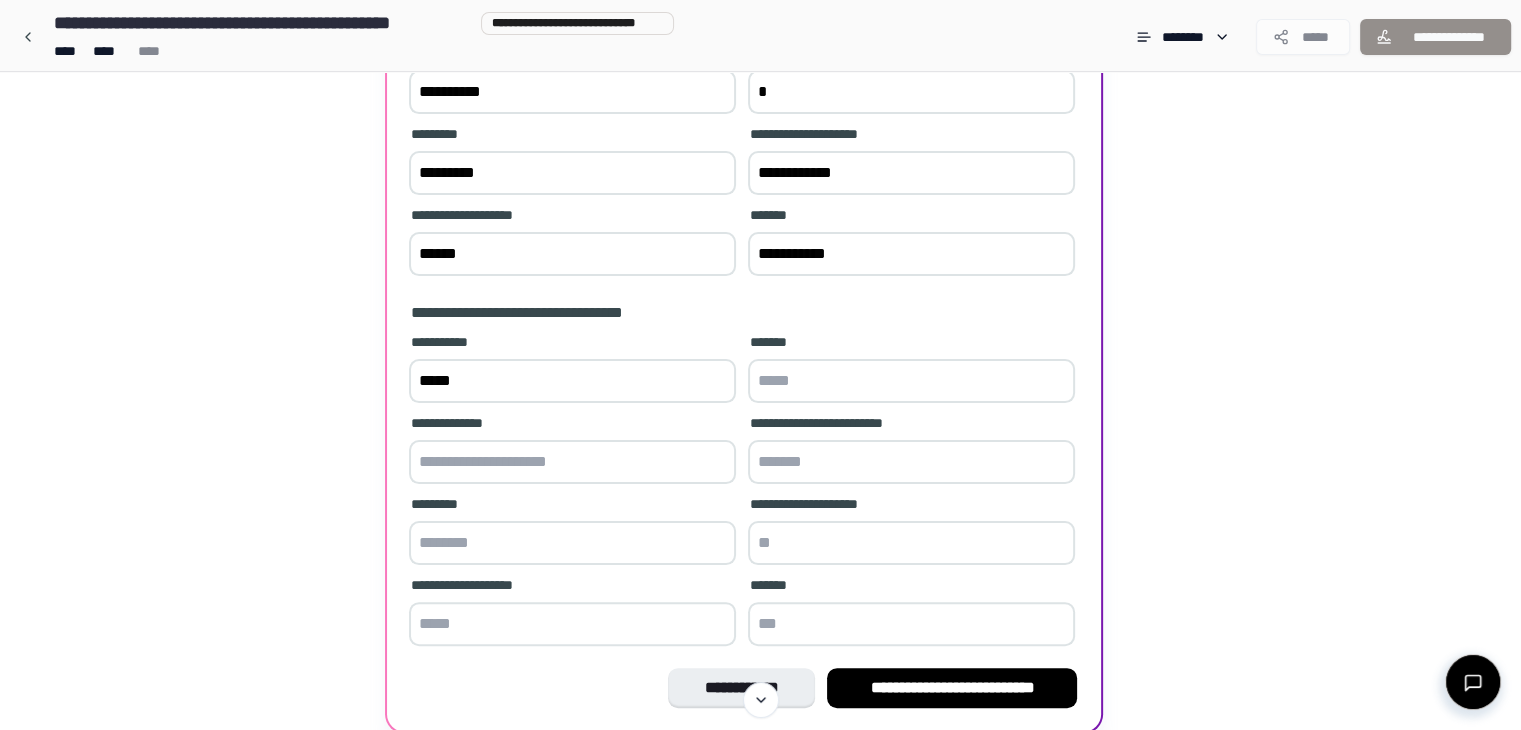 type on "*" 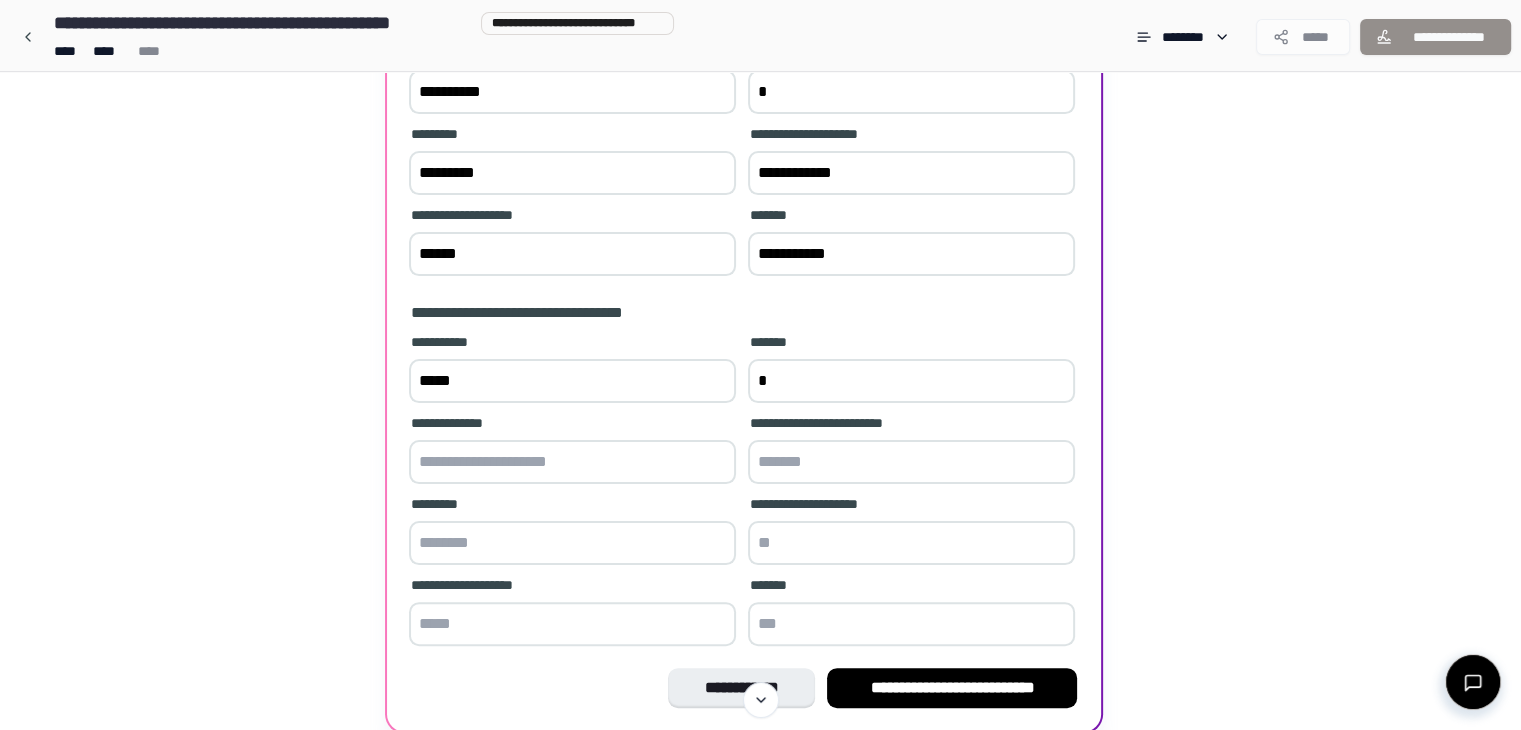 type on "*" 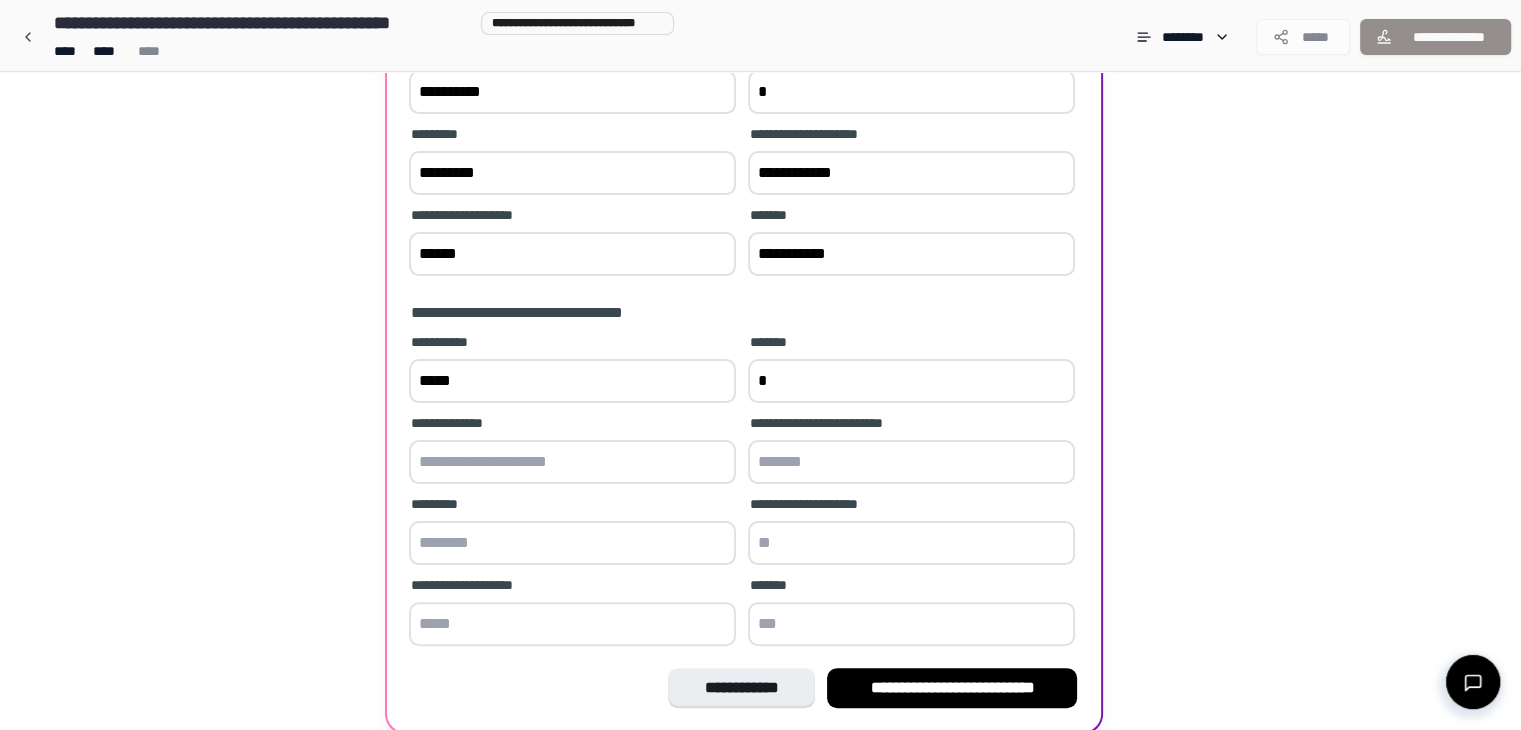 scroll, scrollTop: 440, scrollLeft: 0, axis: vertical 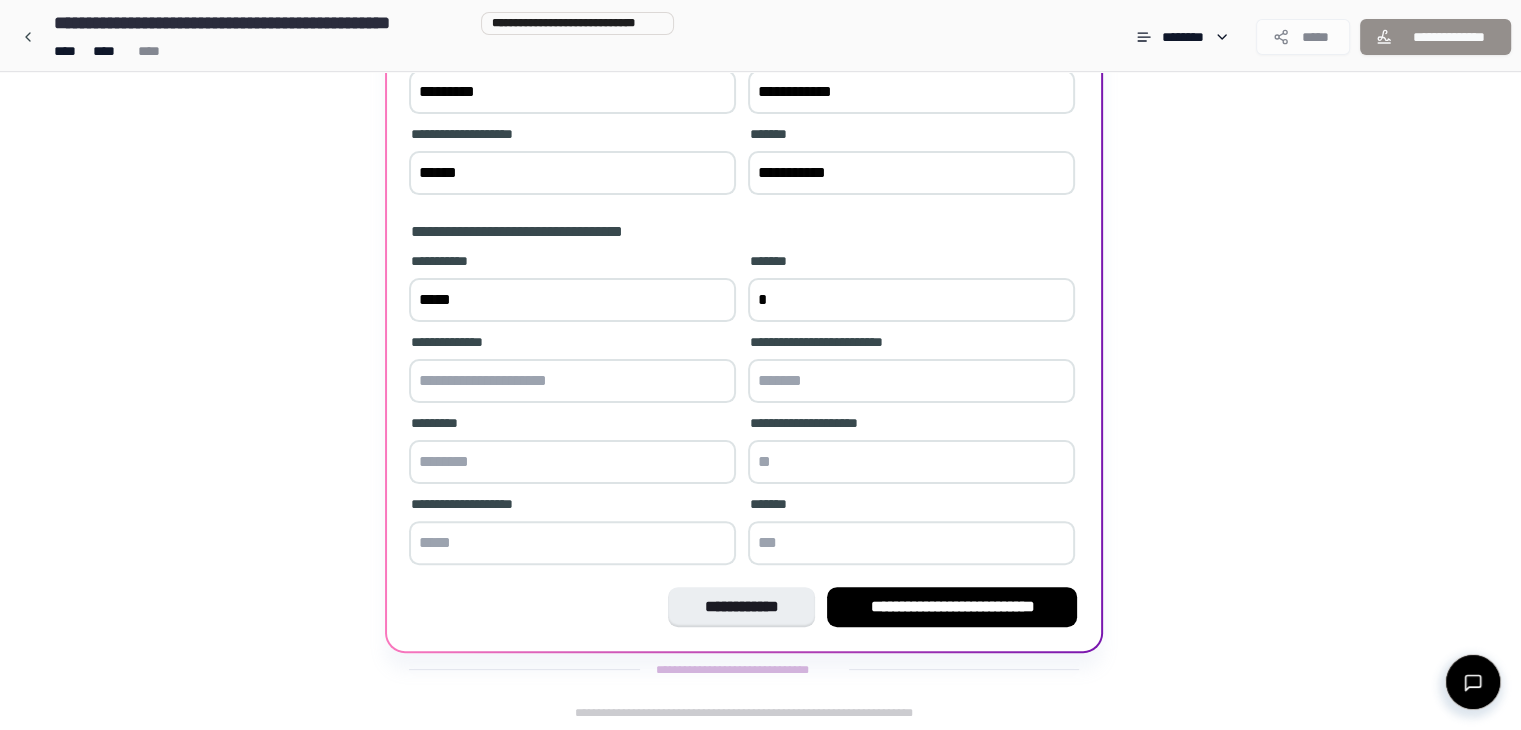 click at bounding box center (911, 543) 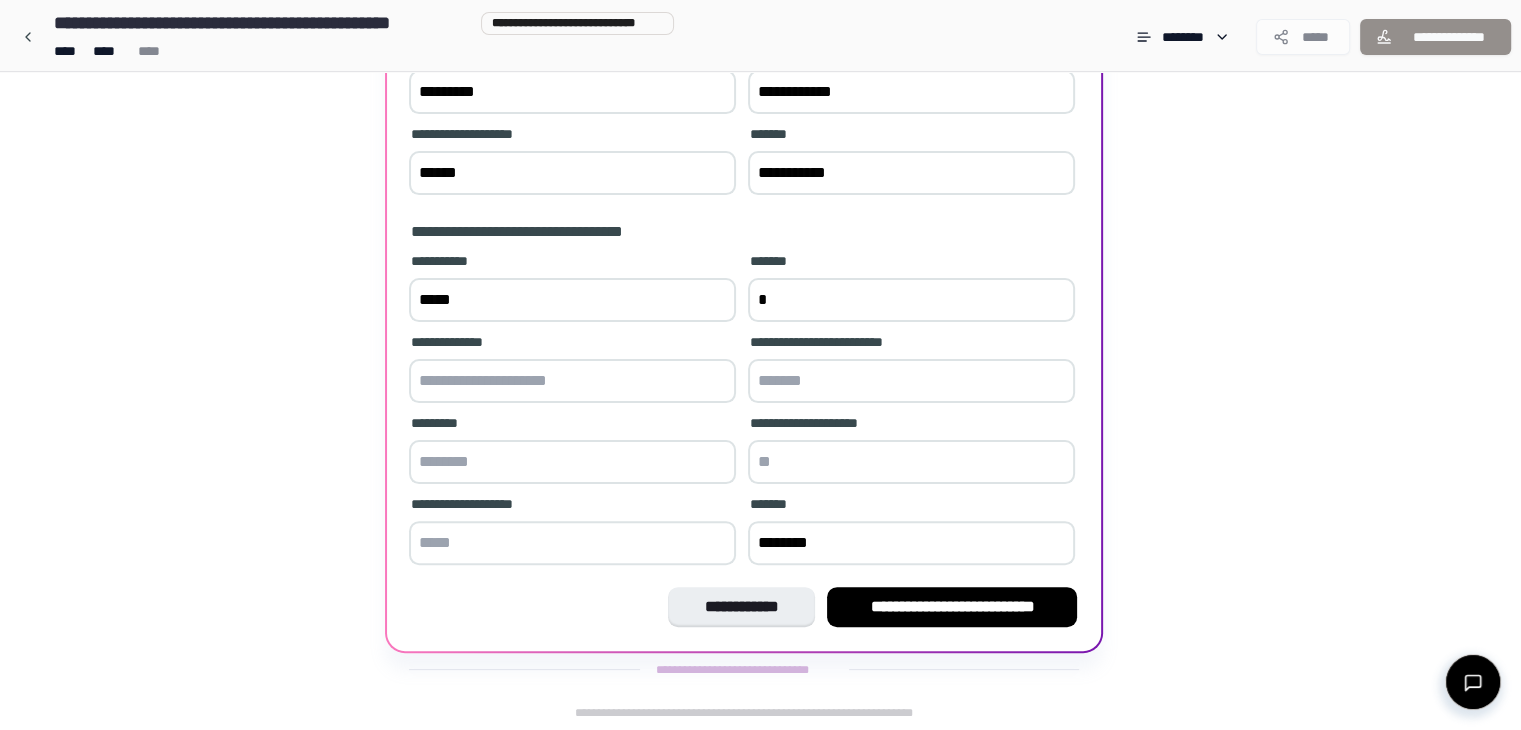 type on "********" 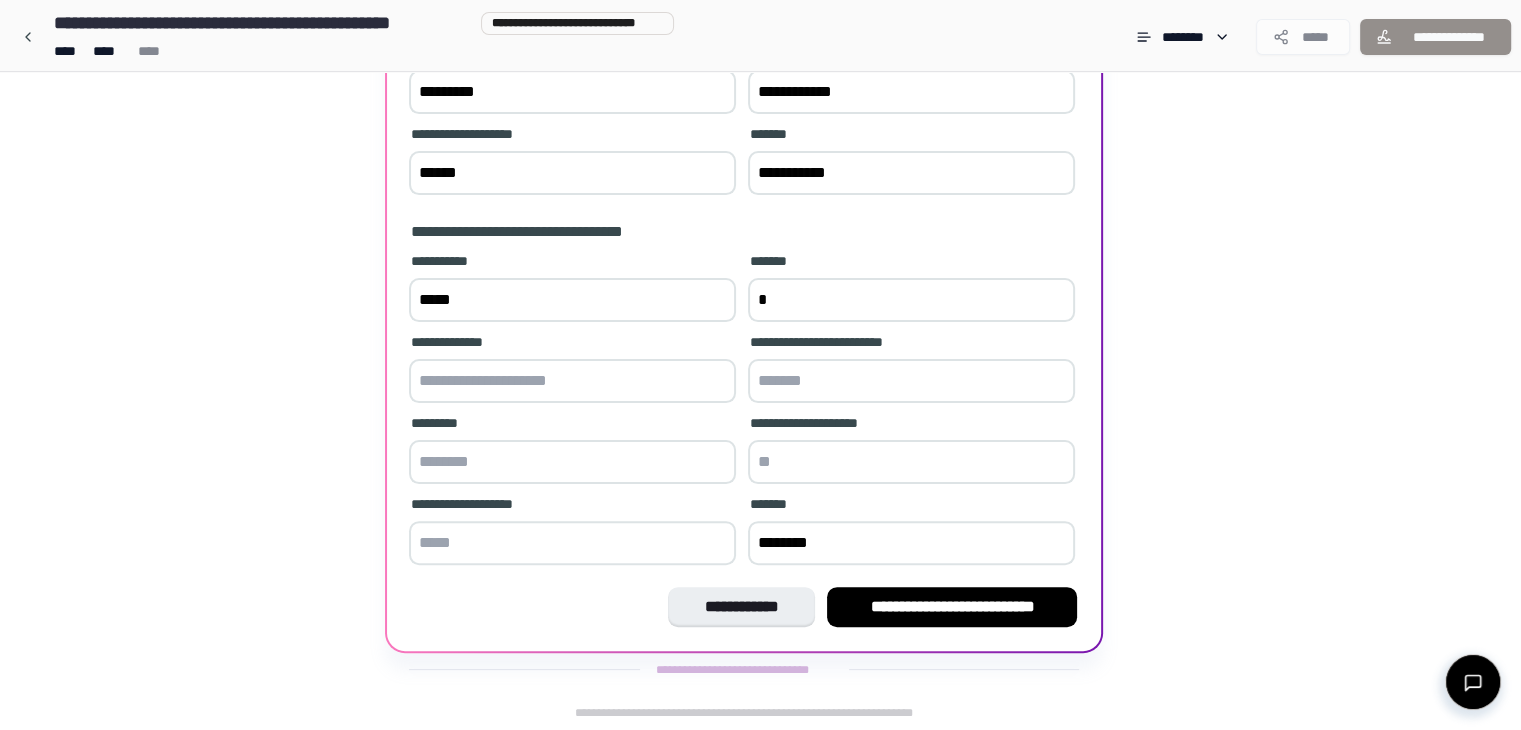 click at bounding box center [911, 462] 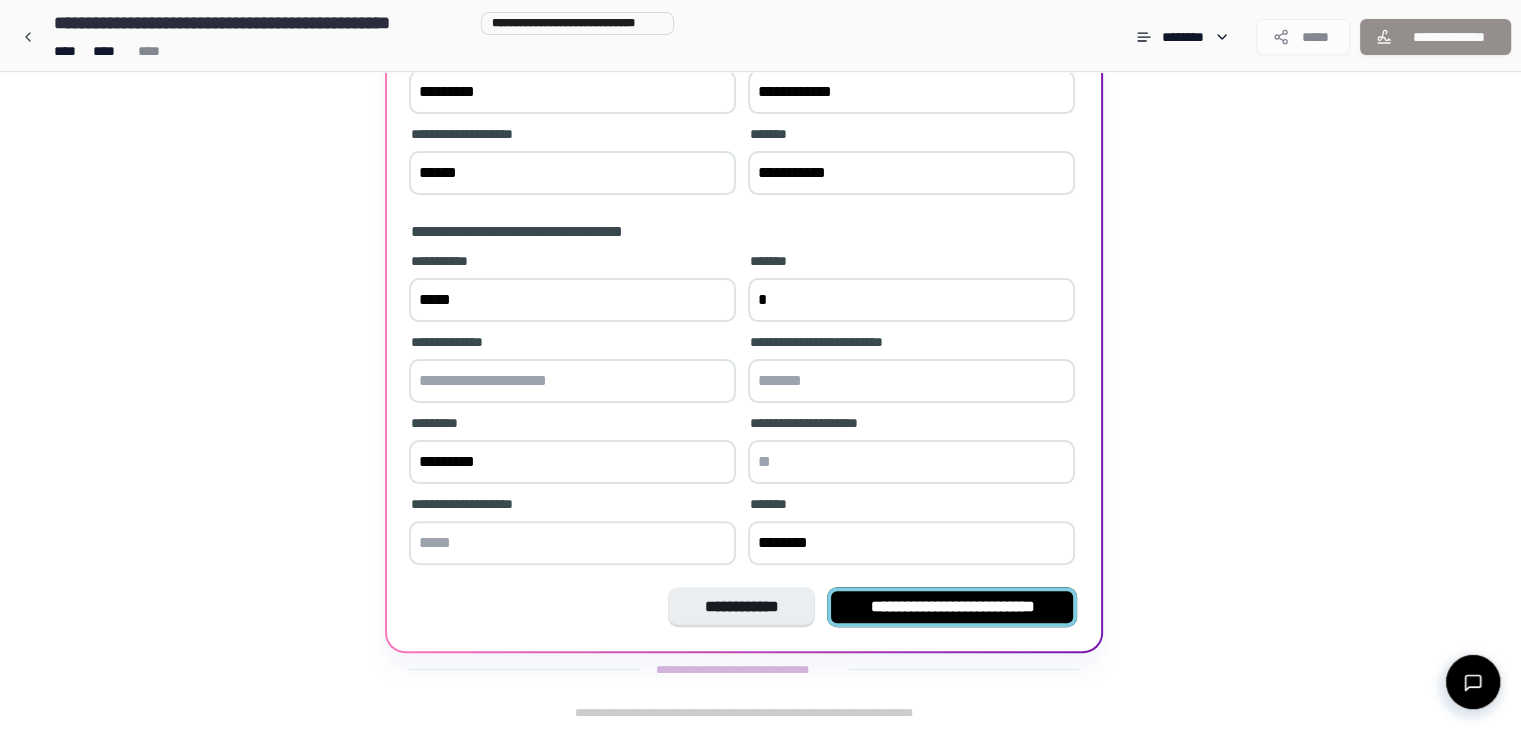 type on "*********" 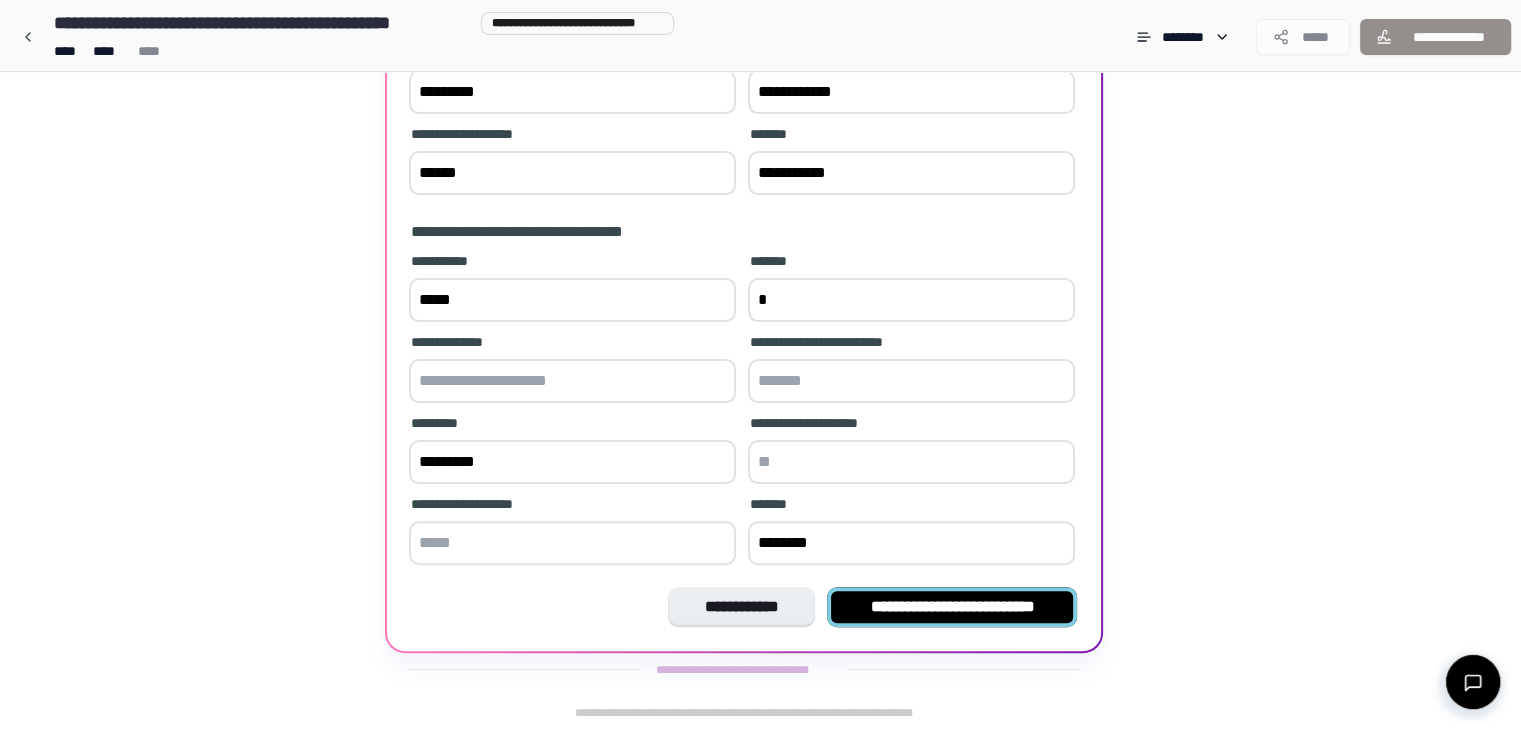 click on "**********" at bounding box center (952, 607) 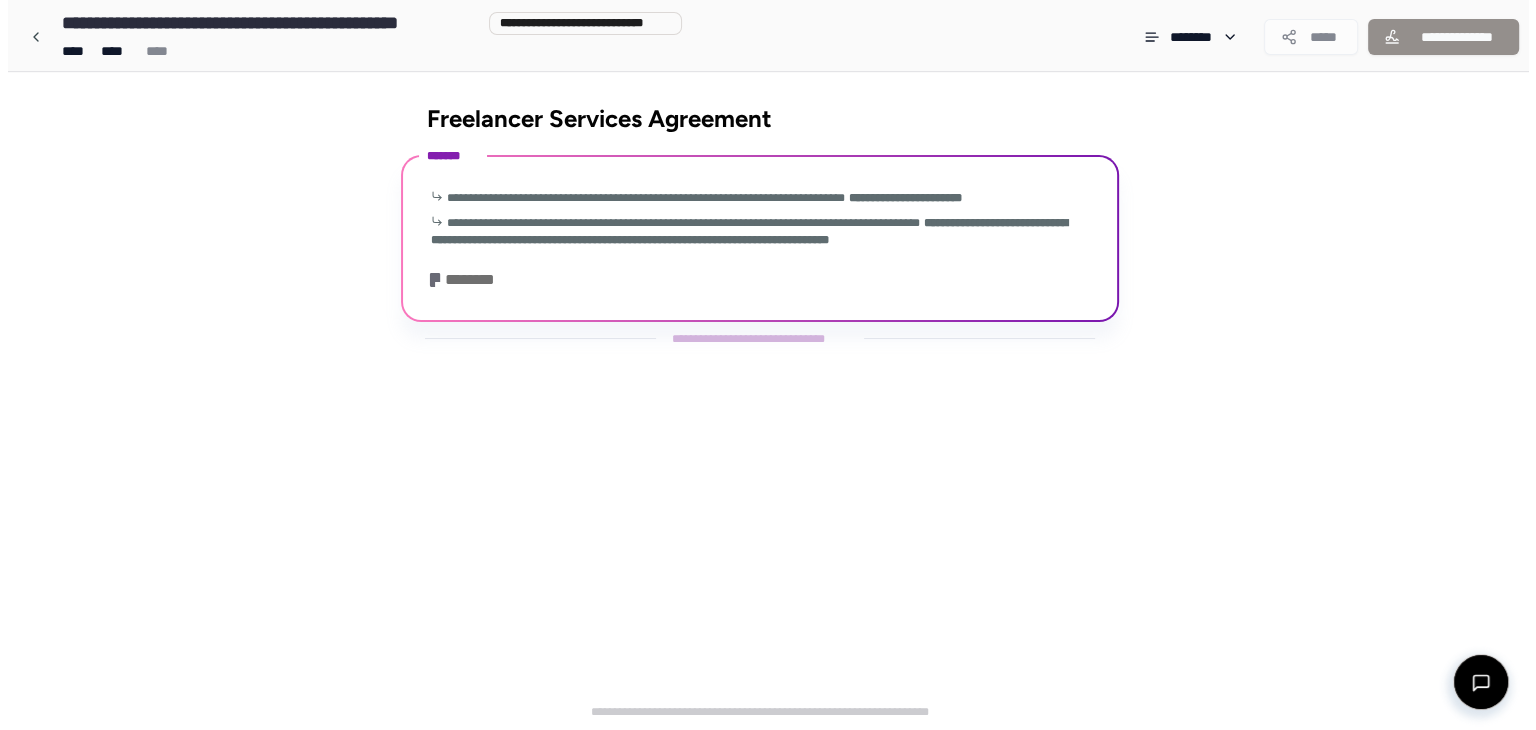 scroll, scrollTop: 0, scrollLeft: 0, axis: both 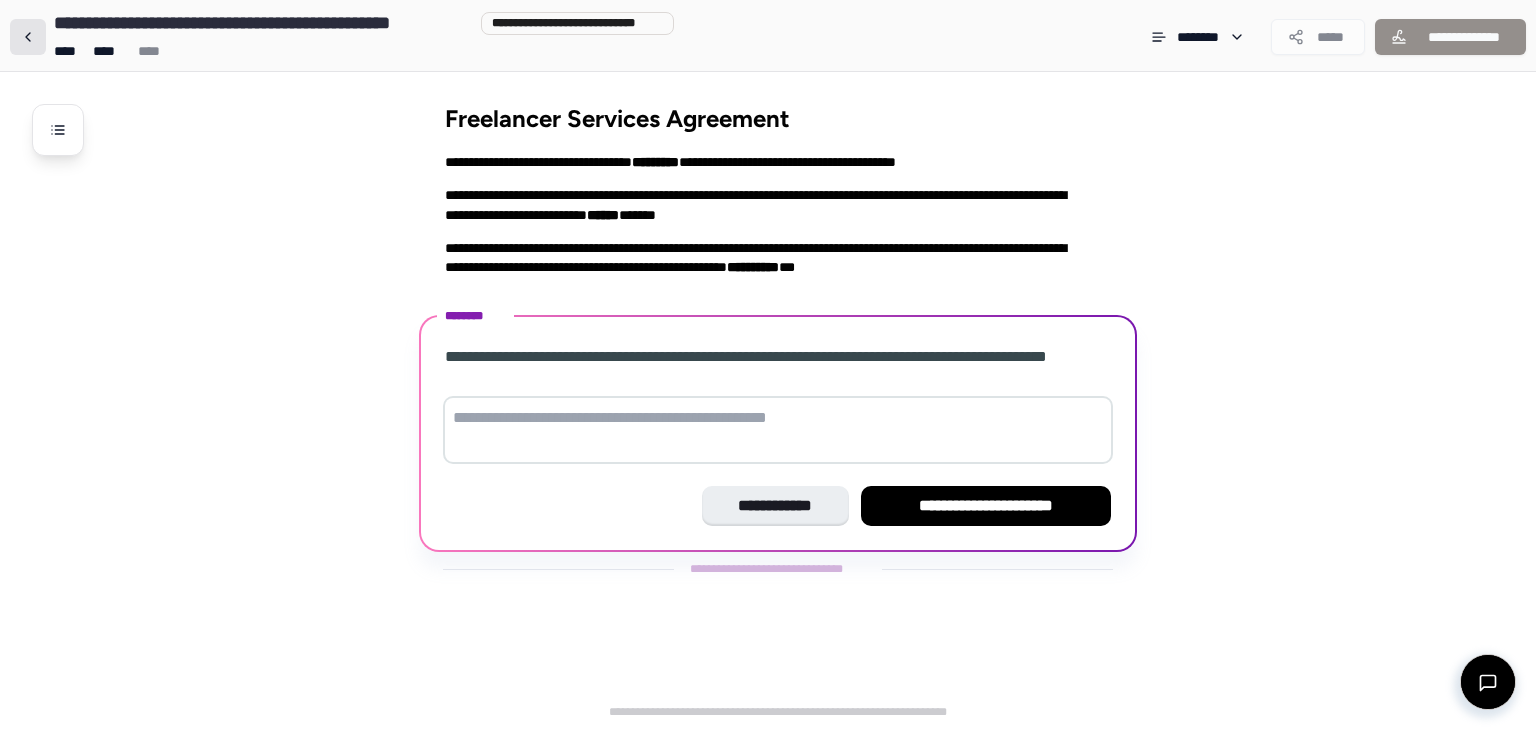 click at bounding box center [28, 37] 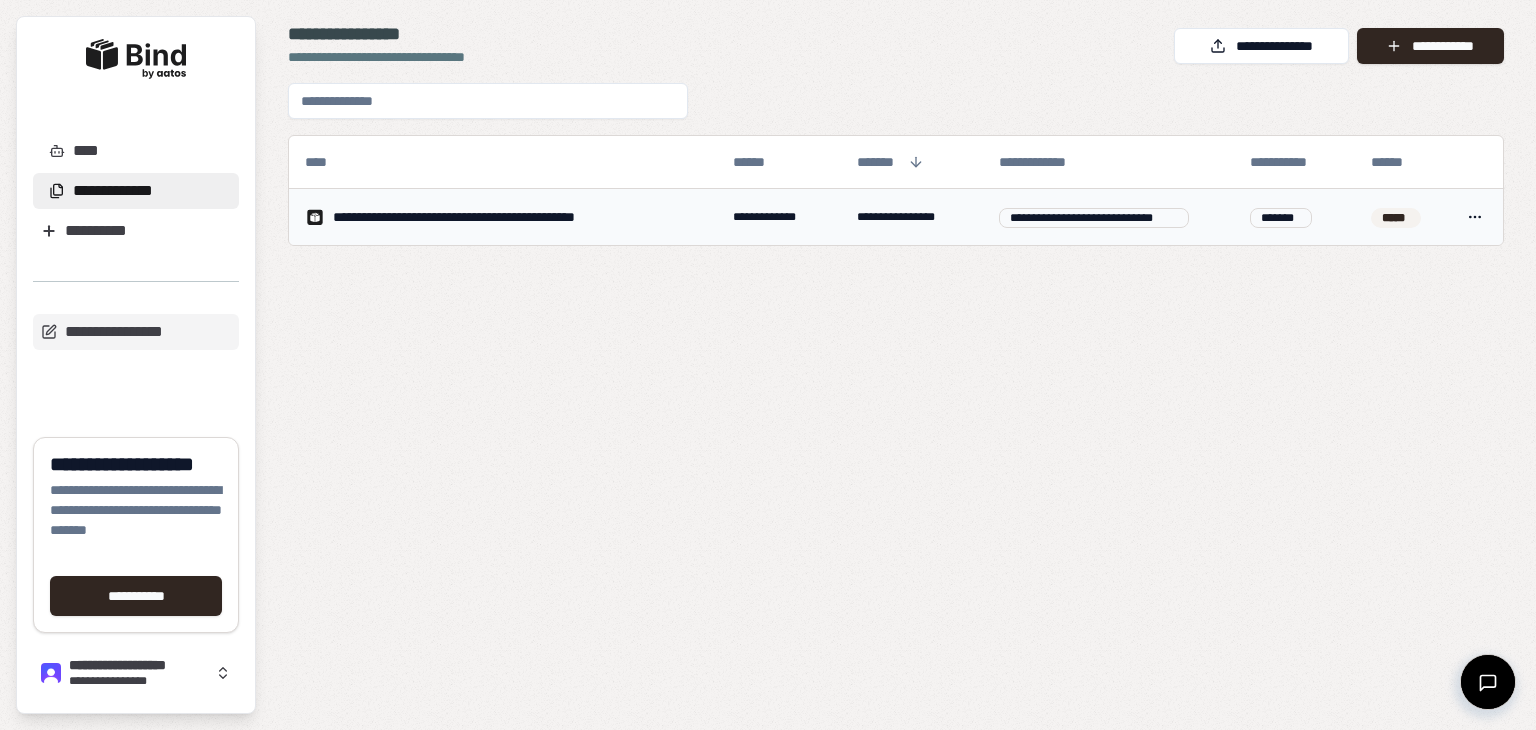 click on "**********" at bounding box center (492, 217) 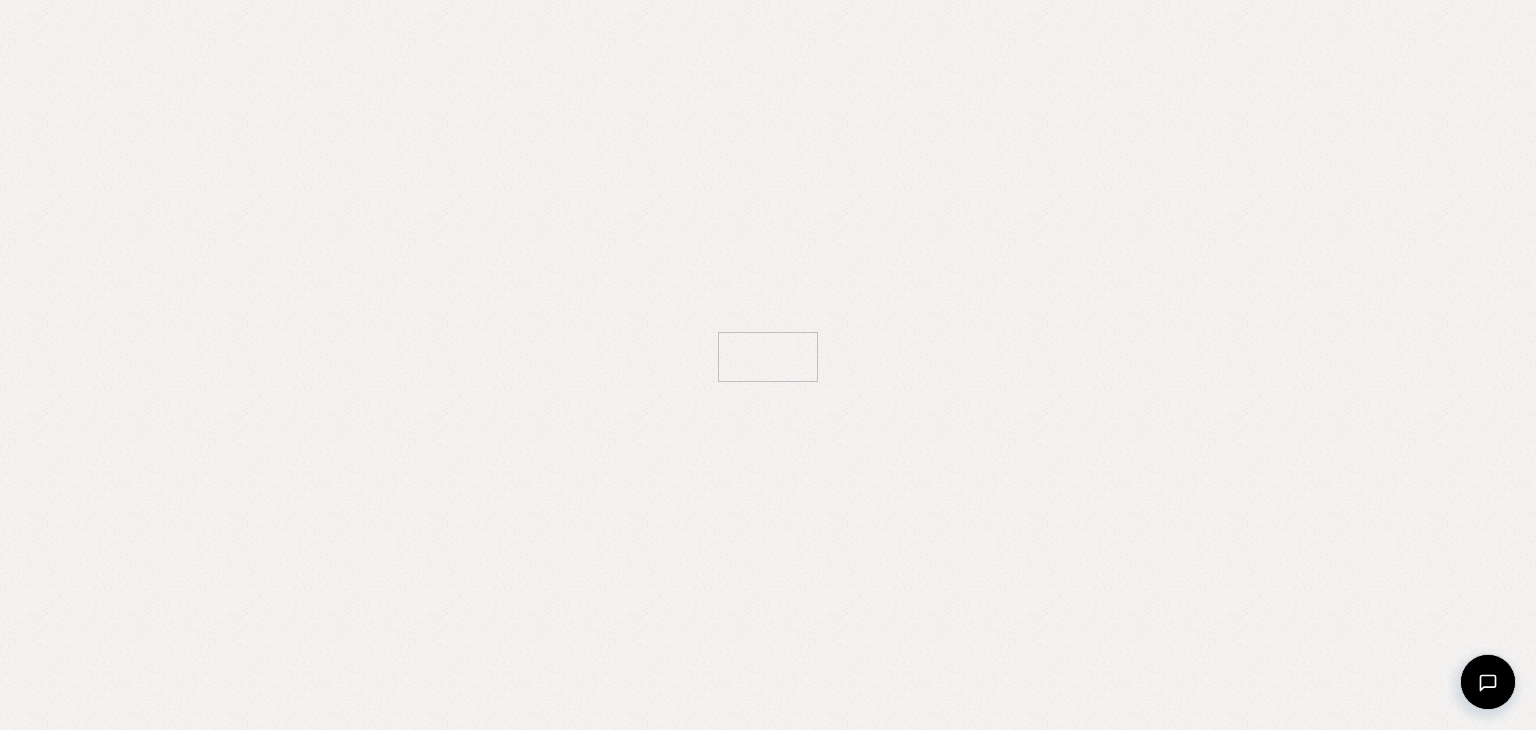click at bounding box center [768, 365] 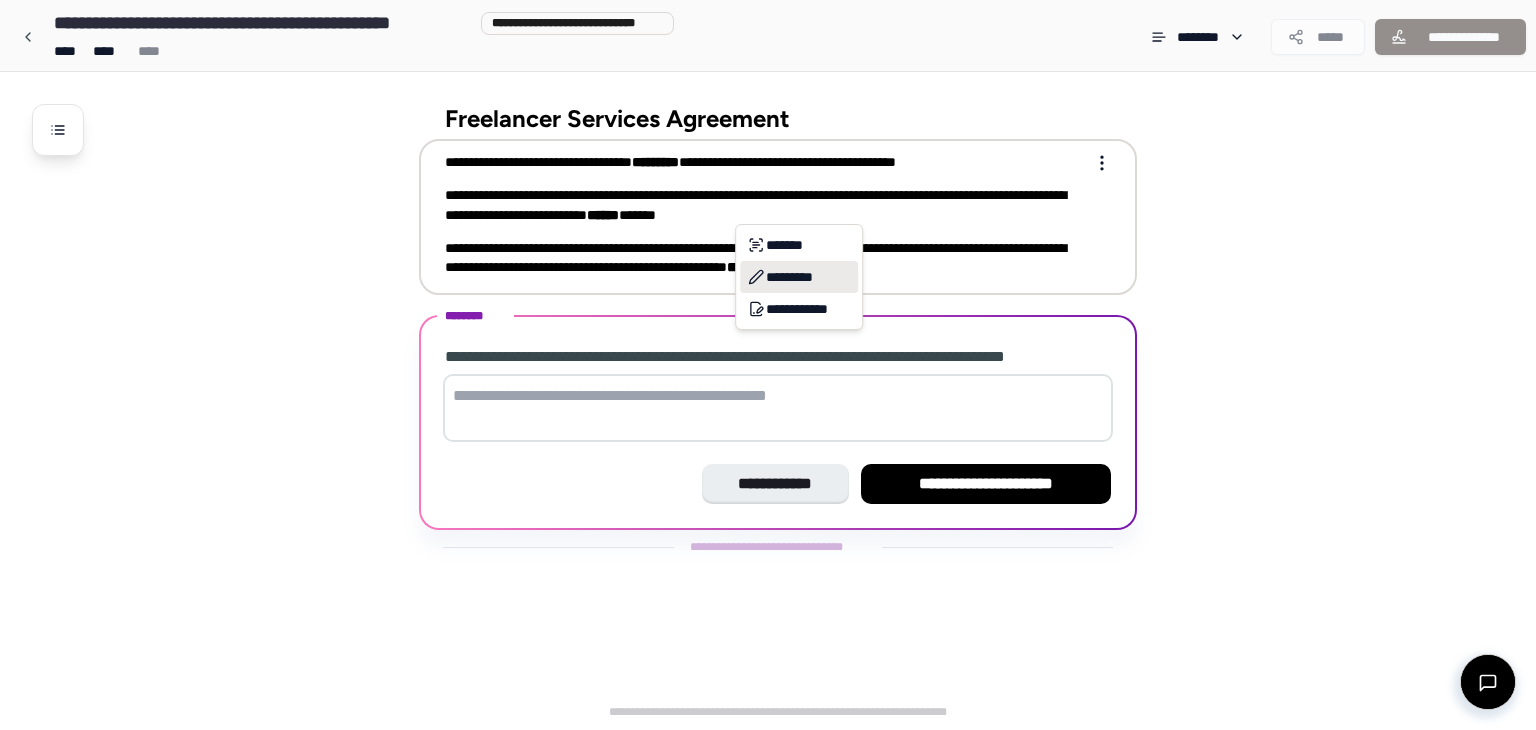 click on "*********" at bounding box center (799, 277) 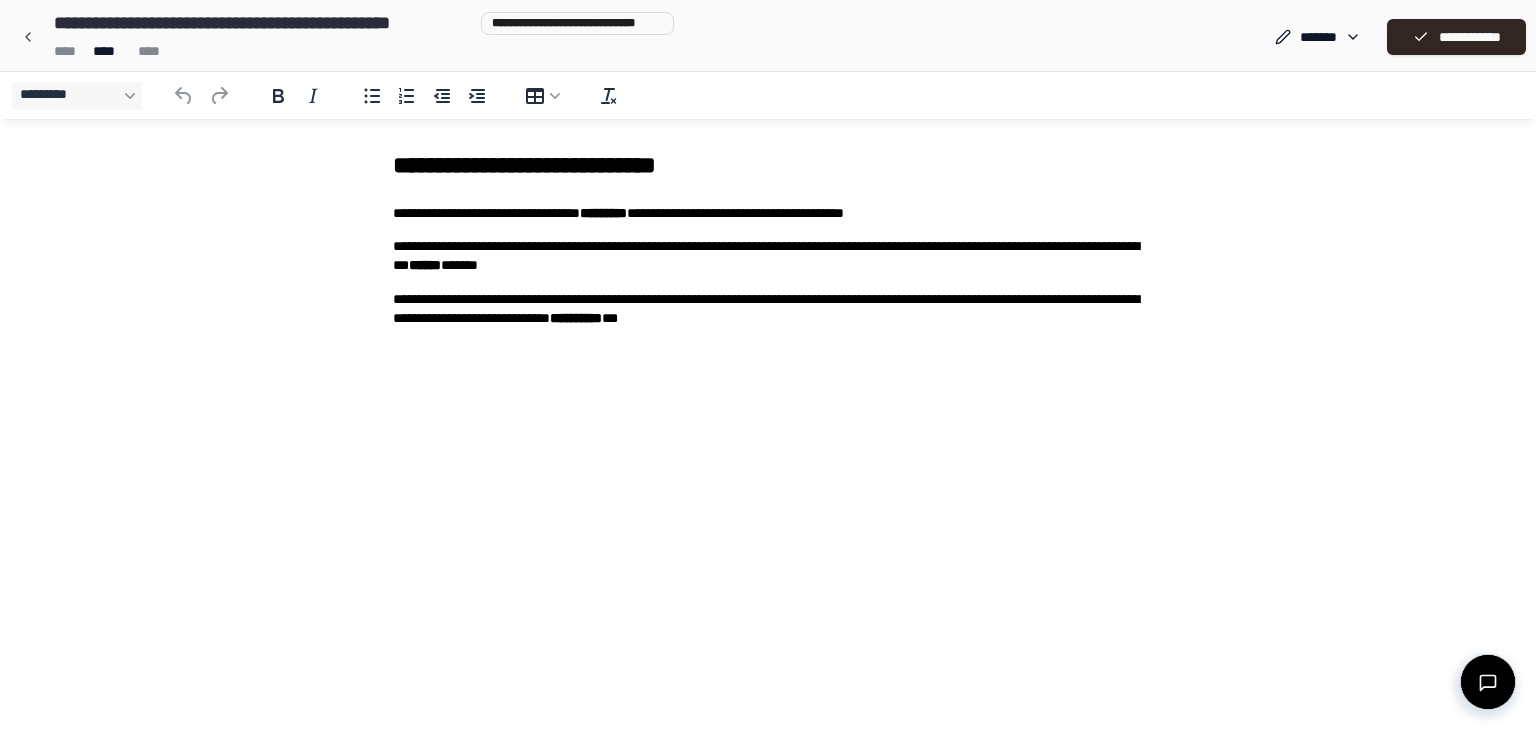 scroll, scrollTop: 0, scrollLeft: 0, axis: both 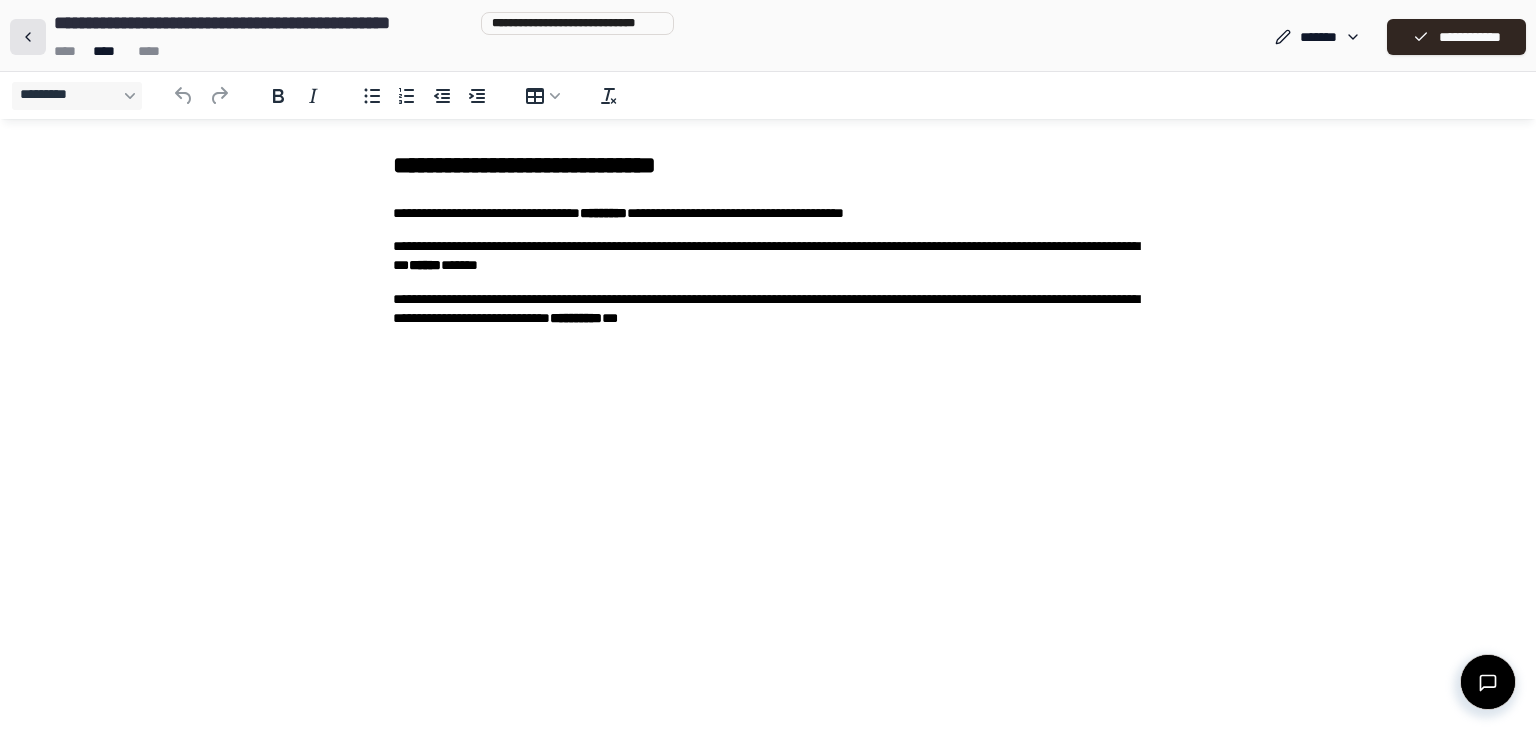 click at bounding box center [28, 37] 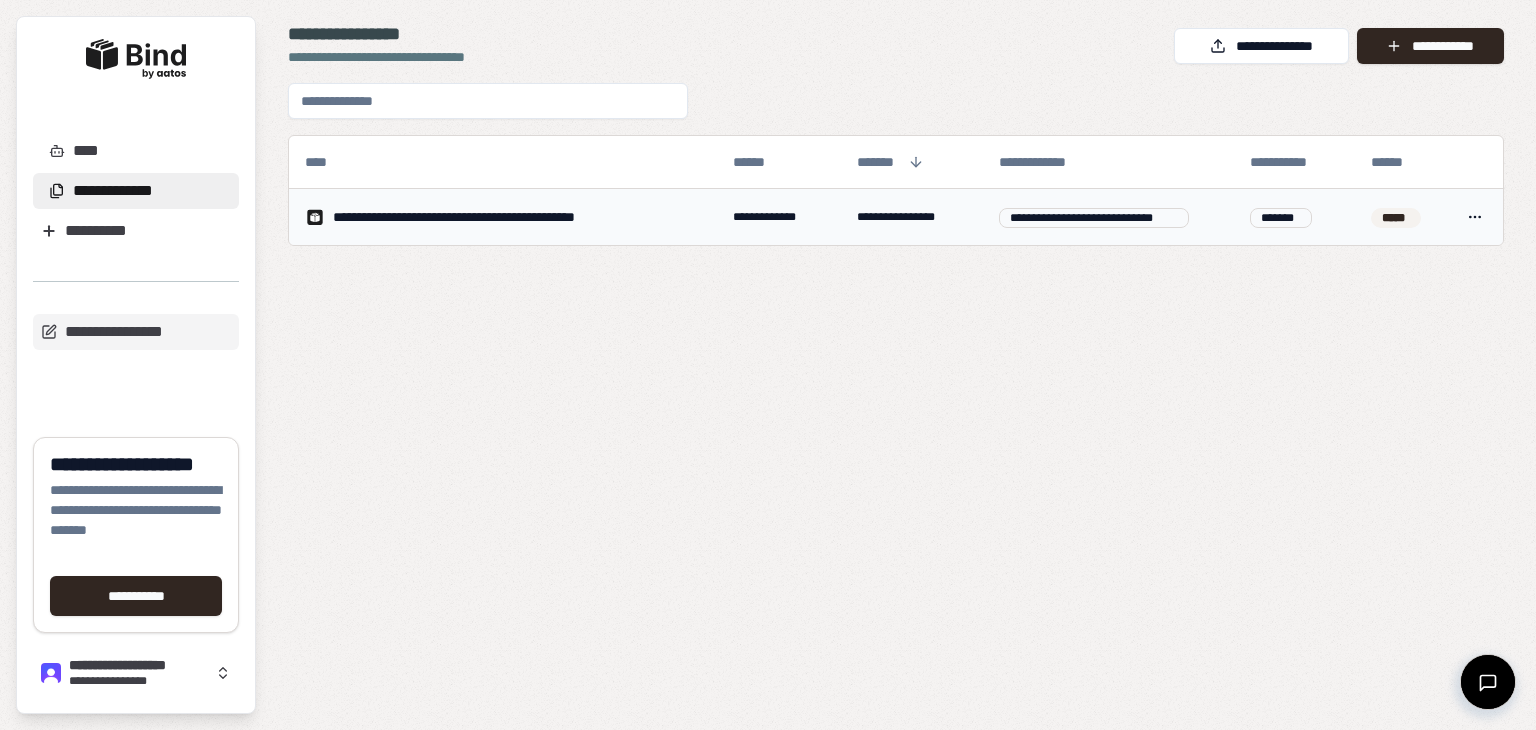 click on "**********" at bounding box center (503, 217) 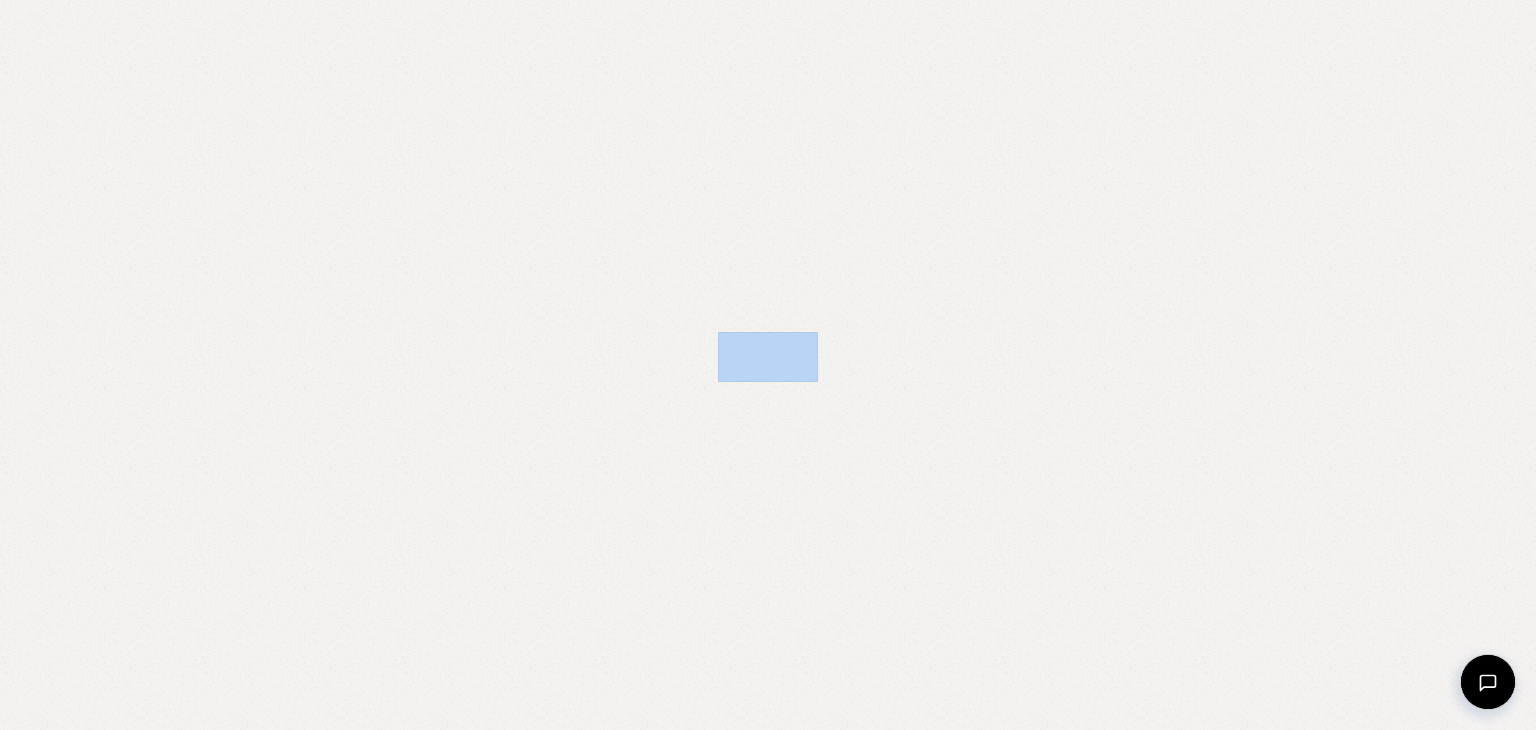click at bounding box center (768, 365) 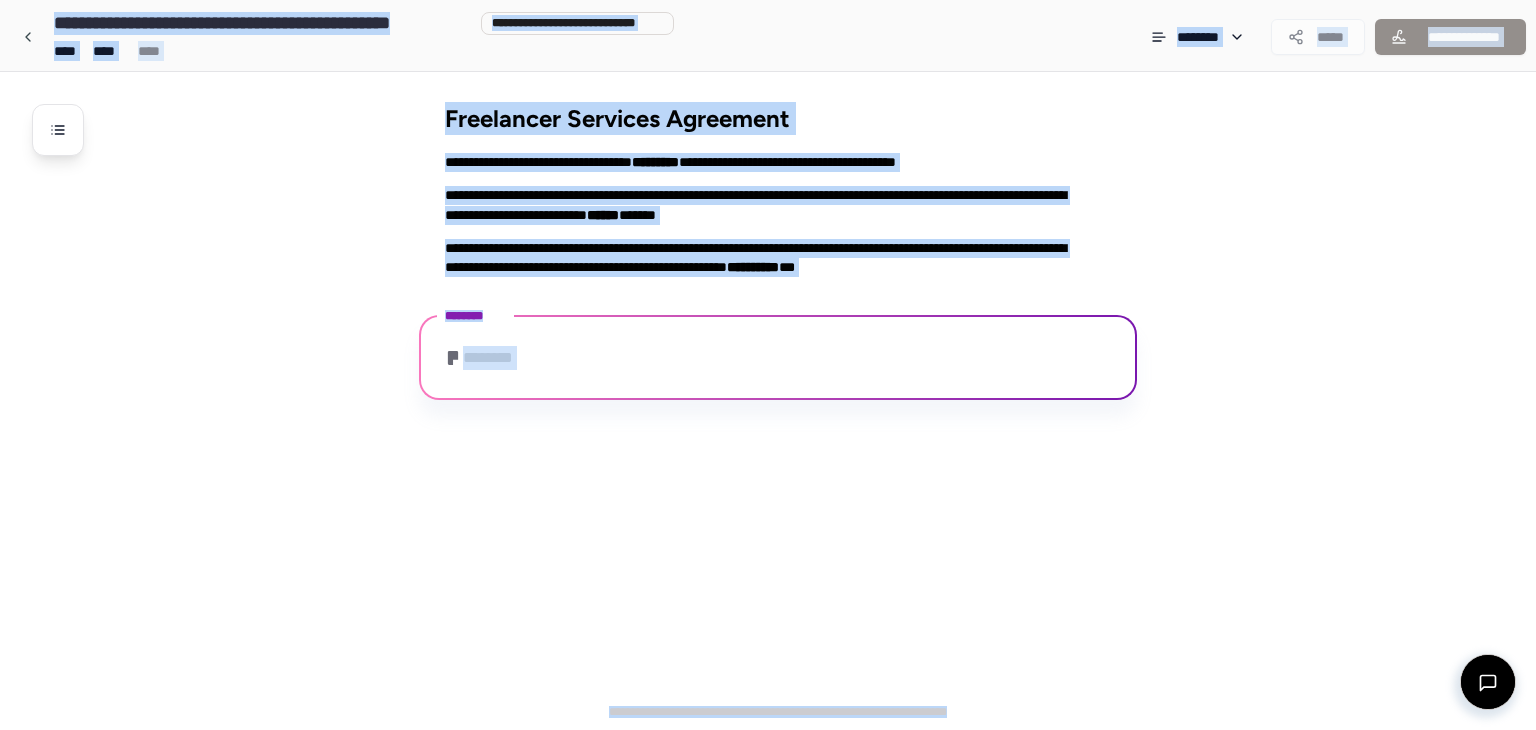 click on "**********" at bounding box center (794, 262) 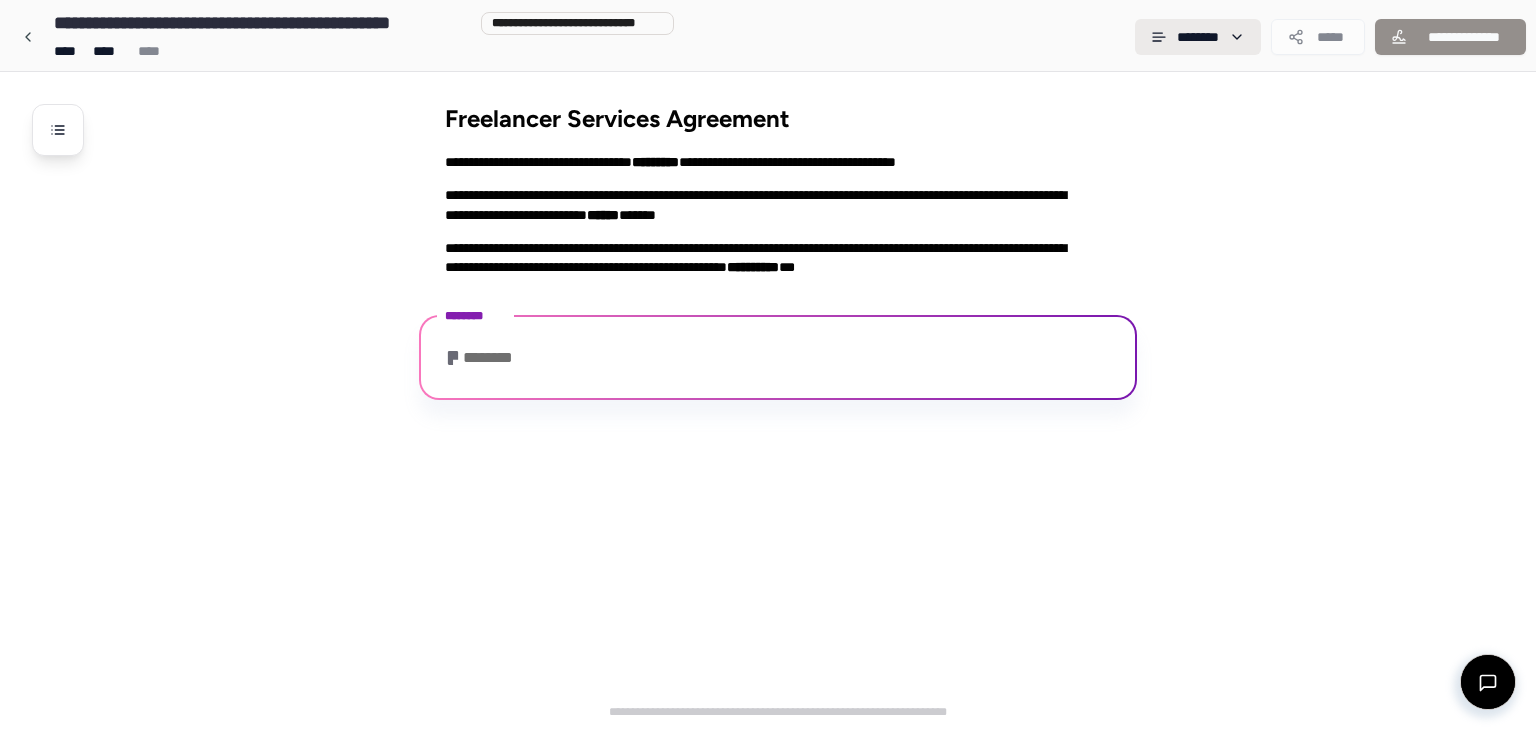 click on "**********" at bounding box center [768, 365] 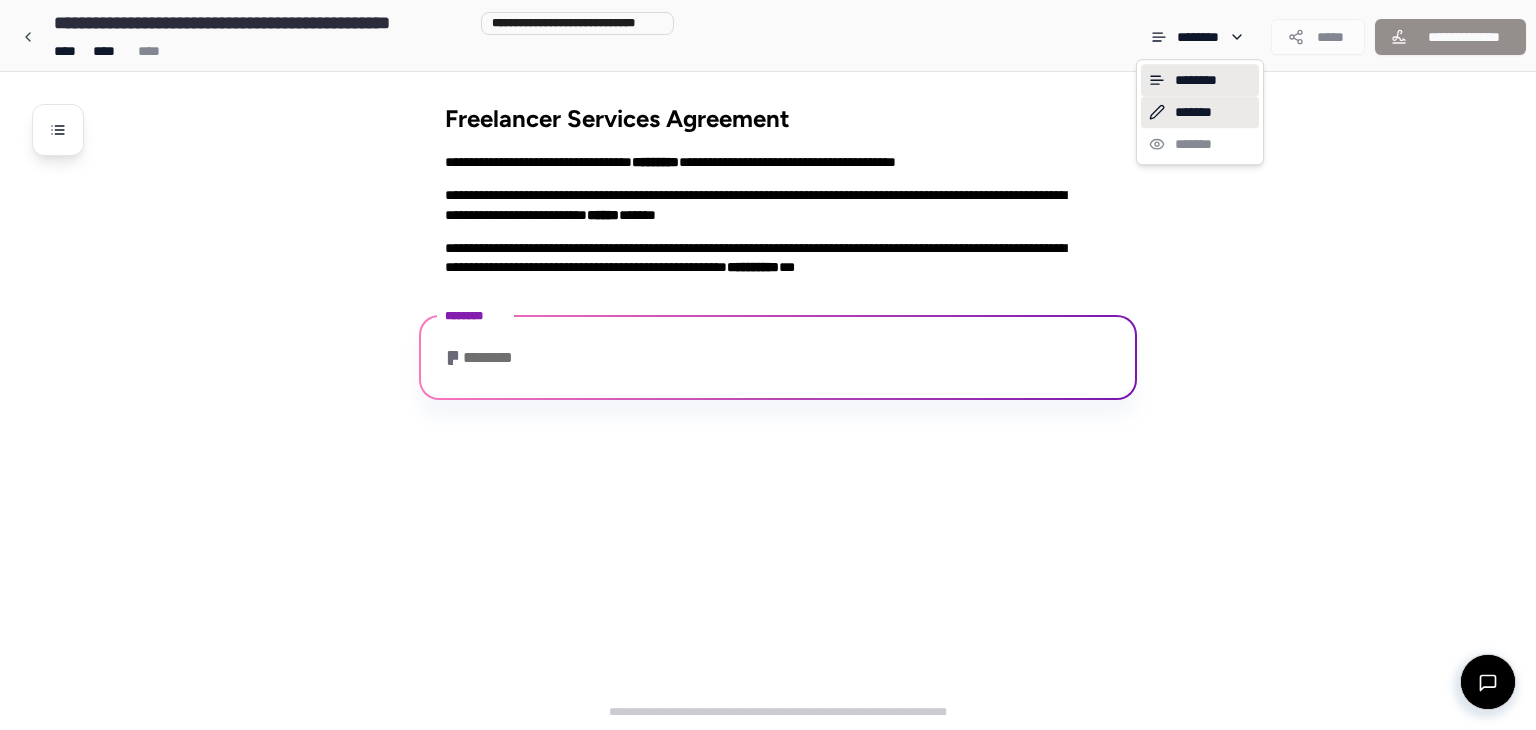 click on "*******" at bounding box center [1200, 112] 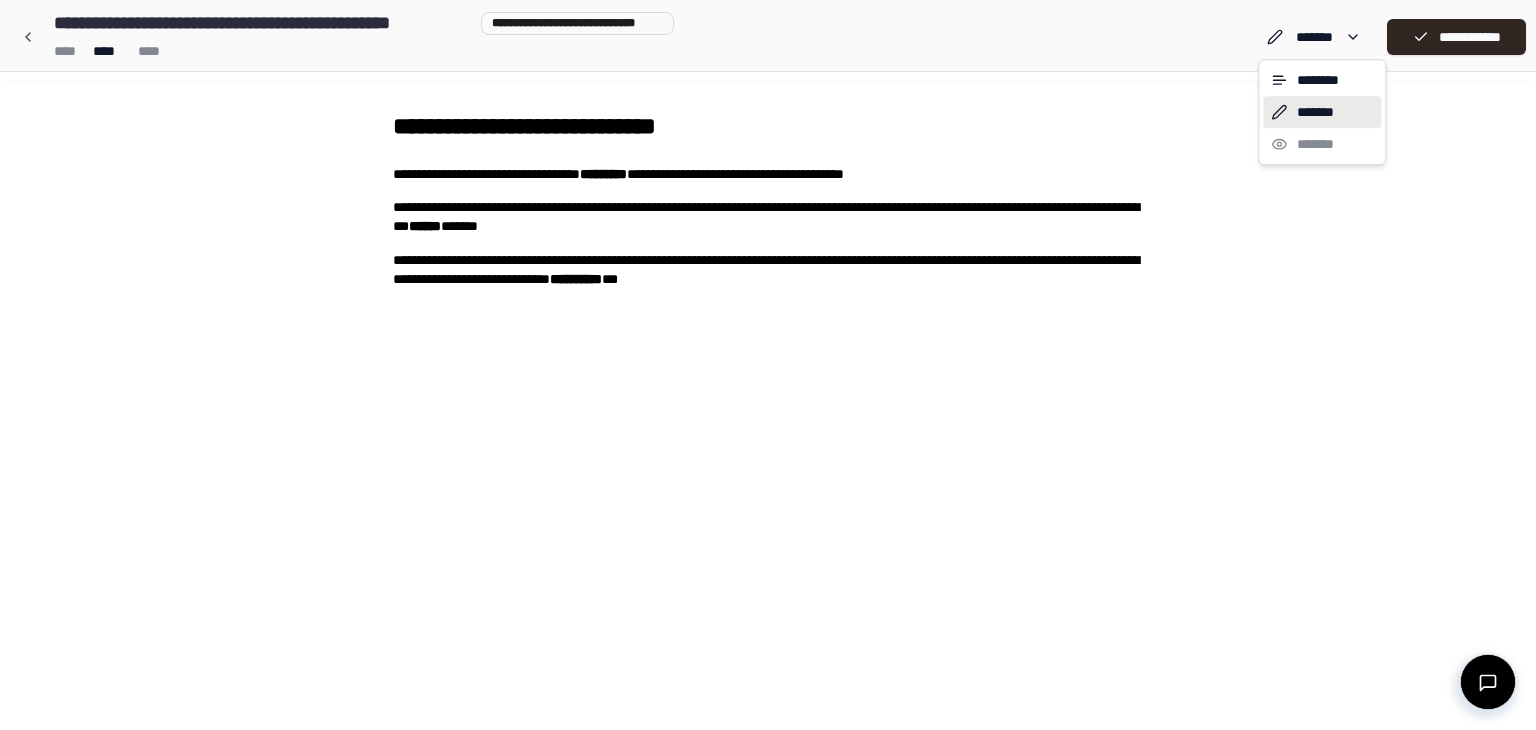 scroll, scrollTop: 0, scrollLeft: 0, axis: both 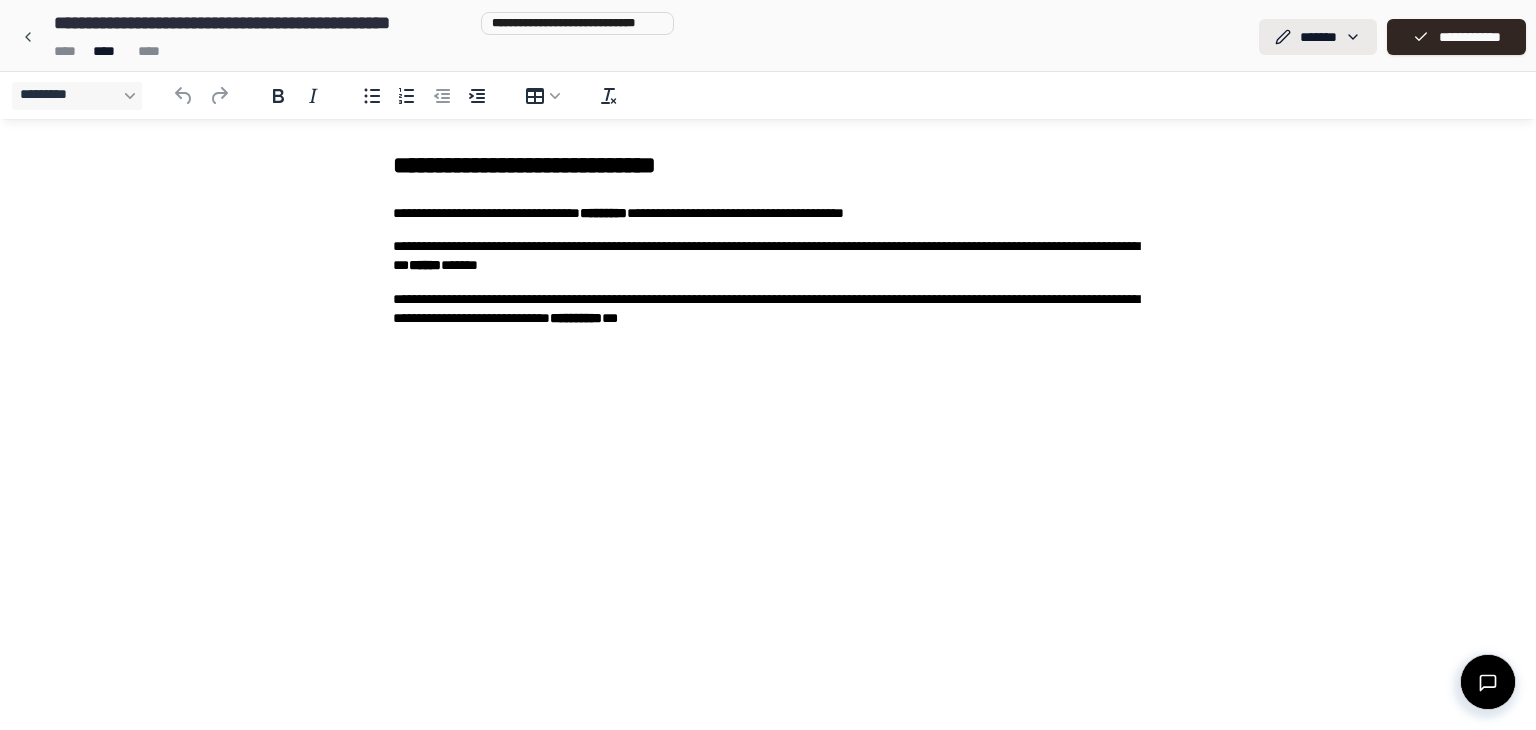 click on "**********" at bounding box center (768, 365) 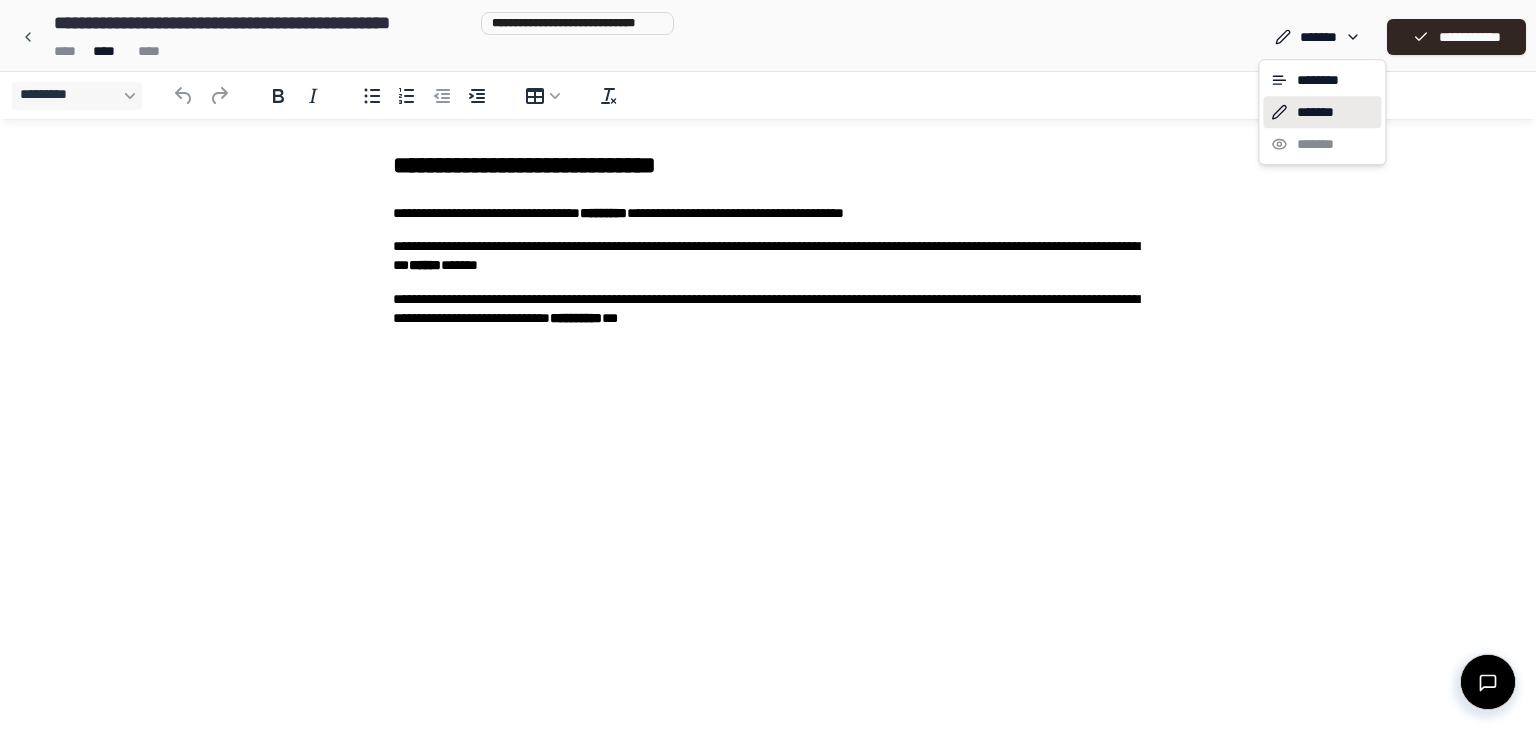 click on "******** ******* *******" at bounding box center [1322, 112] 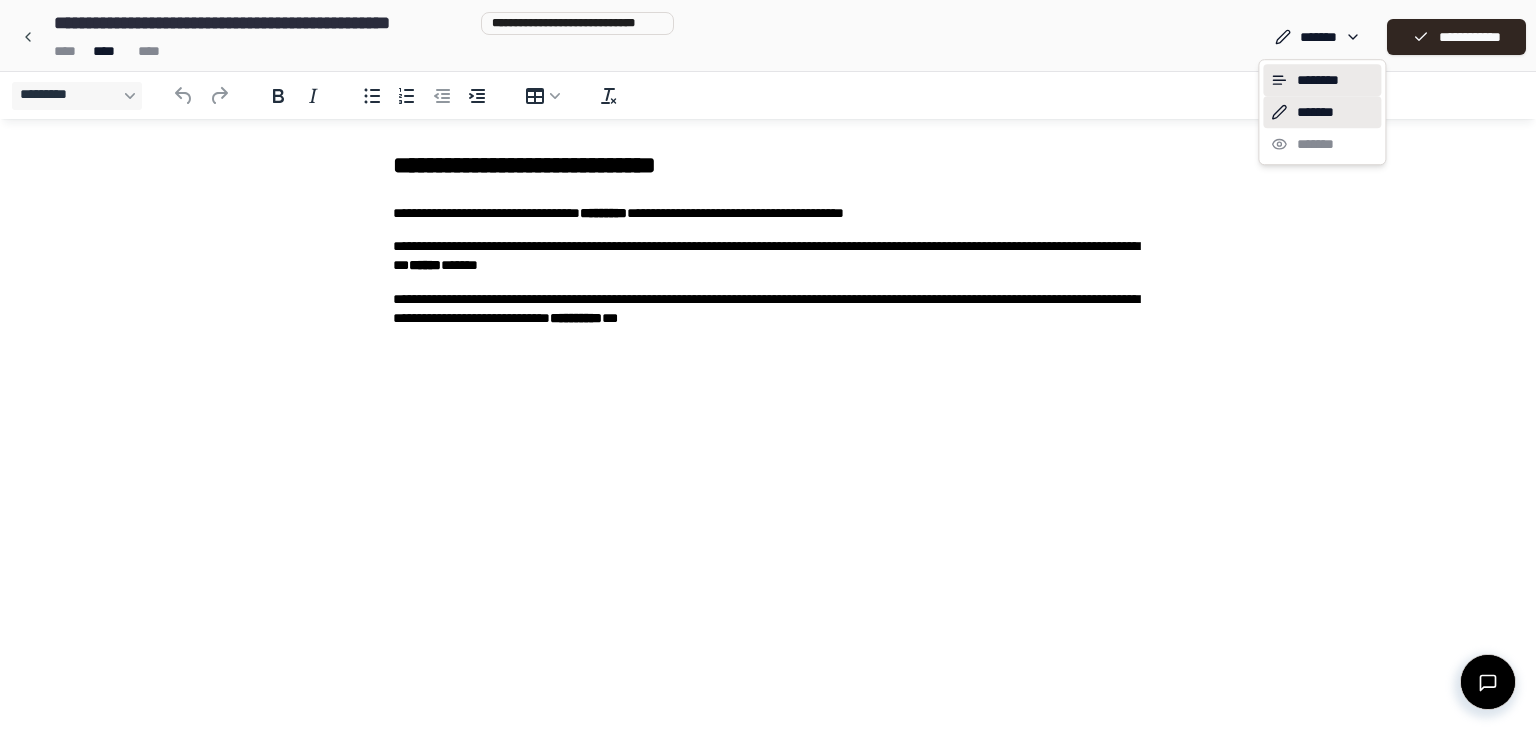 click on "********" at bounding box center (1322, 80) 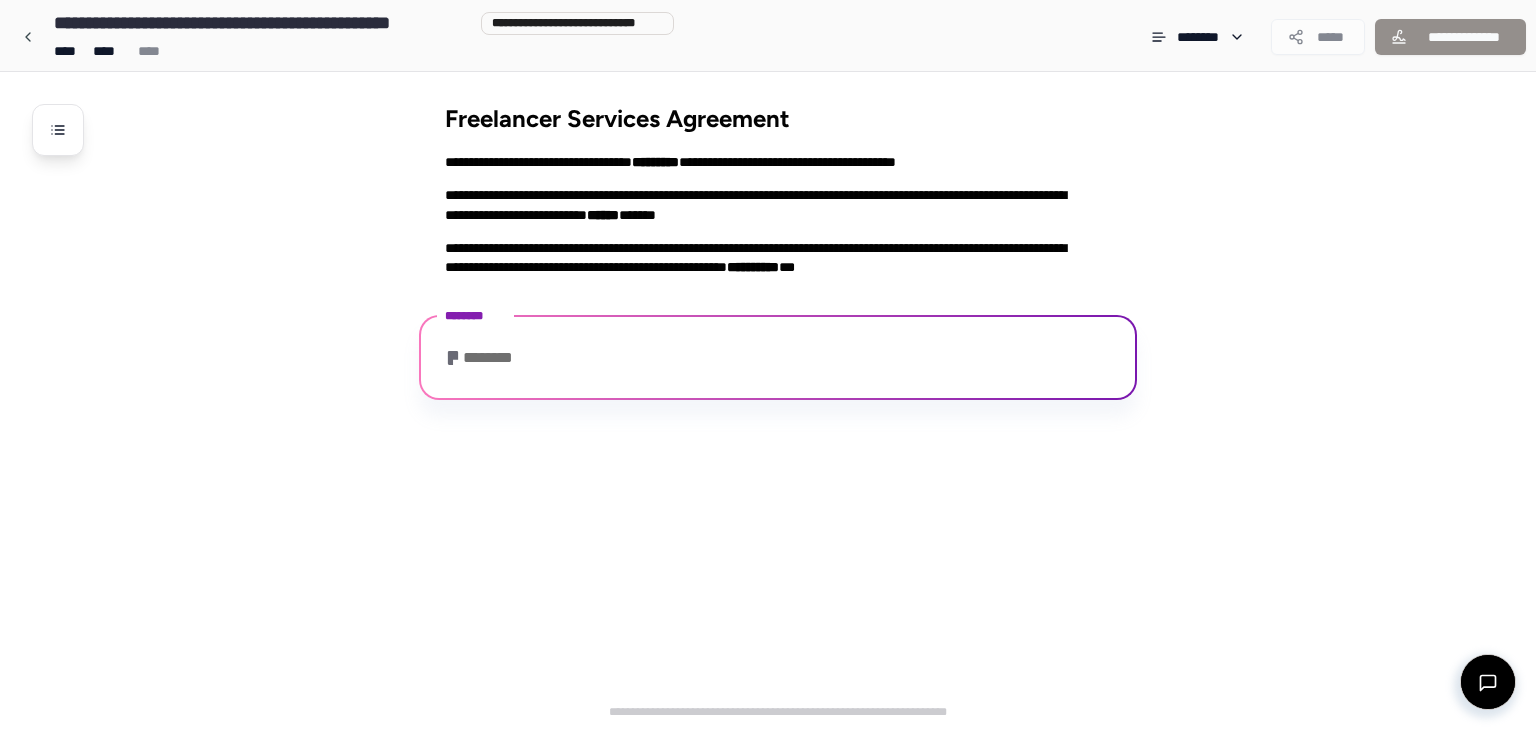 click on "**********" at bounding box center (577, 23) 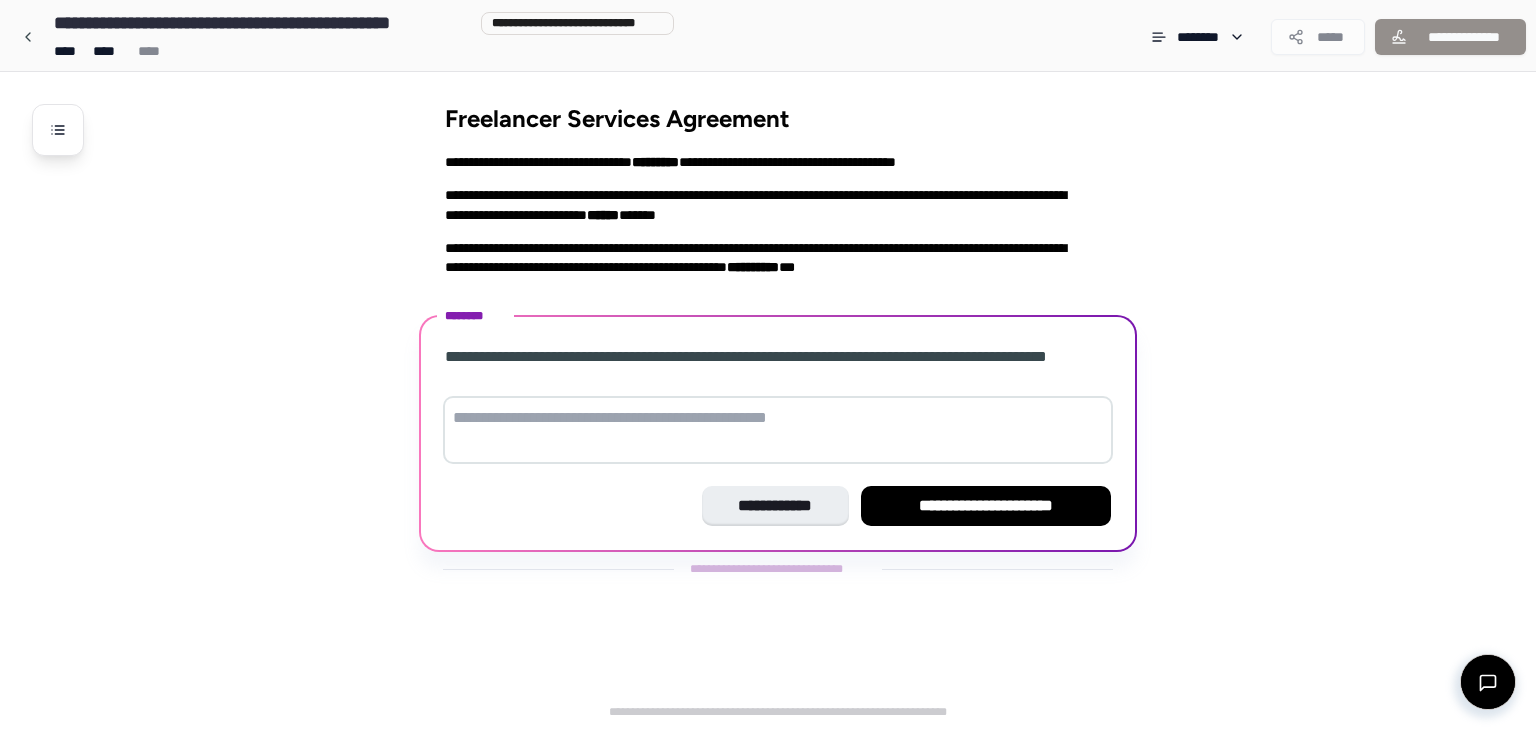 click on "**** **** ****" at bounding box center [360, 51] 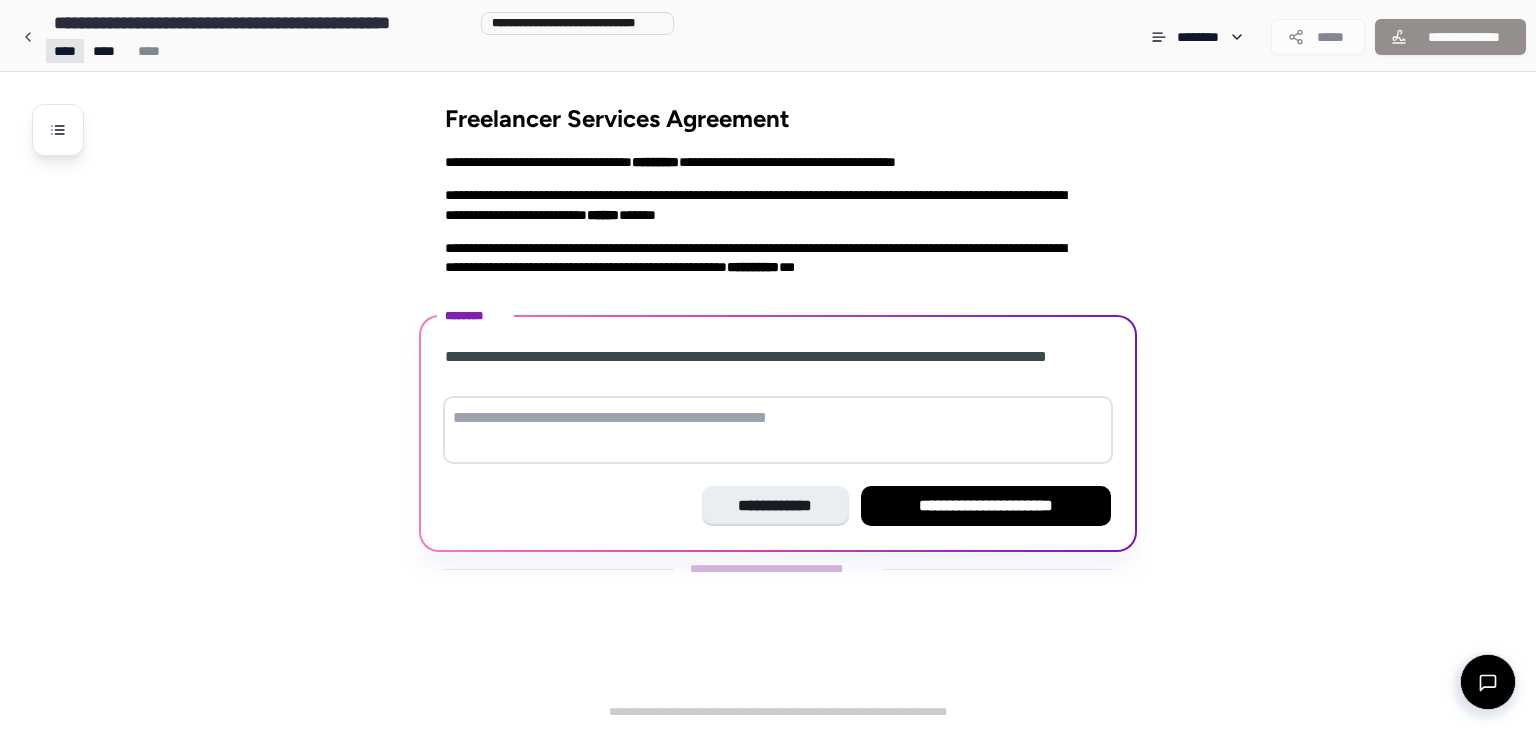 click on "**********" at bounding box center (768, 365) 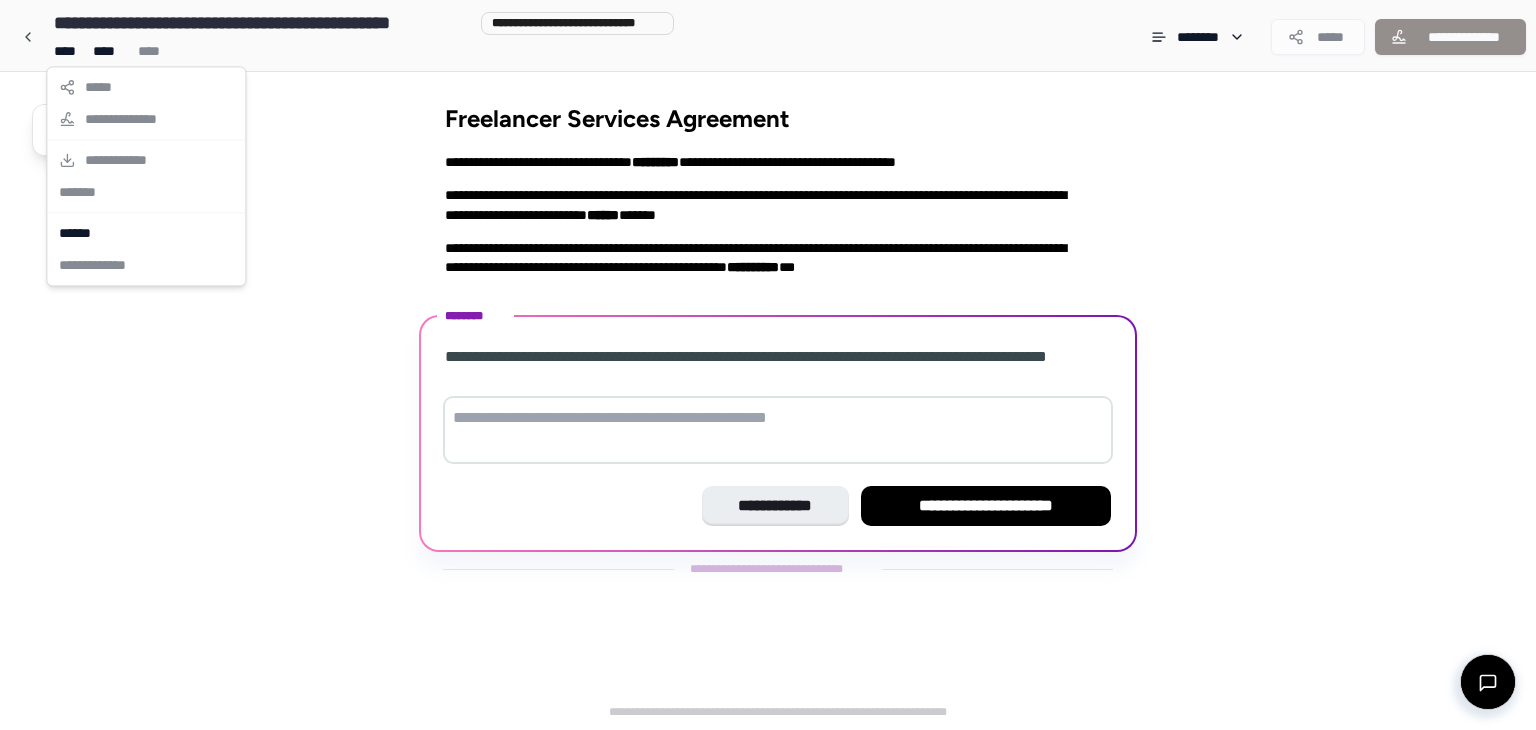 click on "**********" at bounding box center (768, 365) 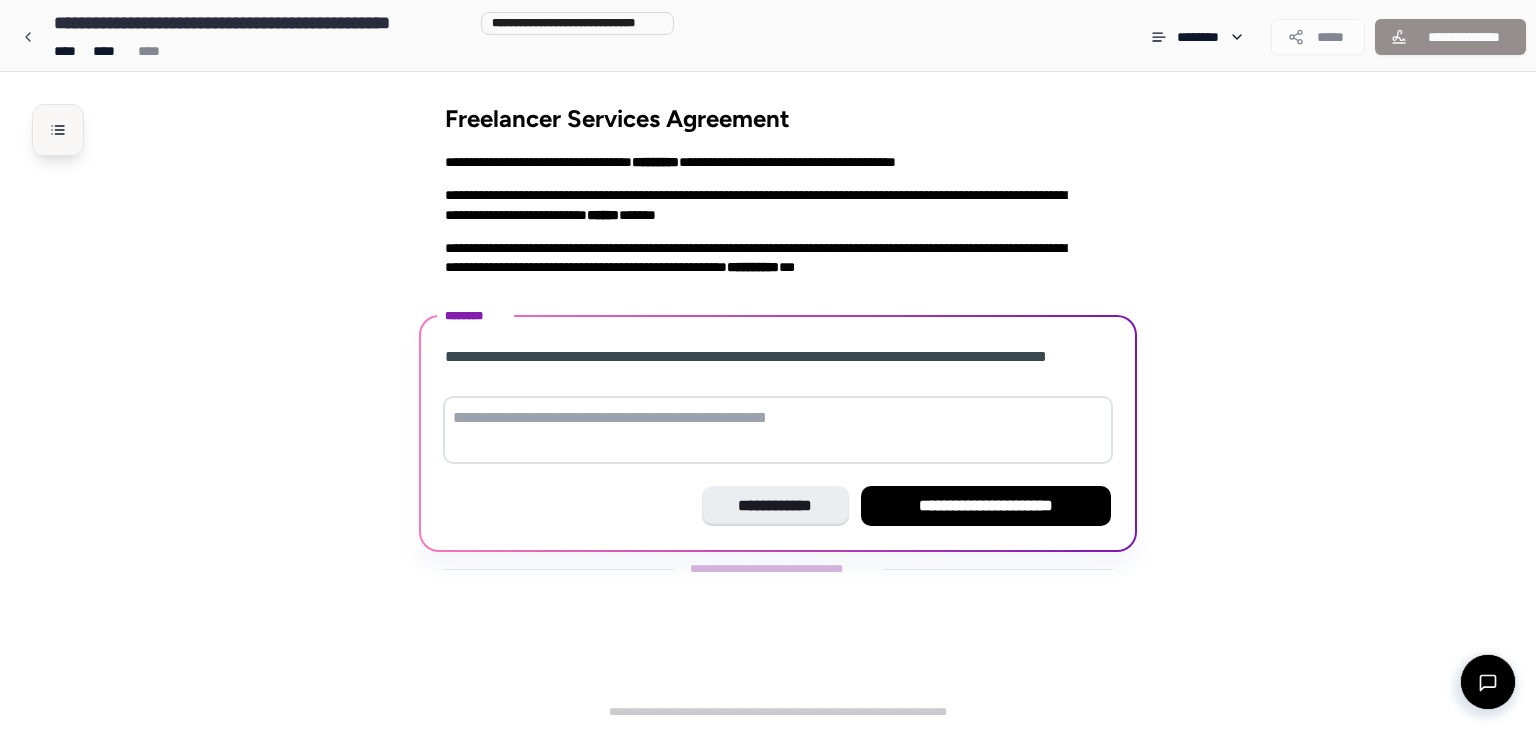 click at bounding box center [58, 130] 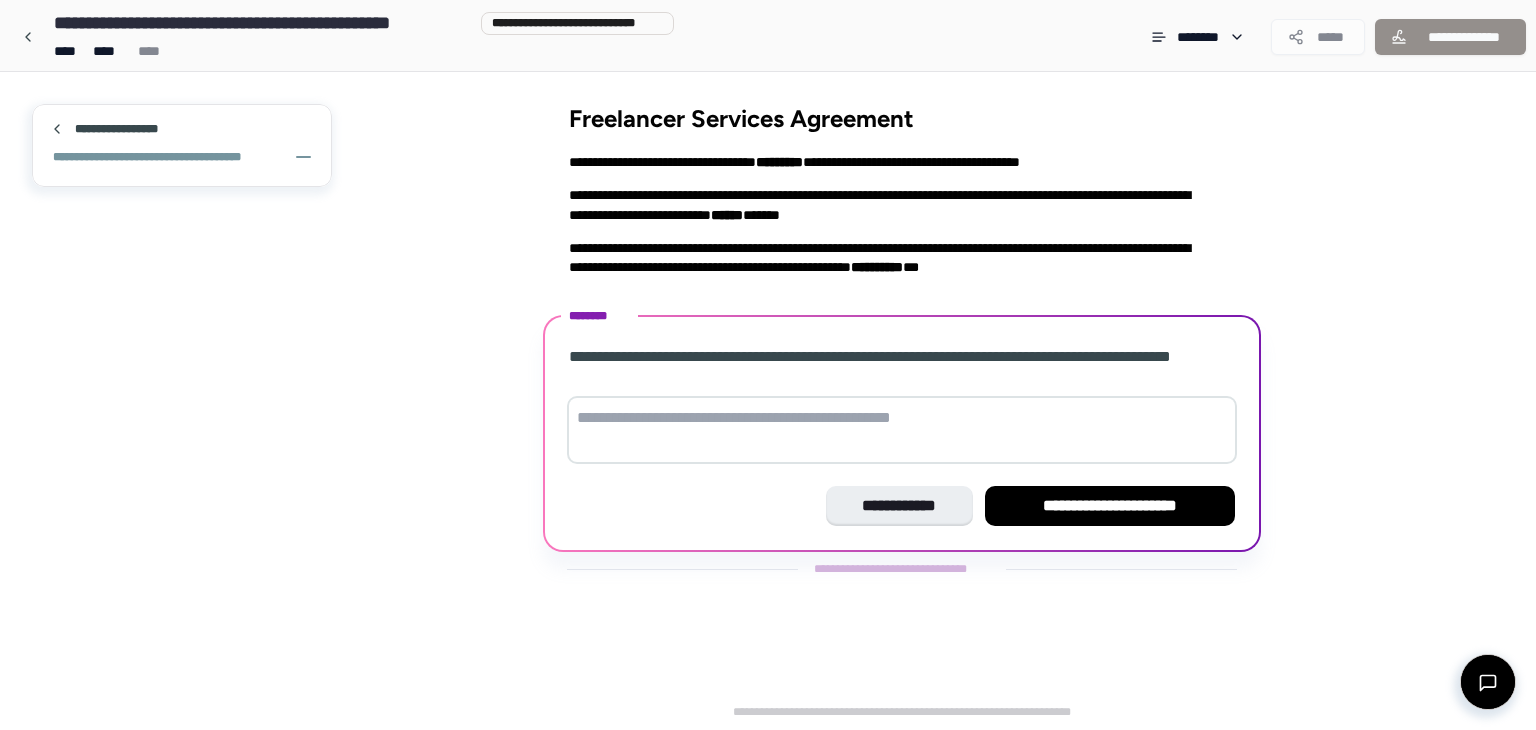click on "**********" at bounding box center [123, 129] 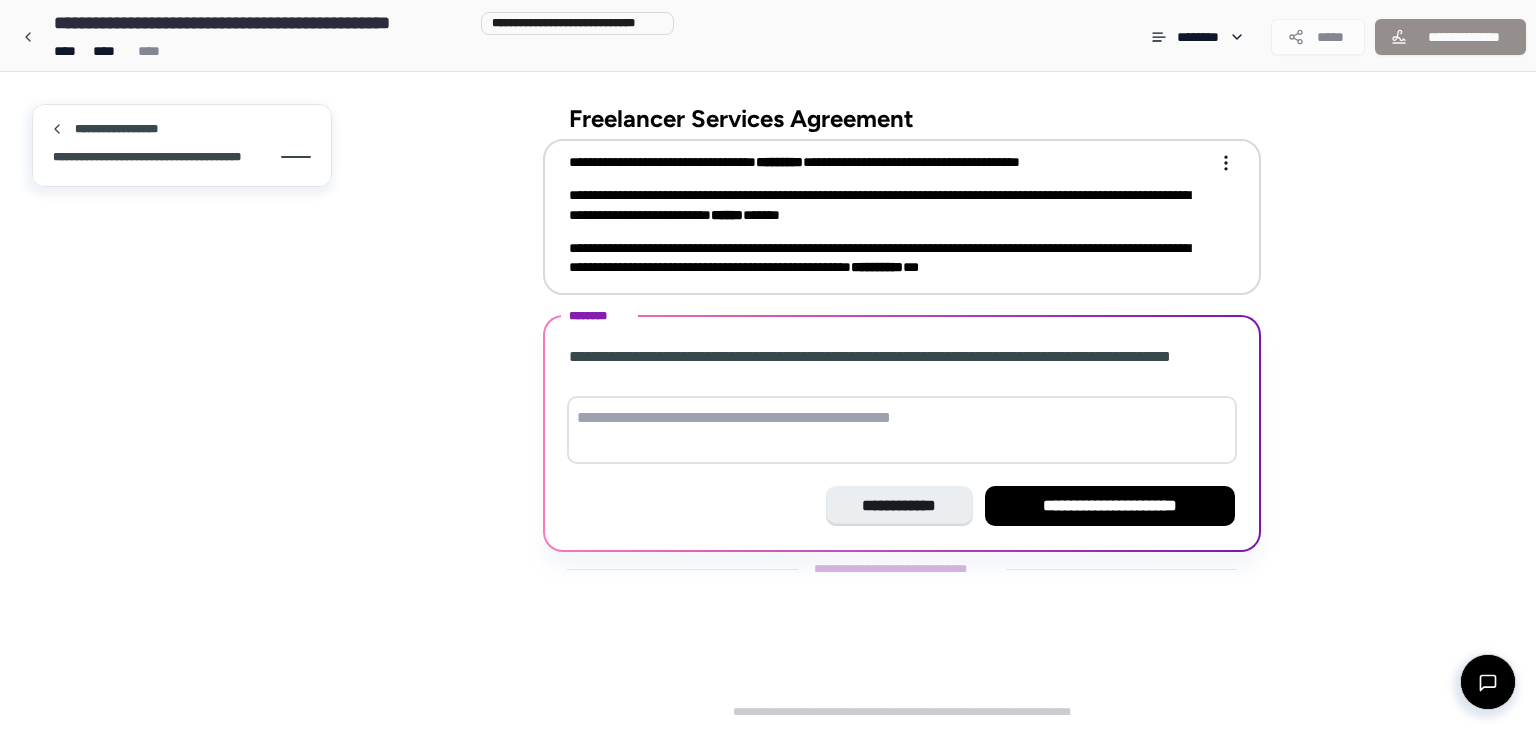 click on "**********" at bounding box center (157, 157) 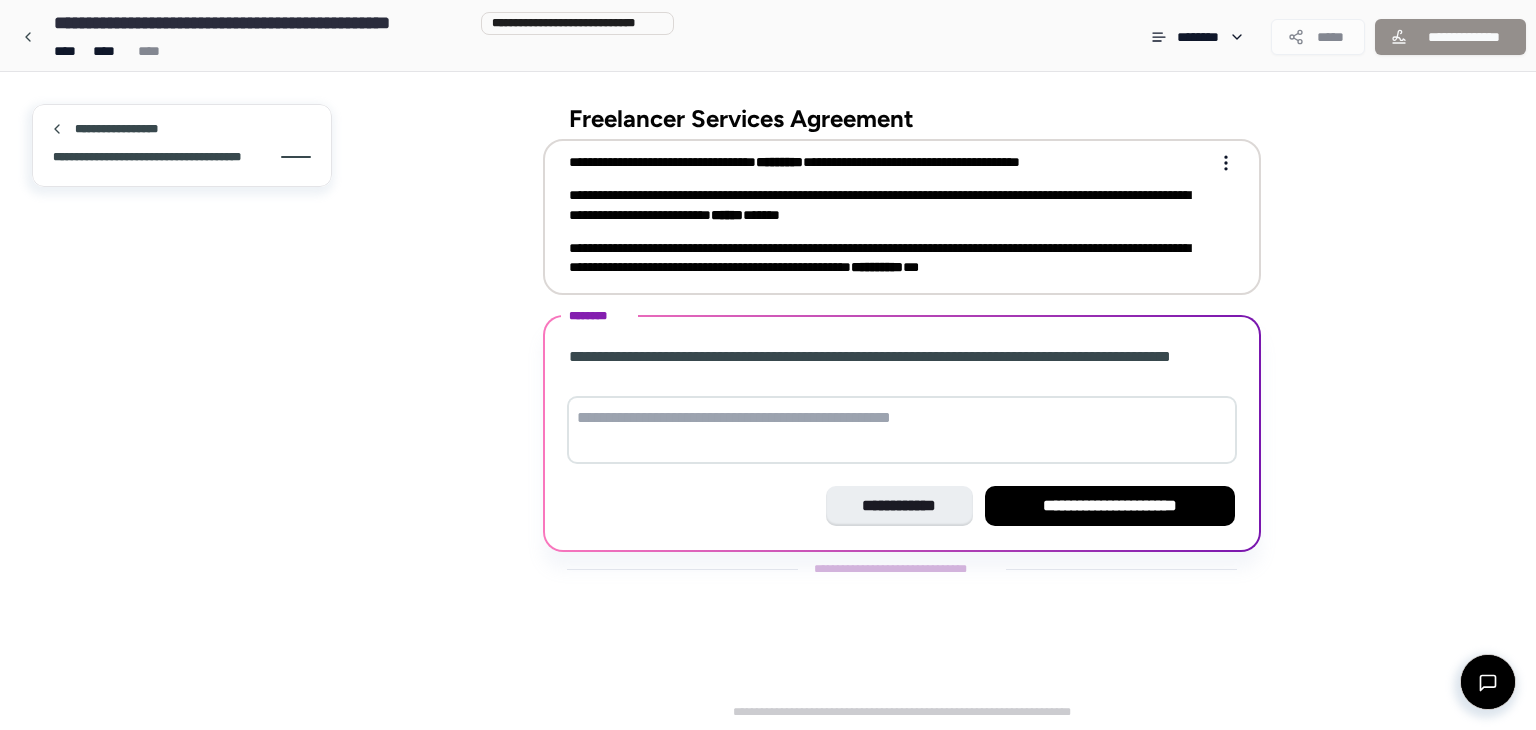 click on "**********" at bounding box center [888, 205] 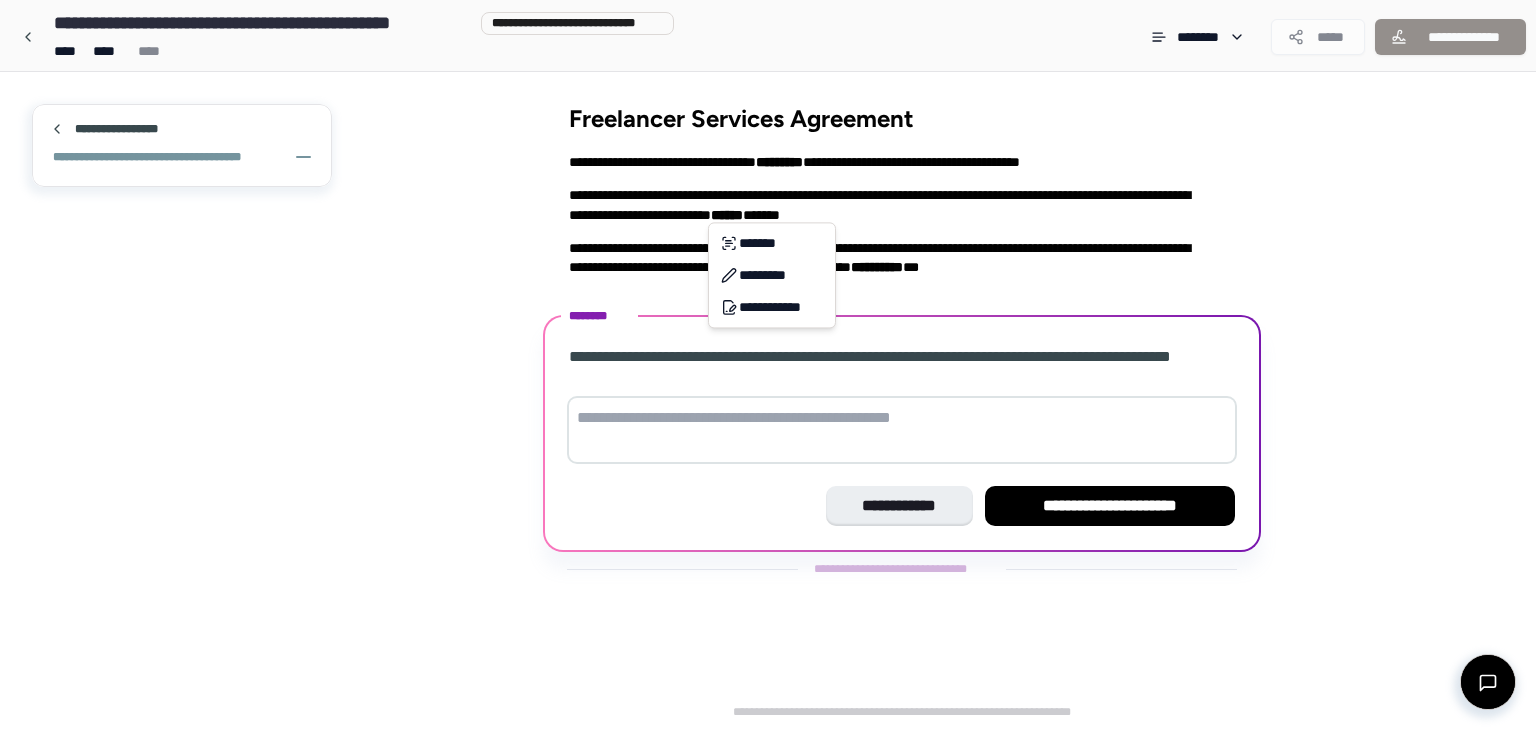 click on "**********" at bounding box center [768, 365] 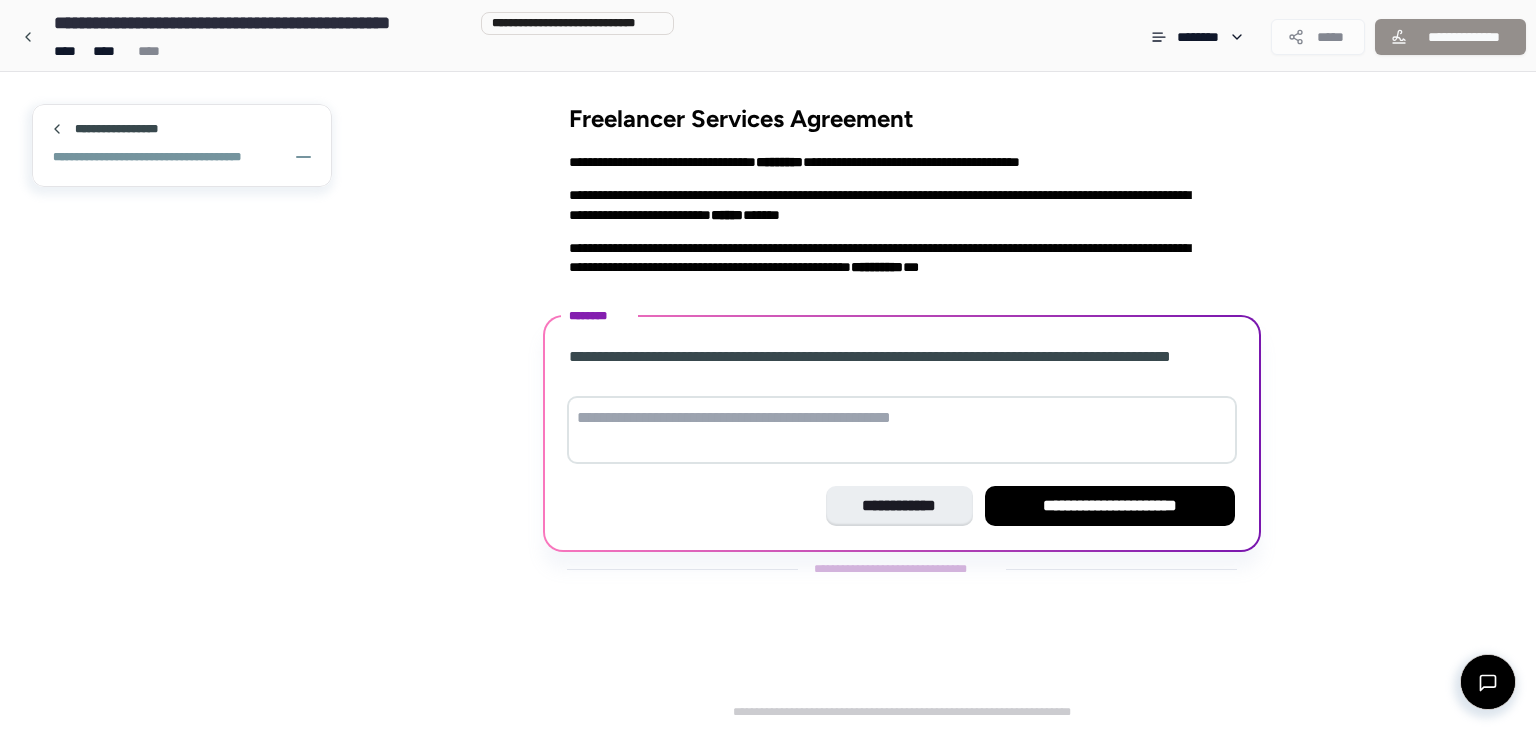 click at bounding box center [902, 430] 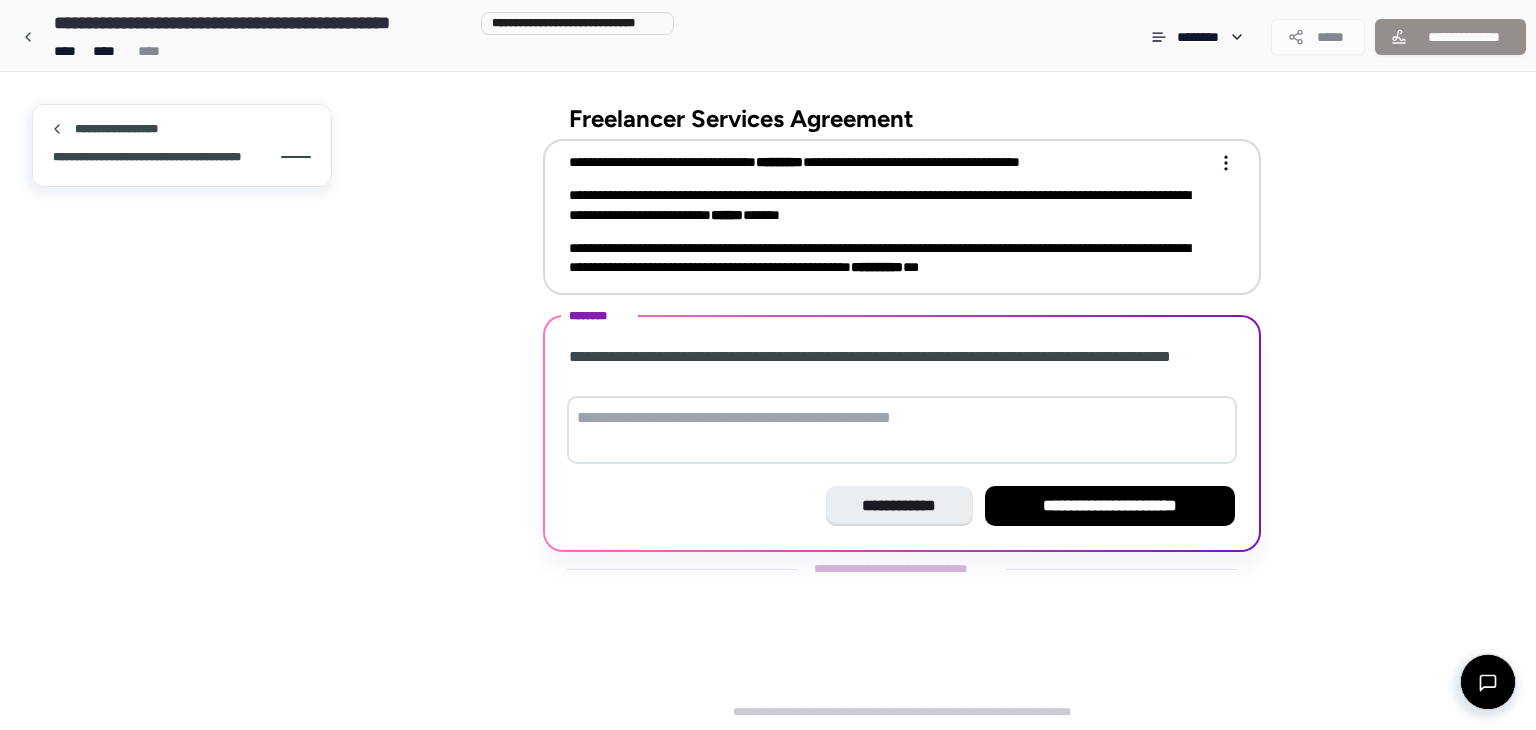 click on "**********" at bounding box center (888, 205) 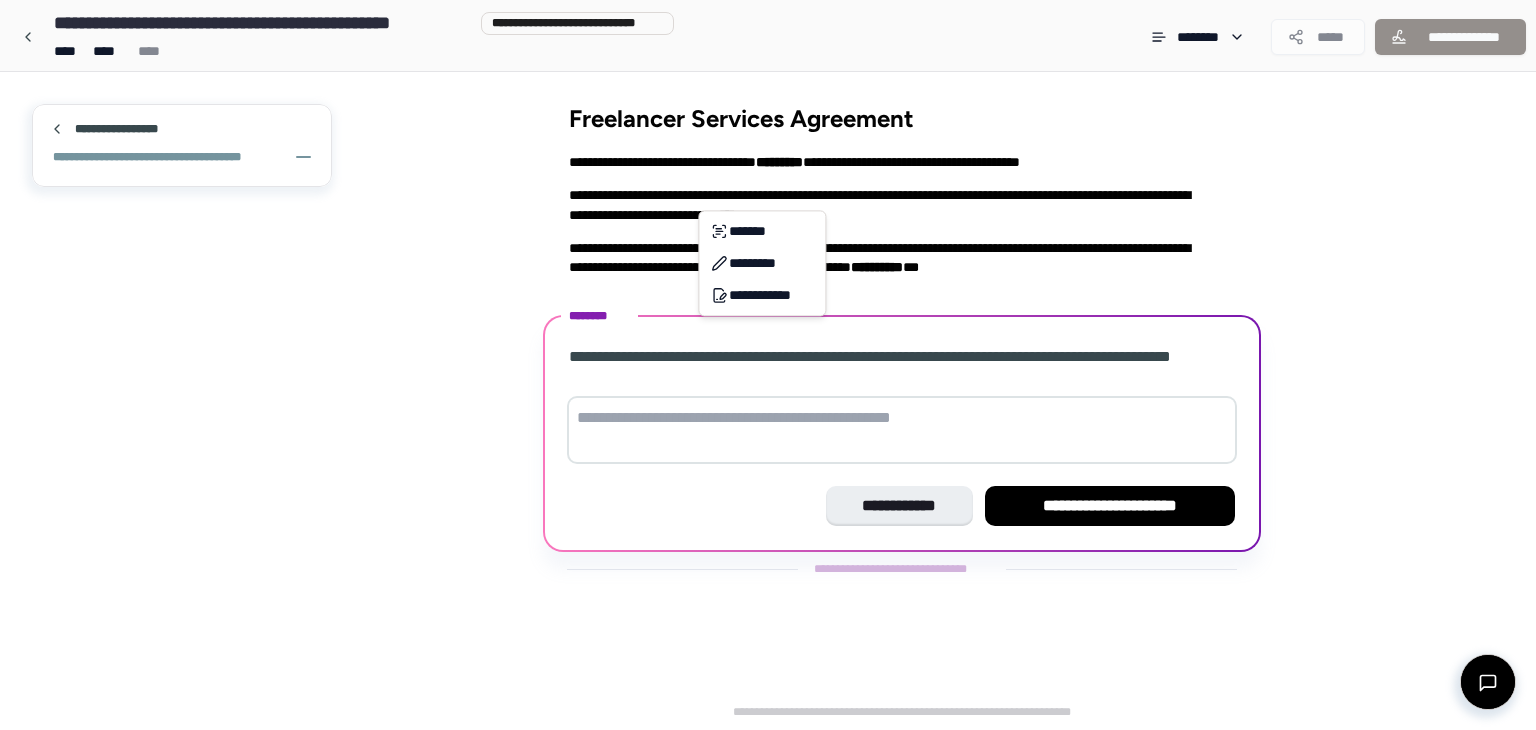 click on "**********" at bounding box center [768, 365] 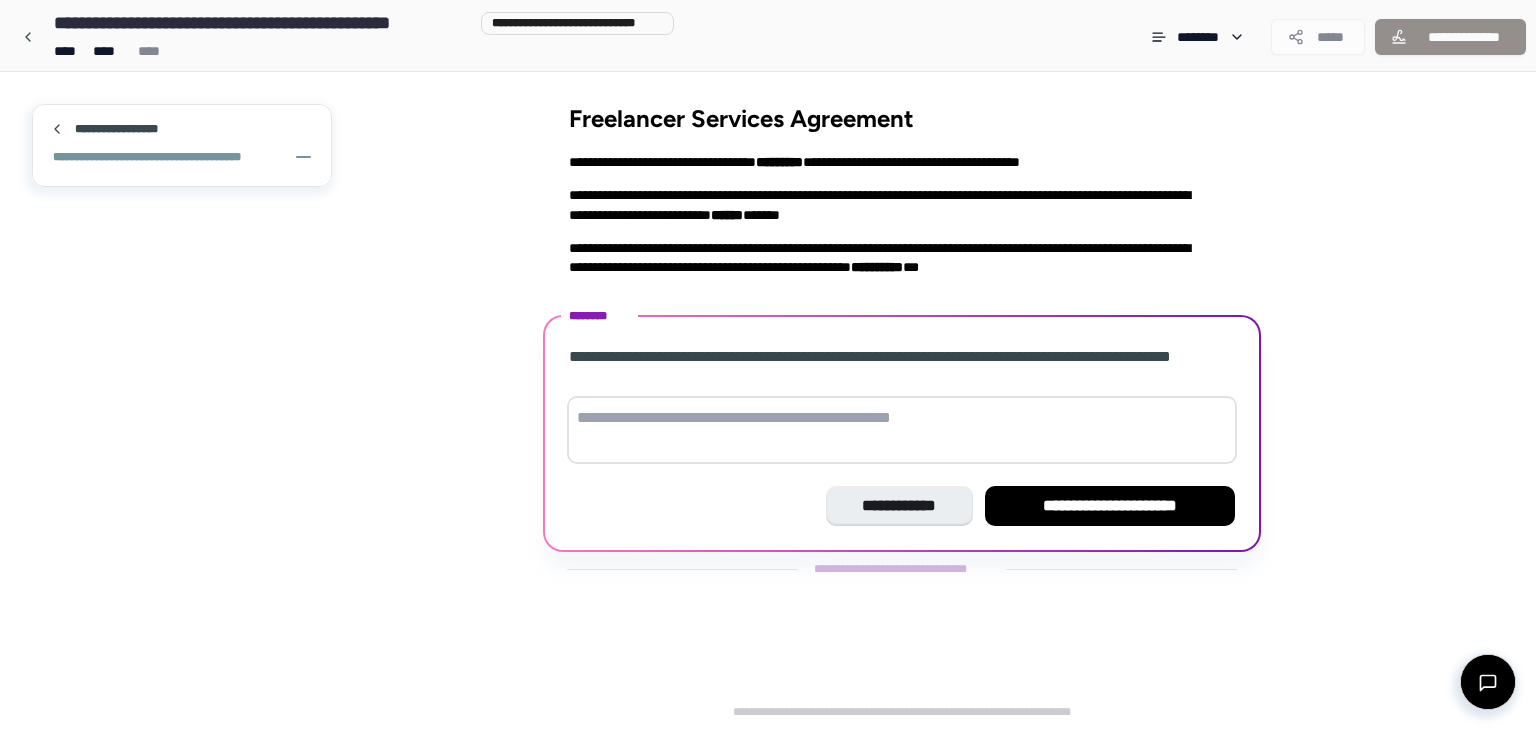 click on "**********" at bounding box center (888, 215) 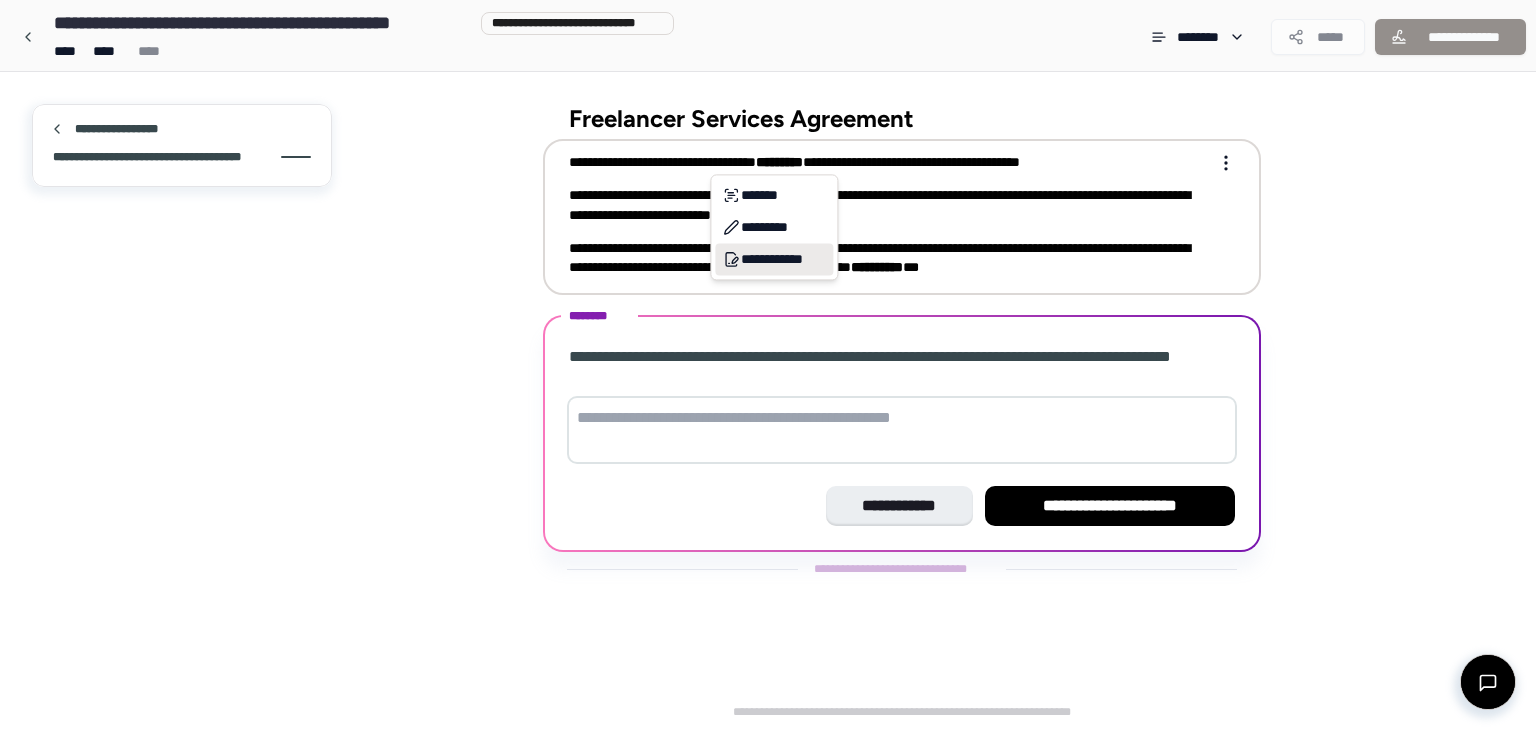 click on "**********" at bounding box center (774, 259) 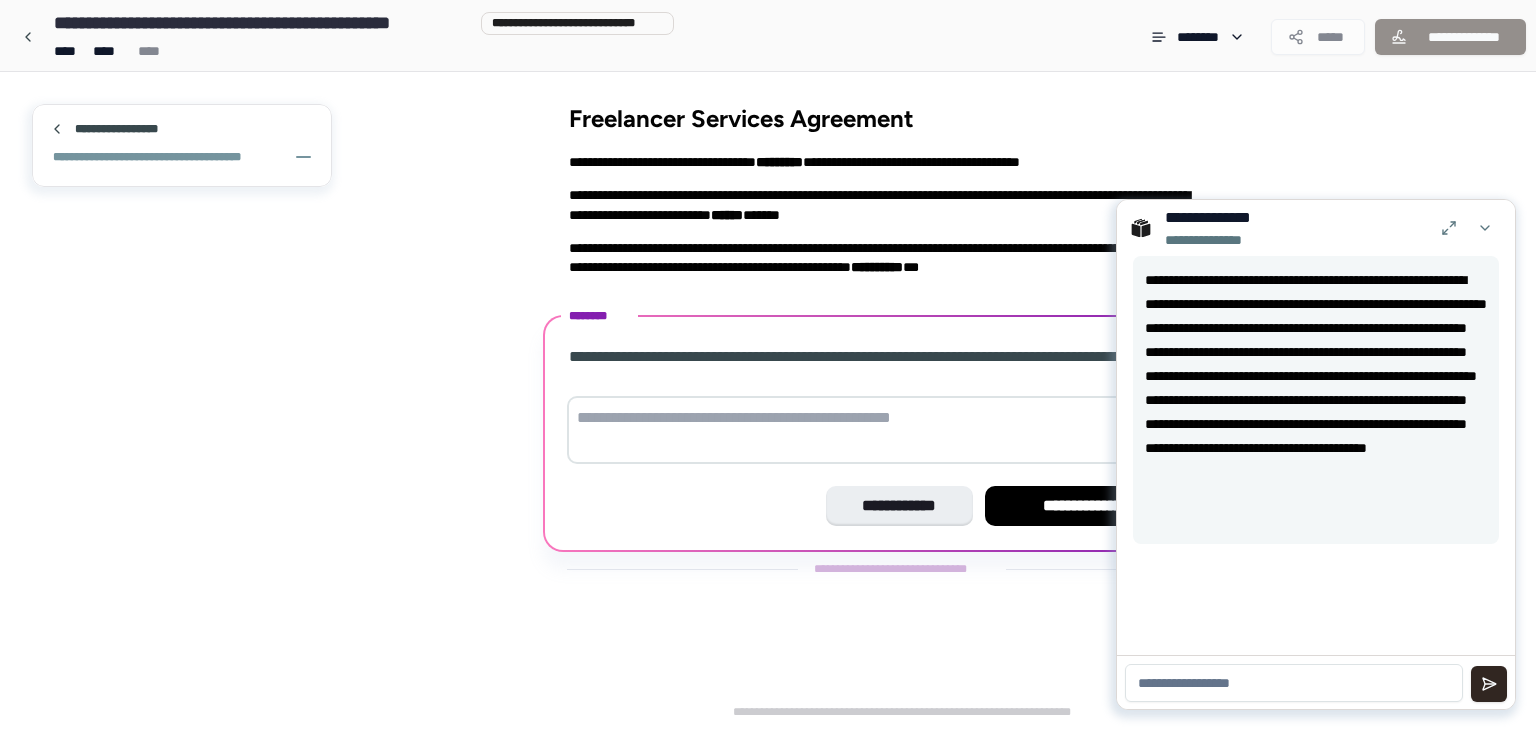 click at bounding box center (1294, 683) 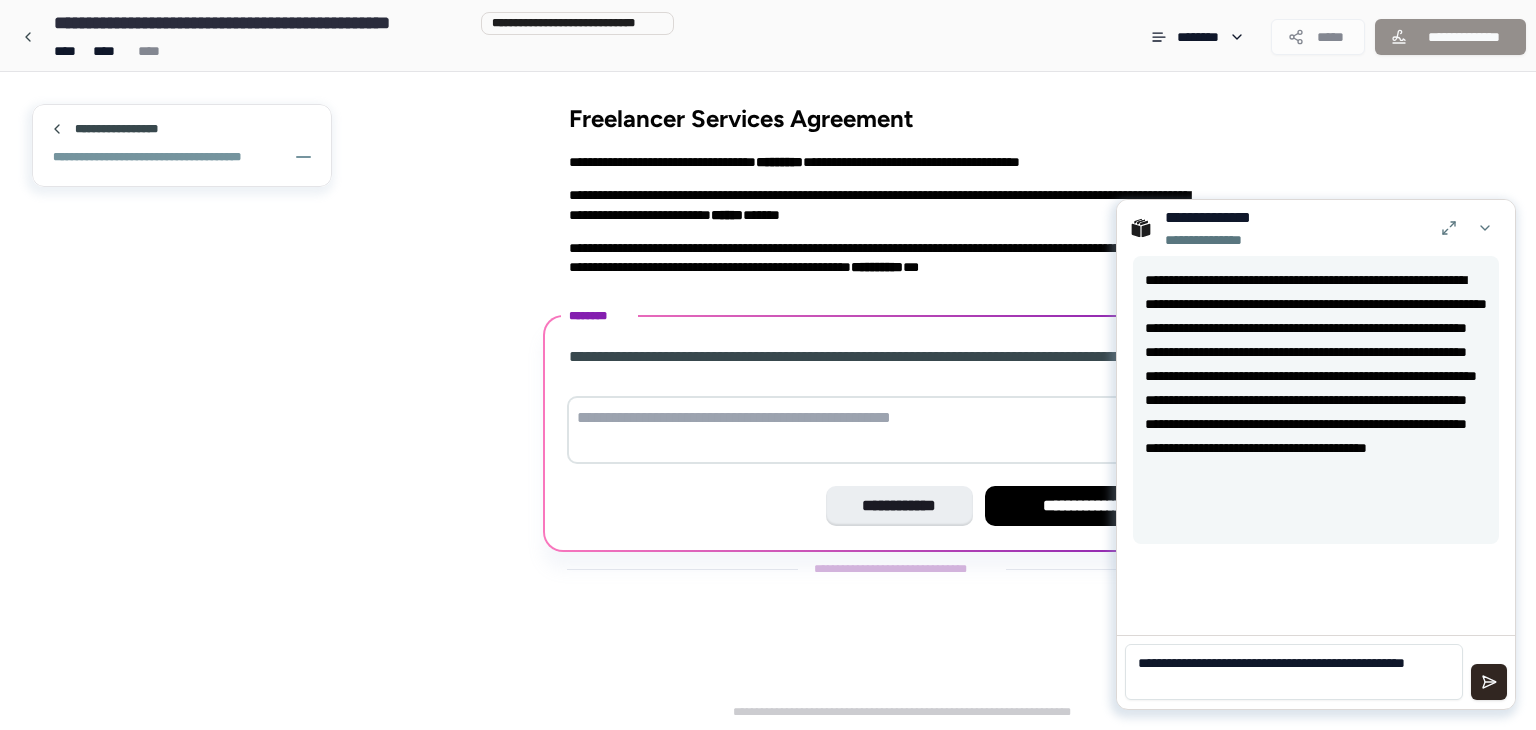 scroll, scrollTop: 0, scrollLeft: 0, axis: both 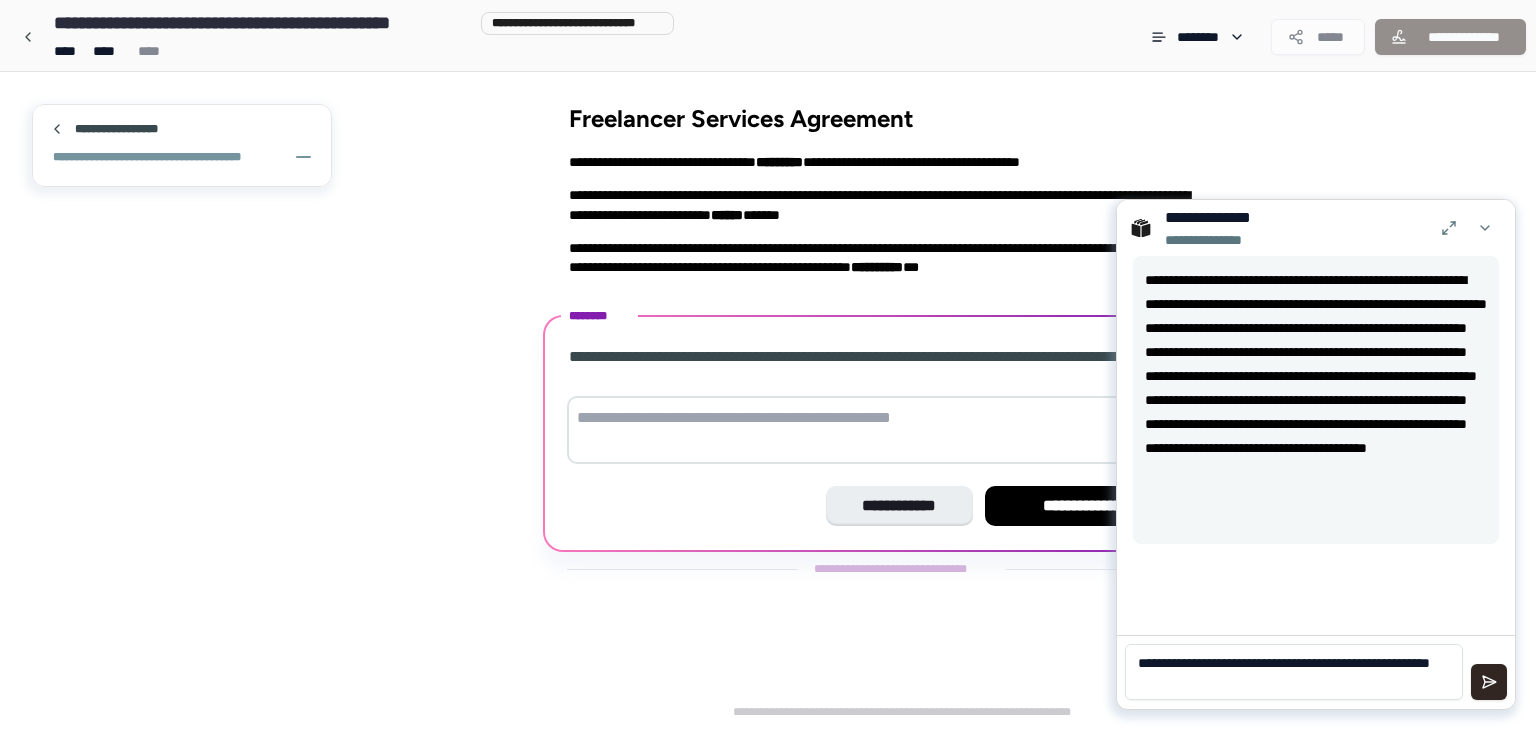 type on "**********" 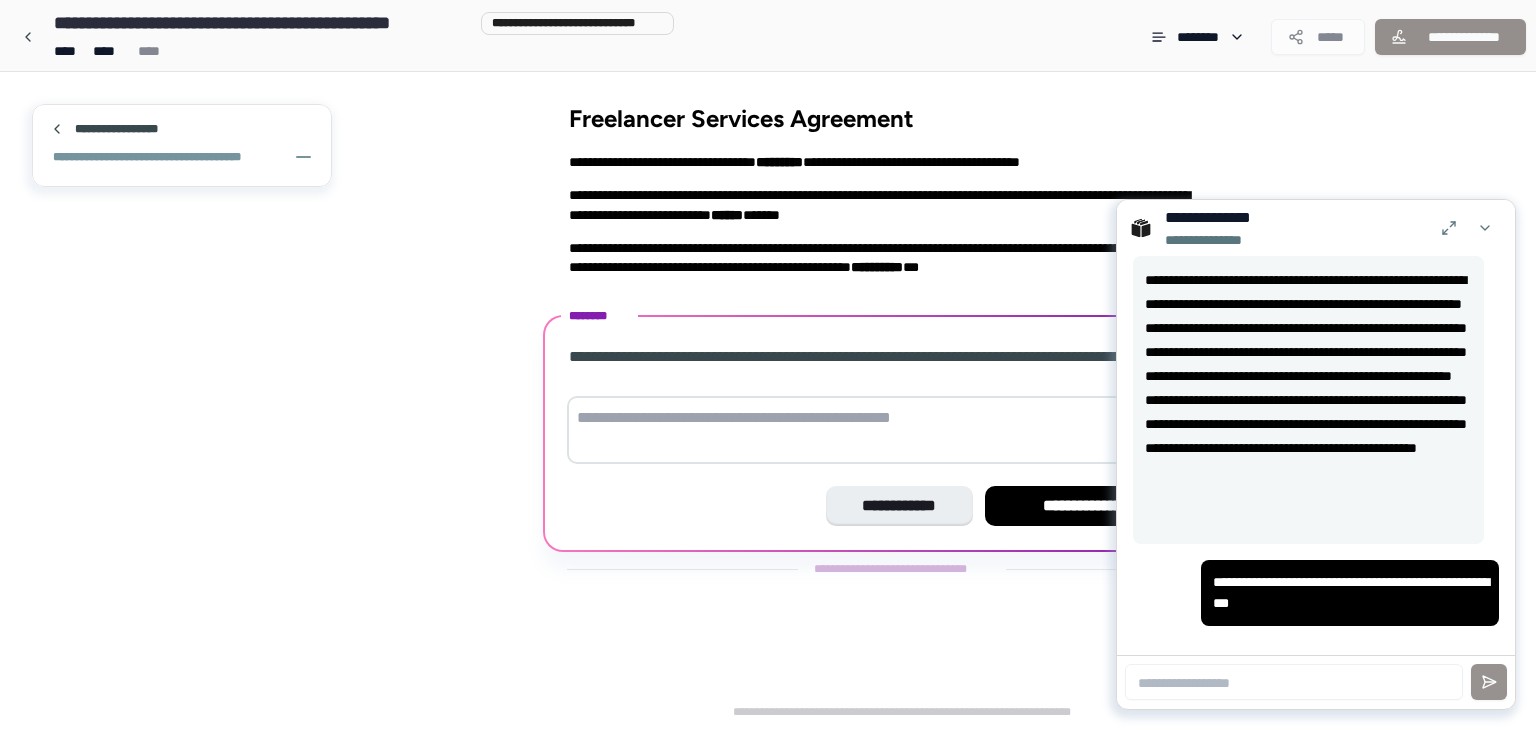 scroll, scrollTop: 0, scrollLeft: 0, axis: both 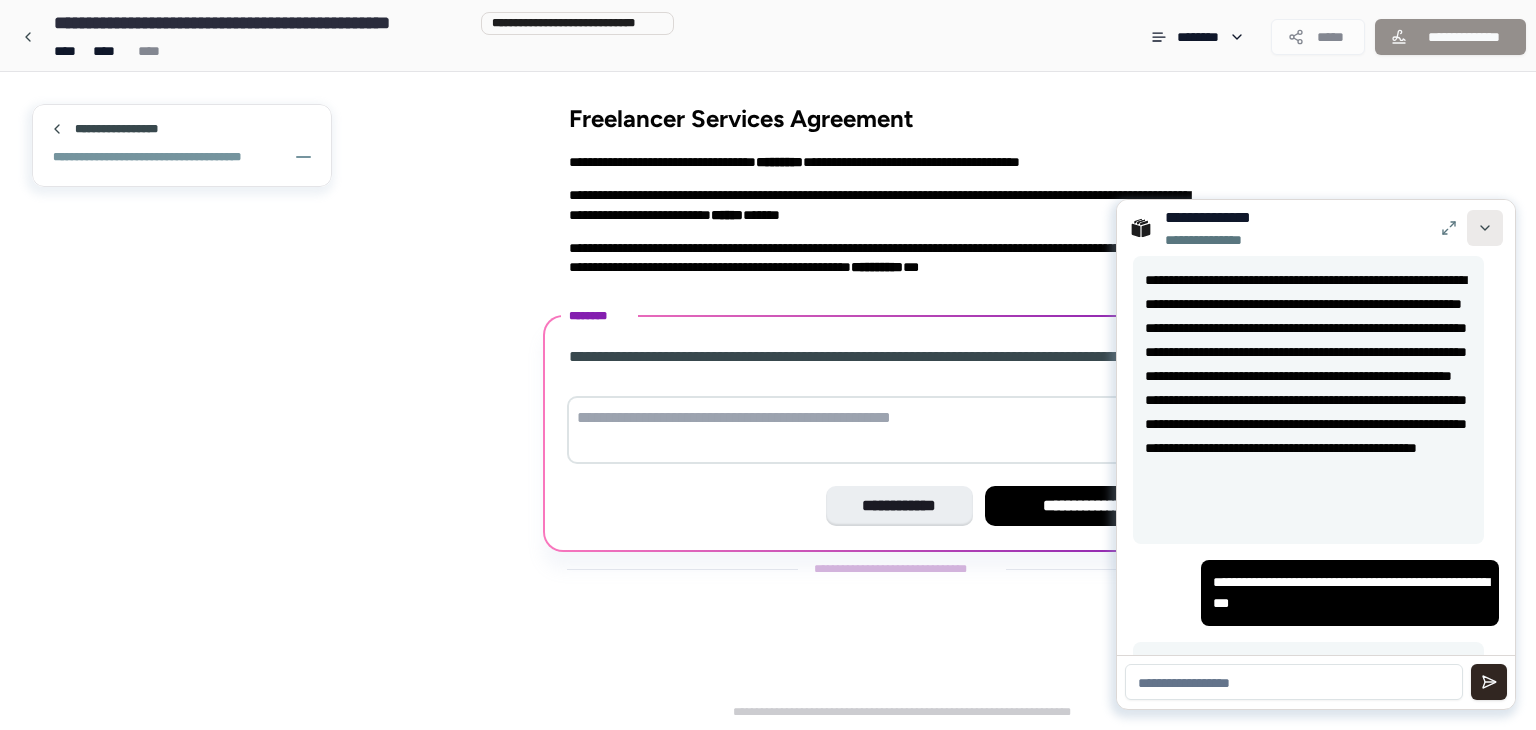click at bounding box center [1485, 228] 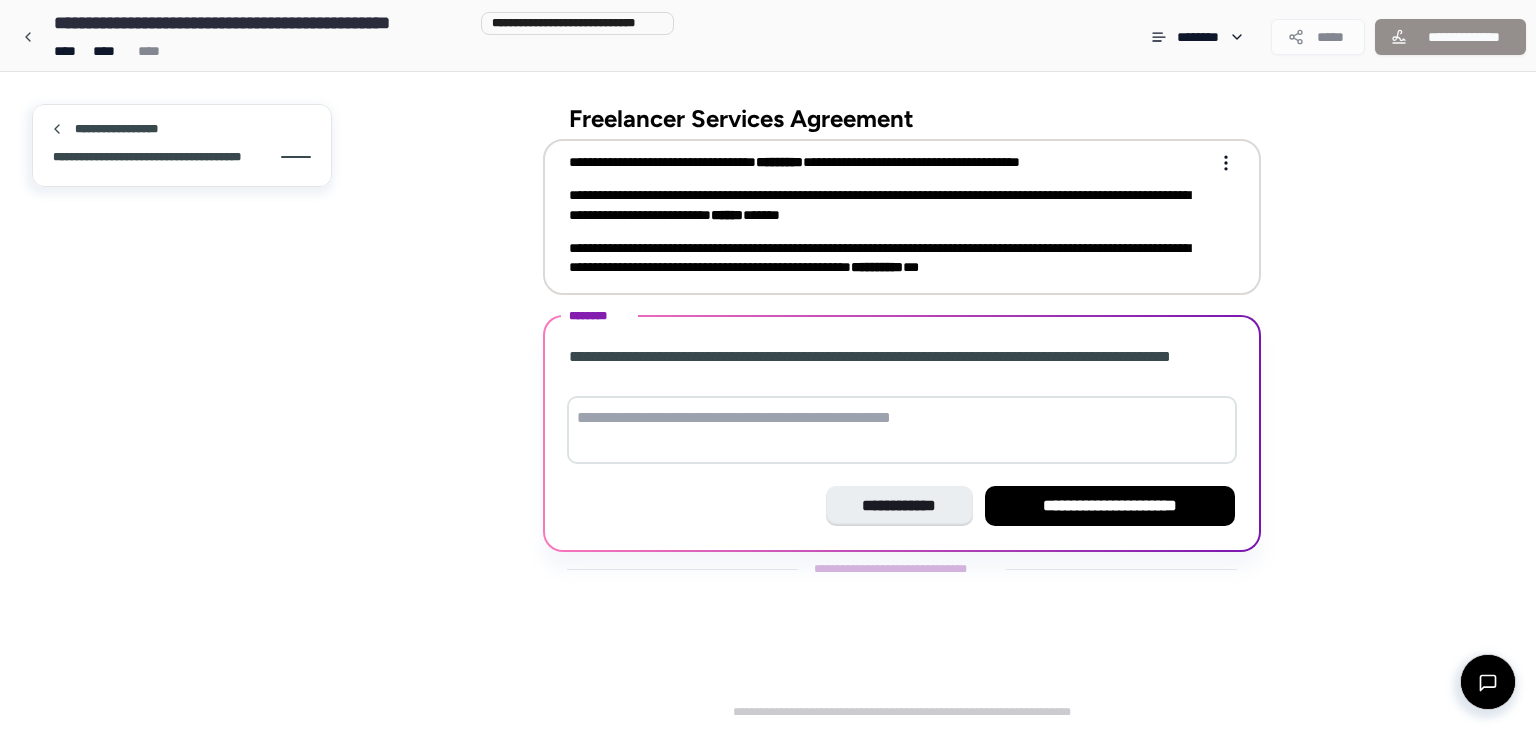 click on "**********" at bounding box center (888, 258) 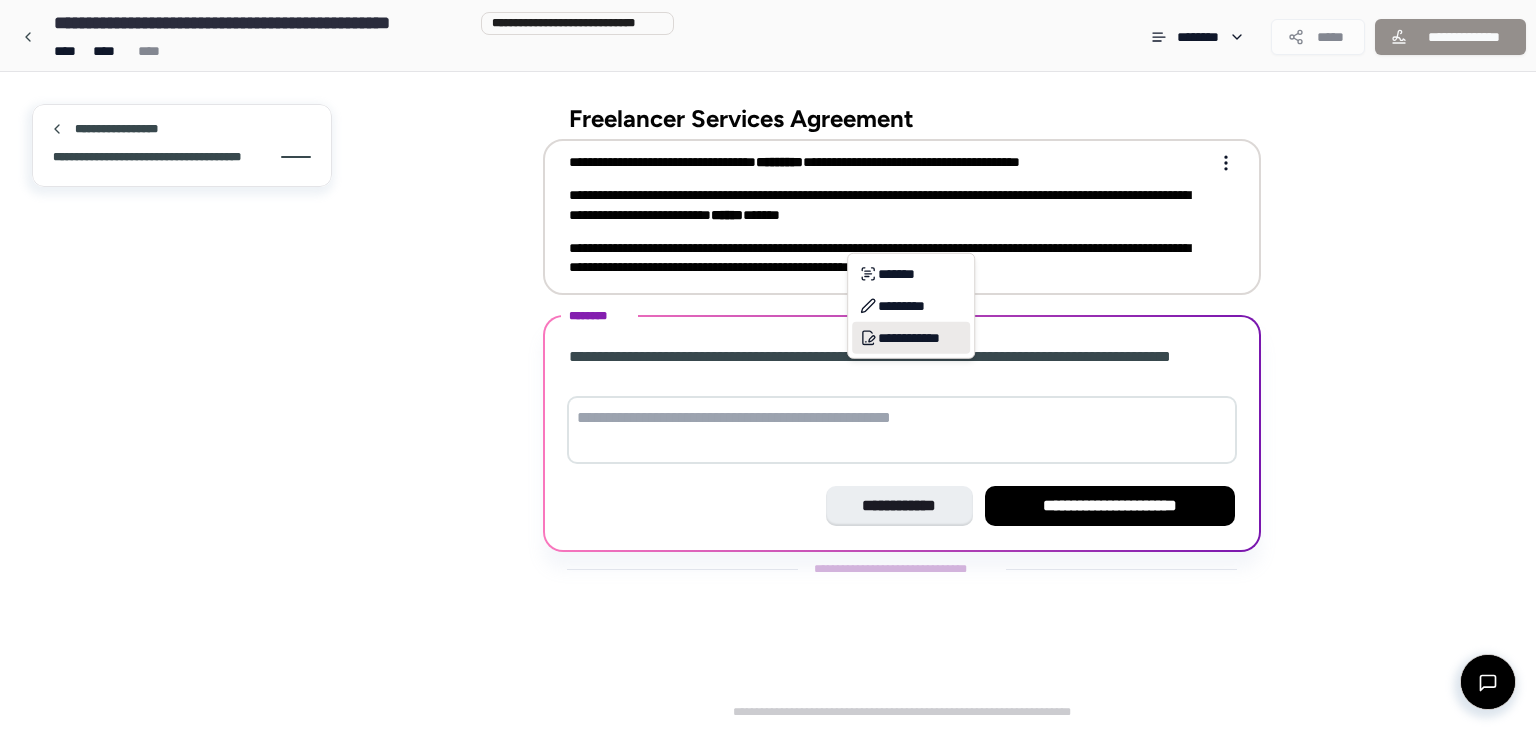 click on "**********" at bounding box center (911, 338) 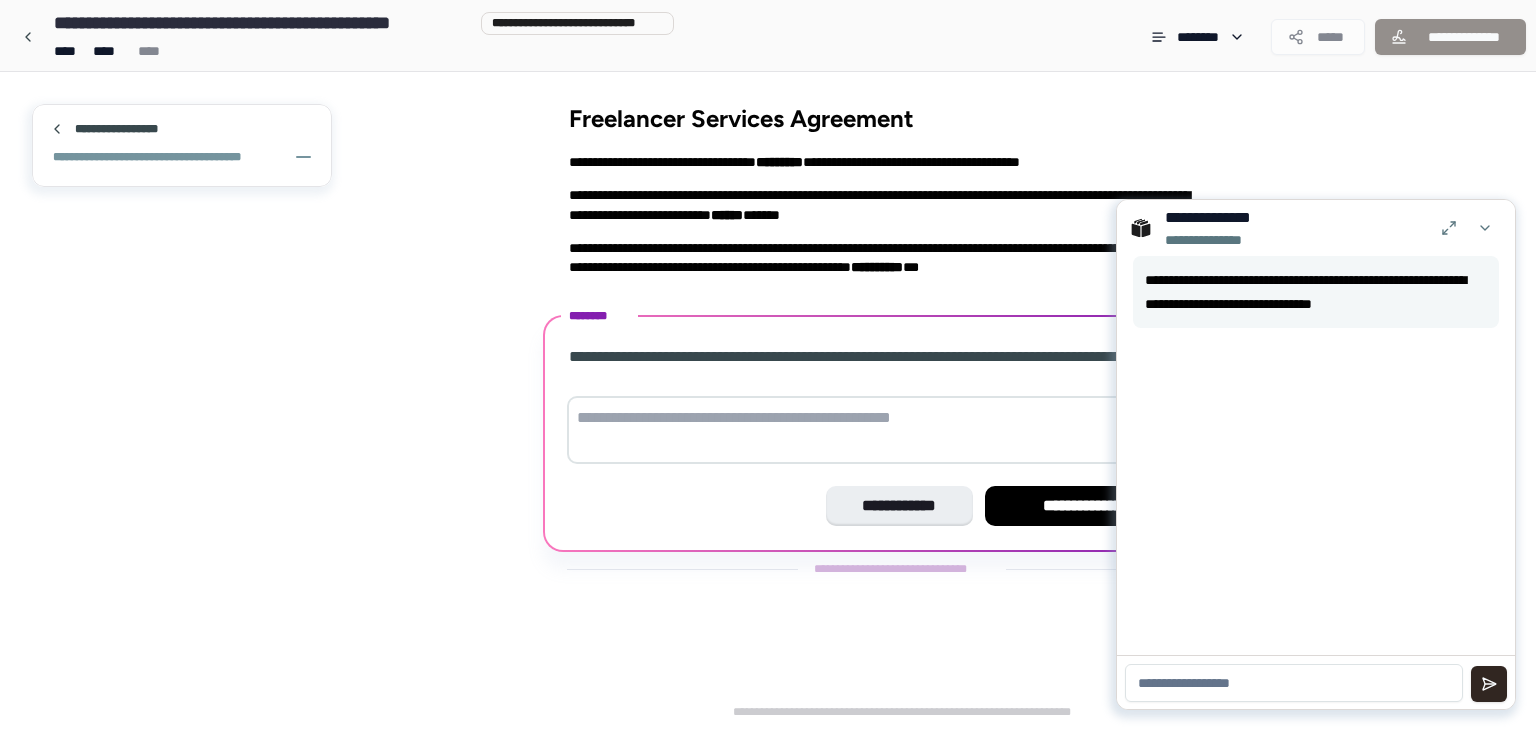 click at bounding box center [1294, 683] 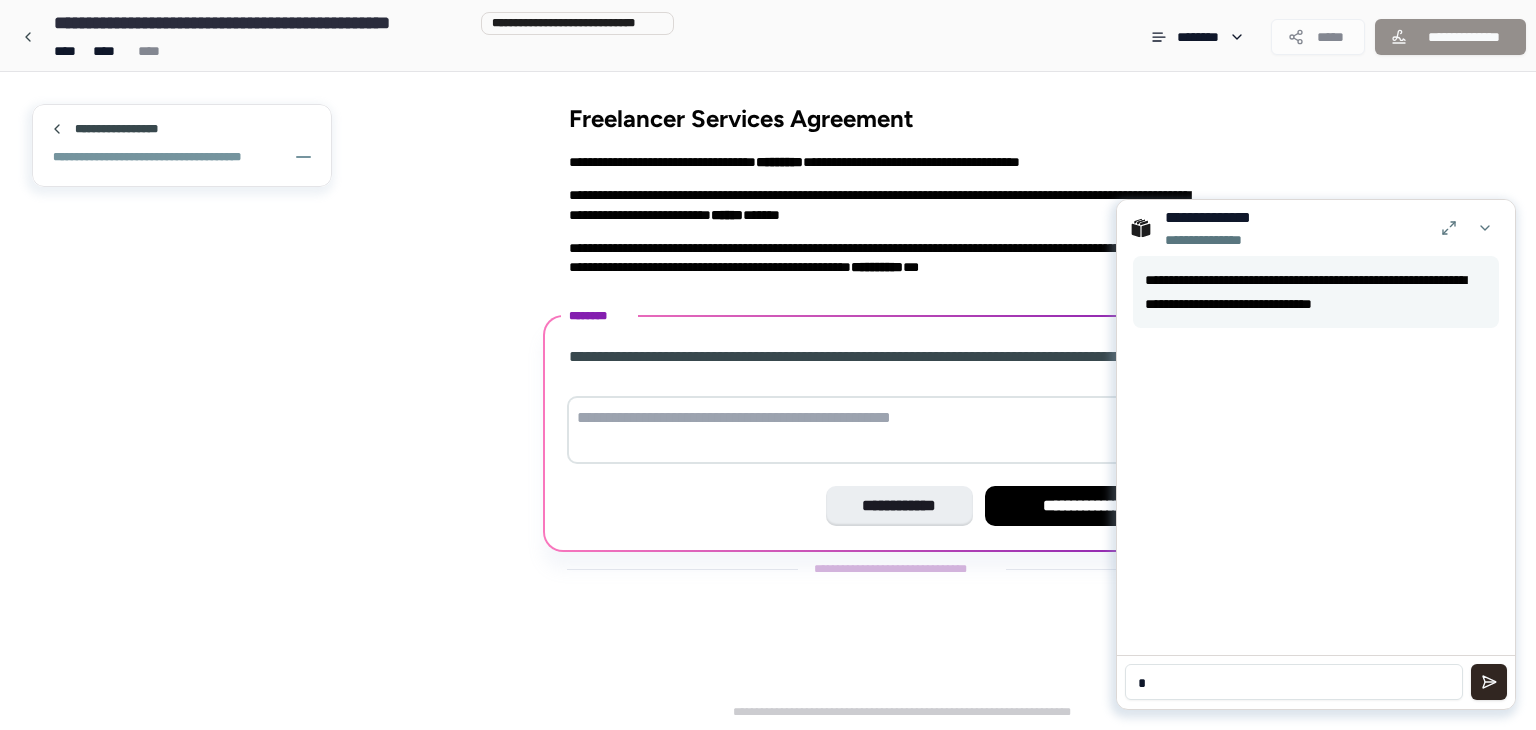 type 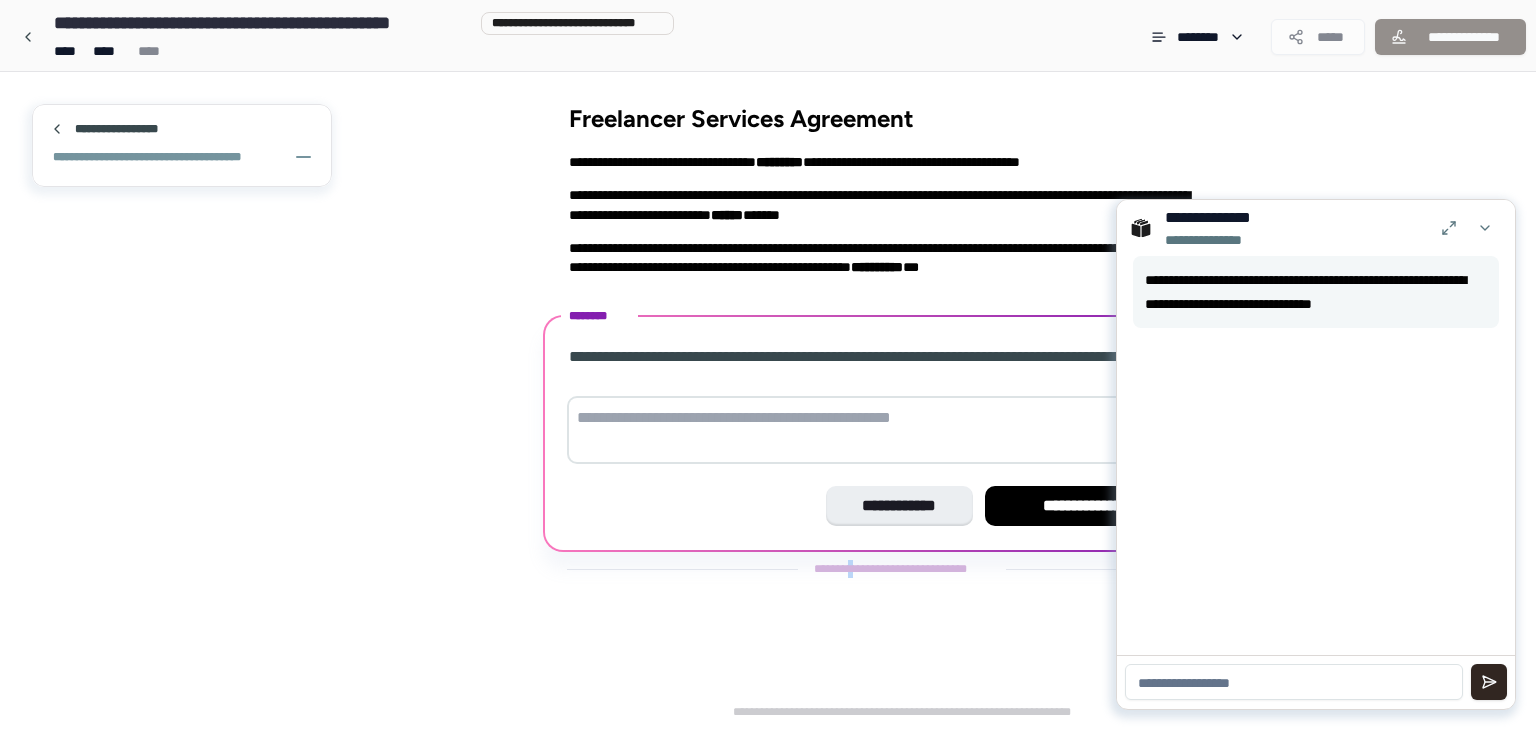 click on "**********" at bounding box center [902, 569] 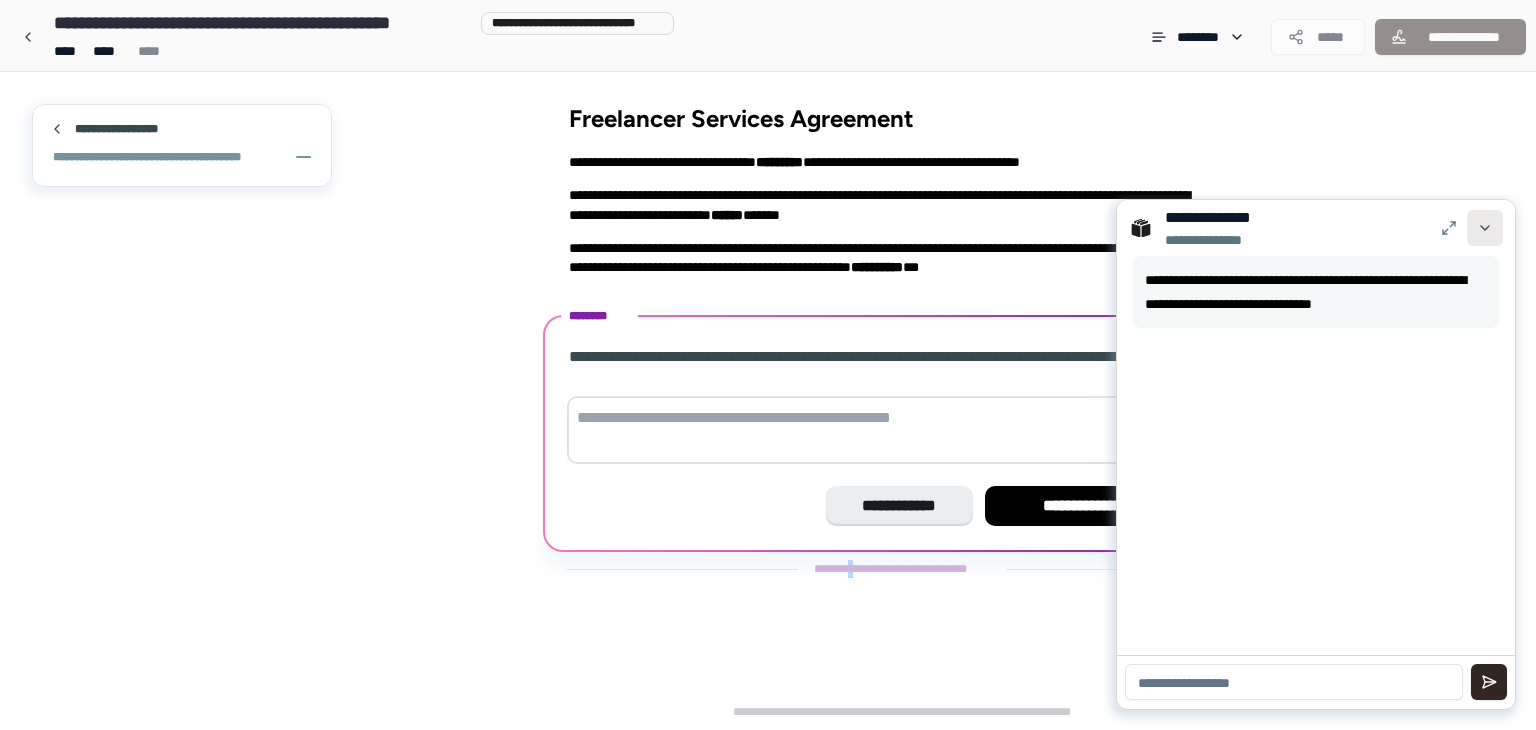 click at bounding box center [1485, 228] 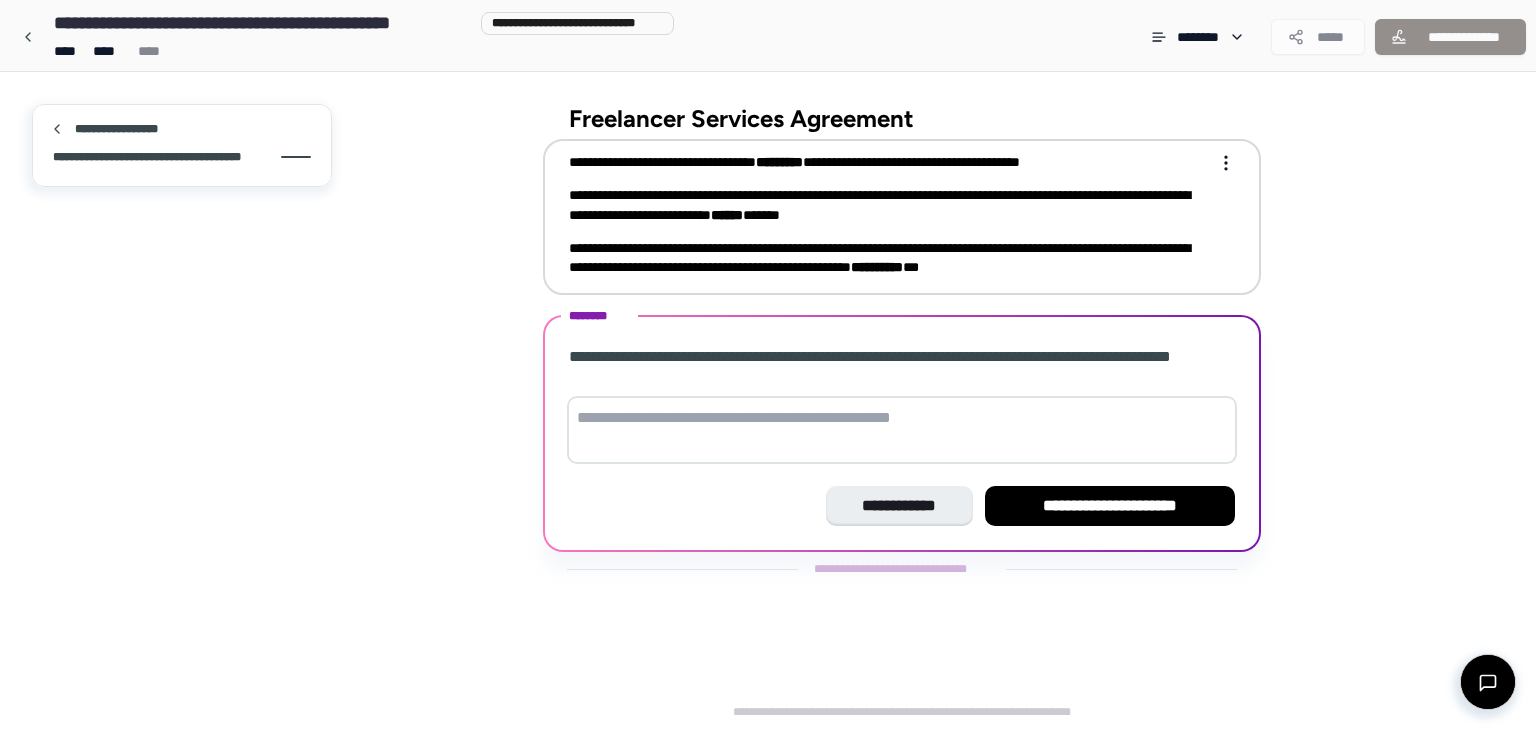 click on "******" at bounding box center [727, 215] 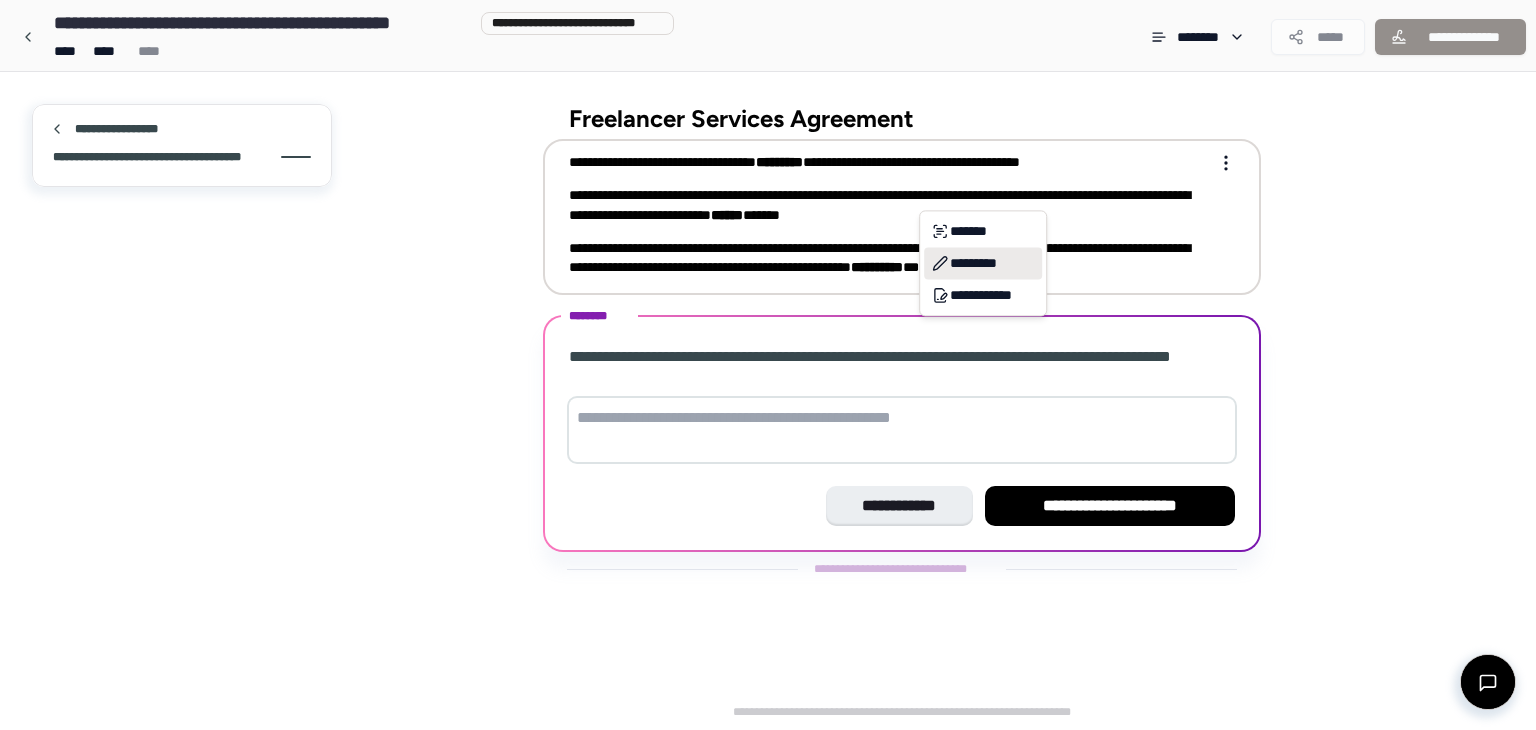 click on "*********" at bounding box center [983, 263] 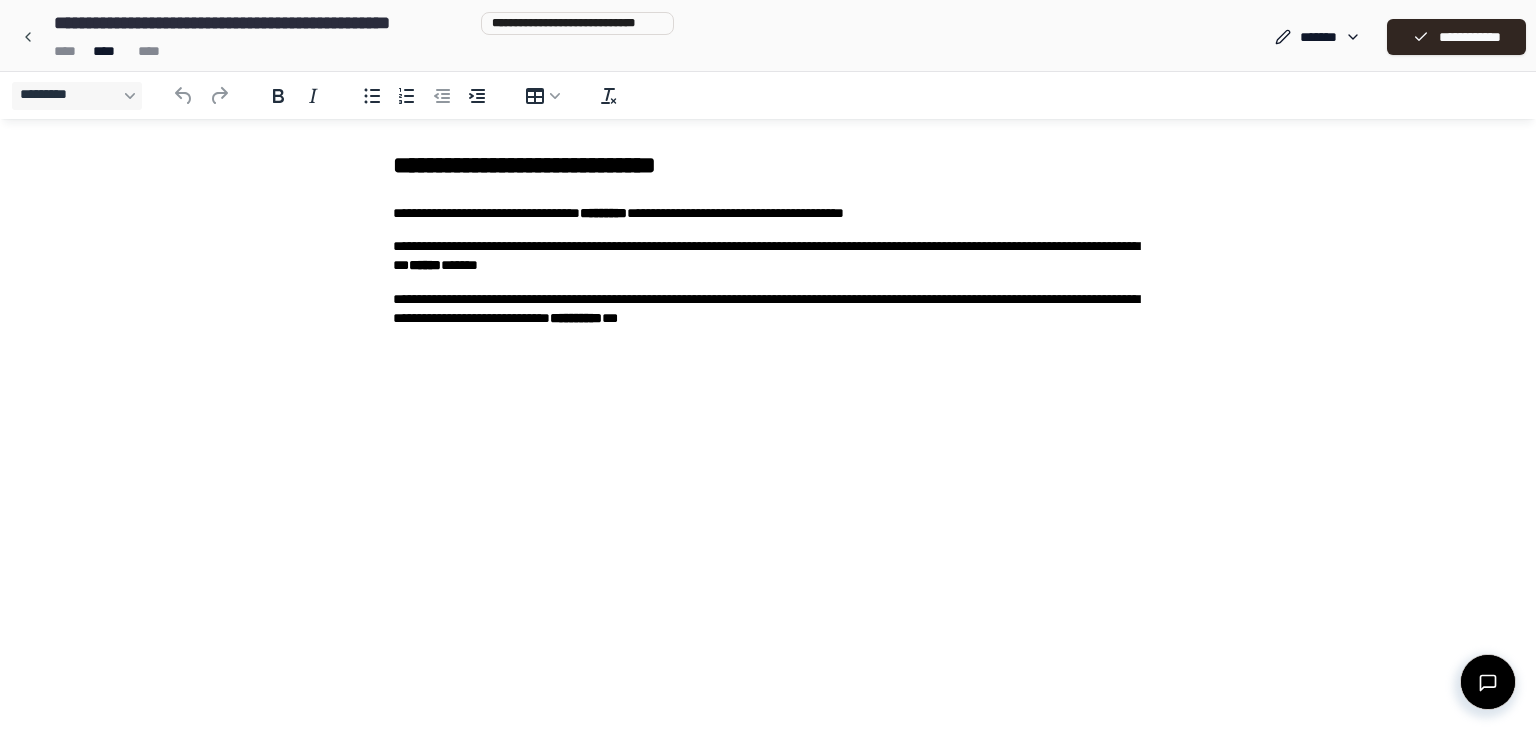 scroll, scrollTop: 0, scrollLeft: 0, axis: both 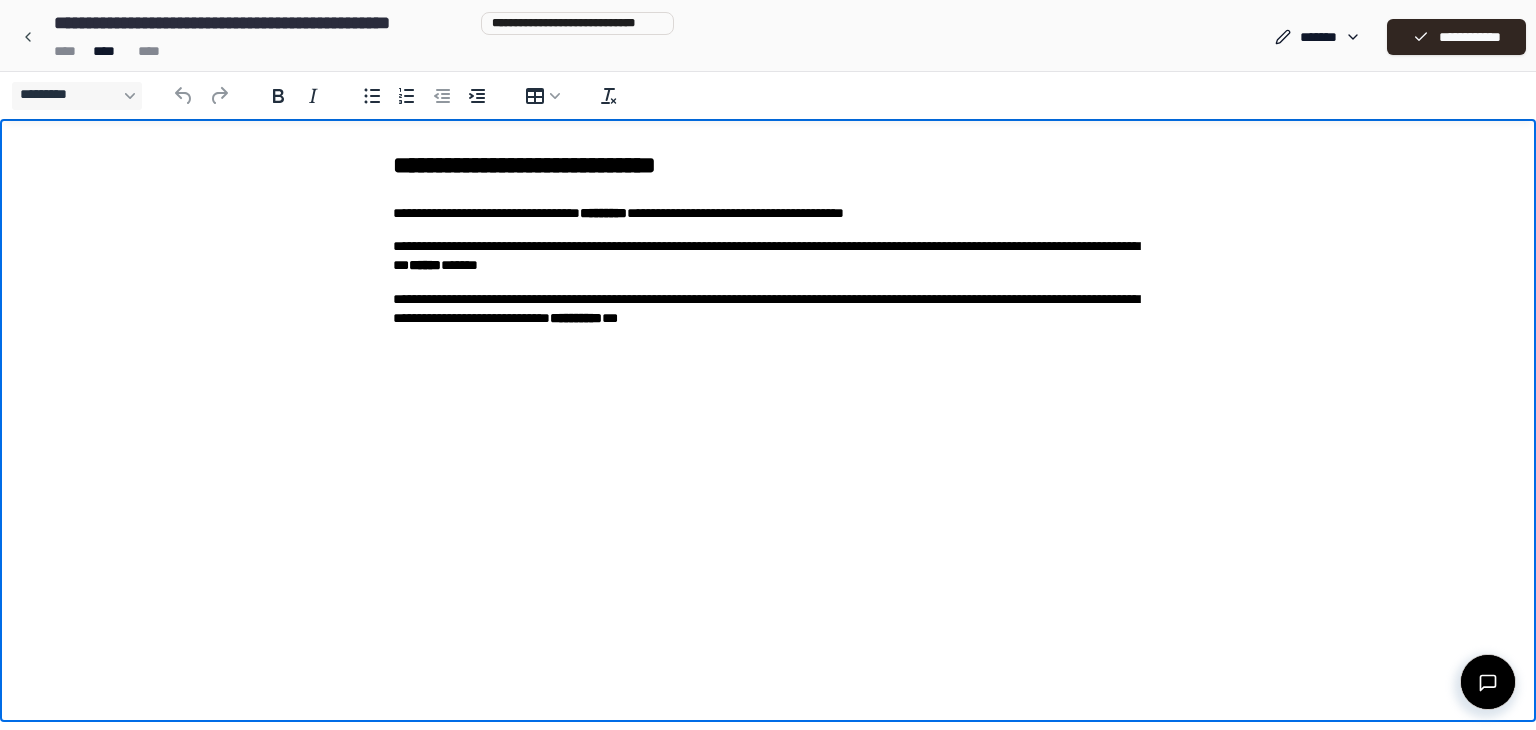 click on "**********" at bounding box center (768, 256) 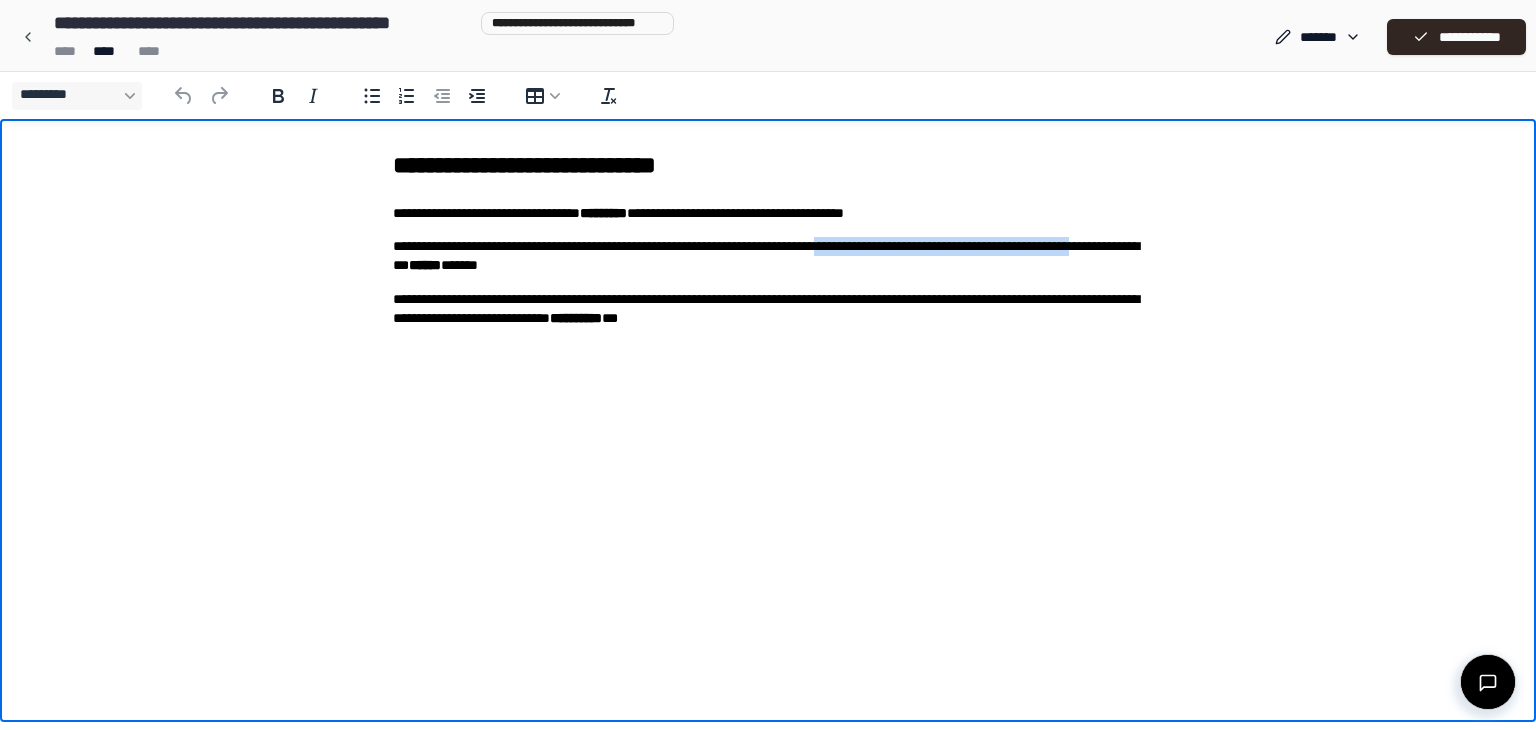 drag, startPoint x: 916, startPoint y: 242, endPoint x: 509, endPoint y: 258, distance: 407.31436 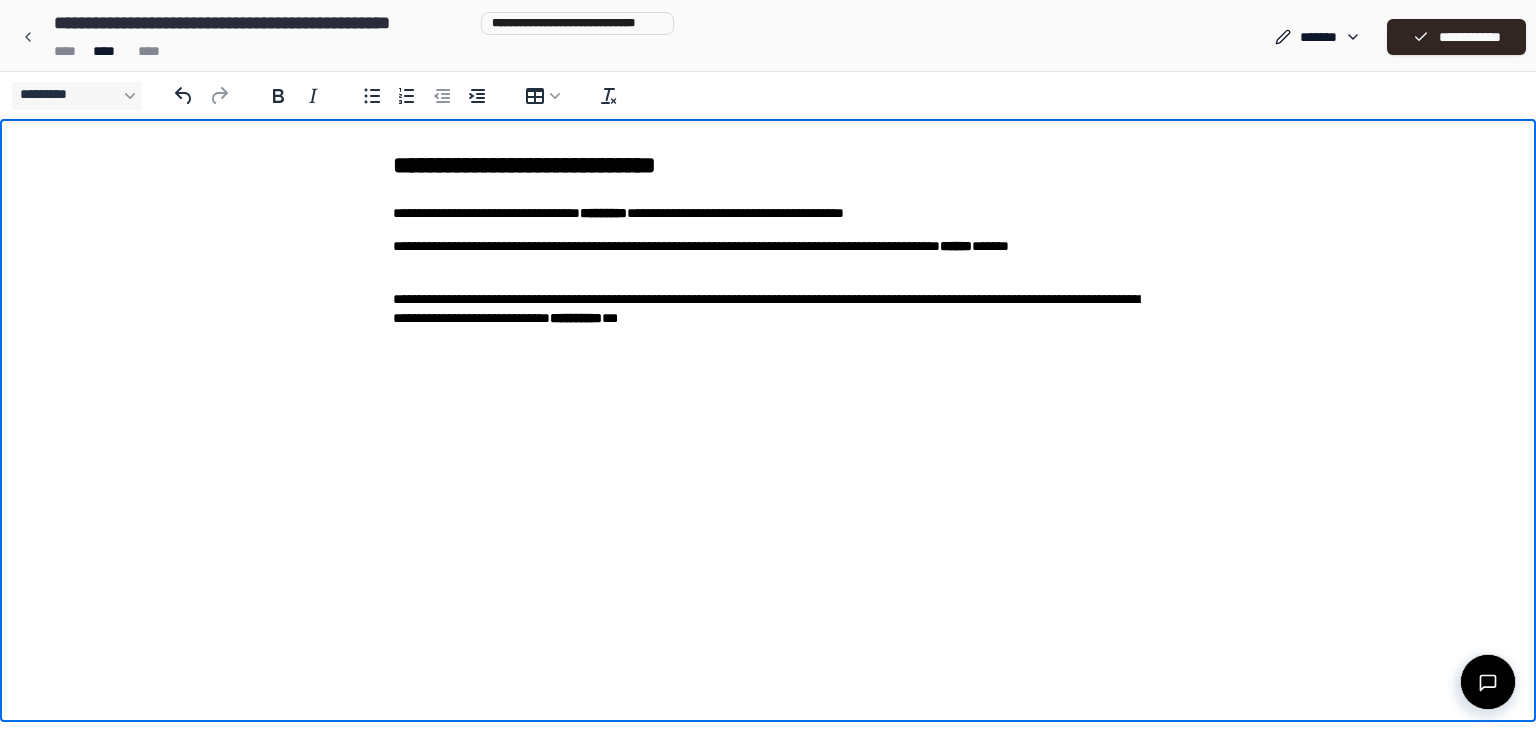 click on "**********" at bounding box center (768, 256) 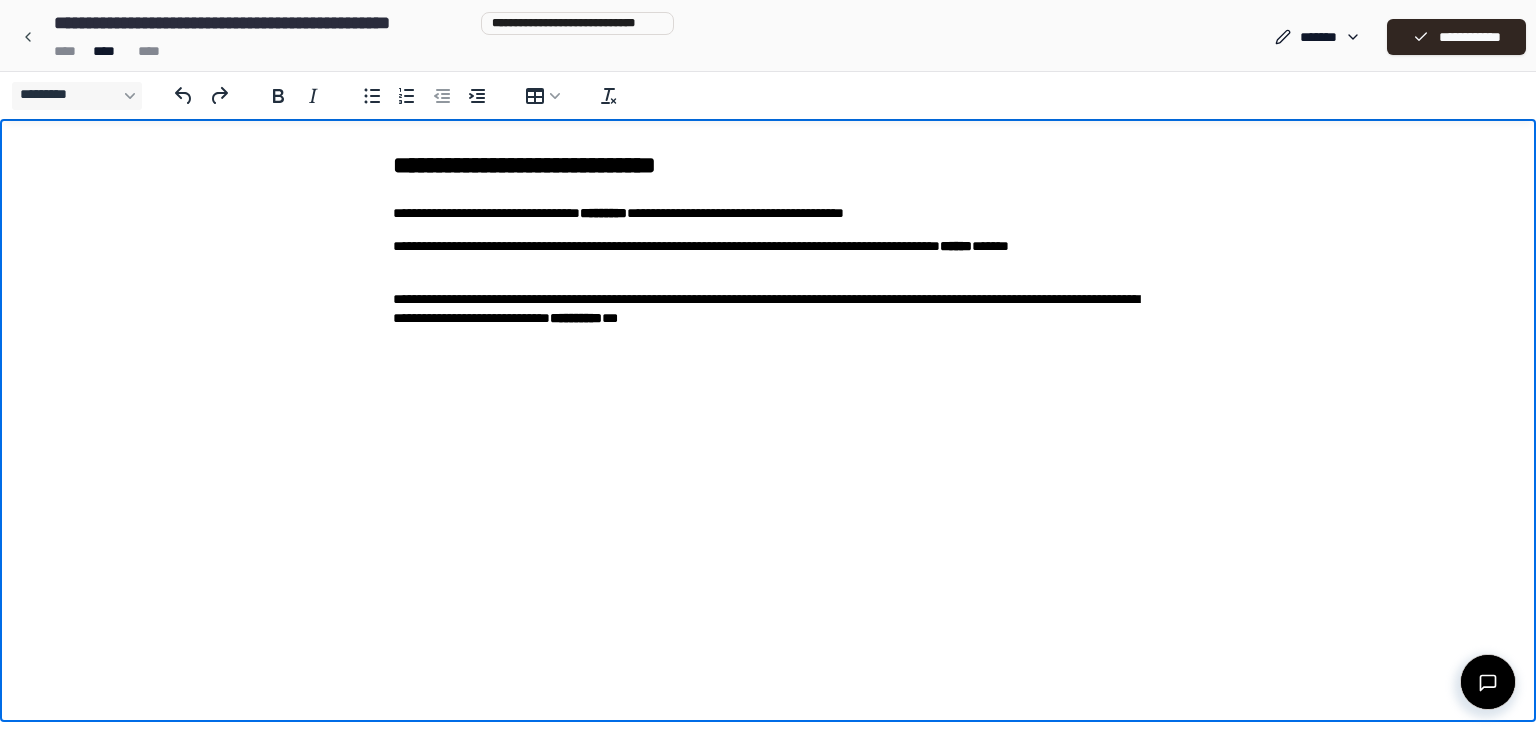click on "**********" at bounding box center (768, 37) 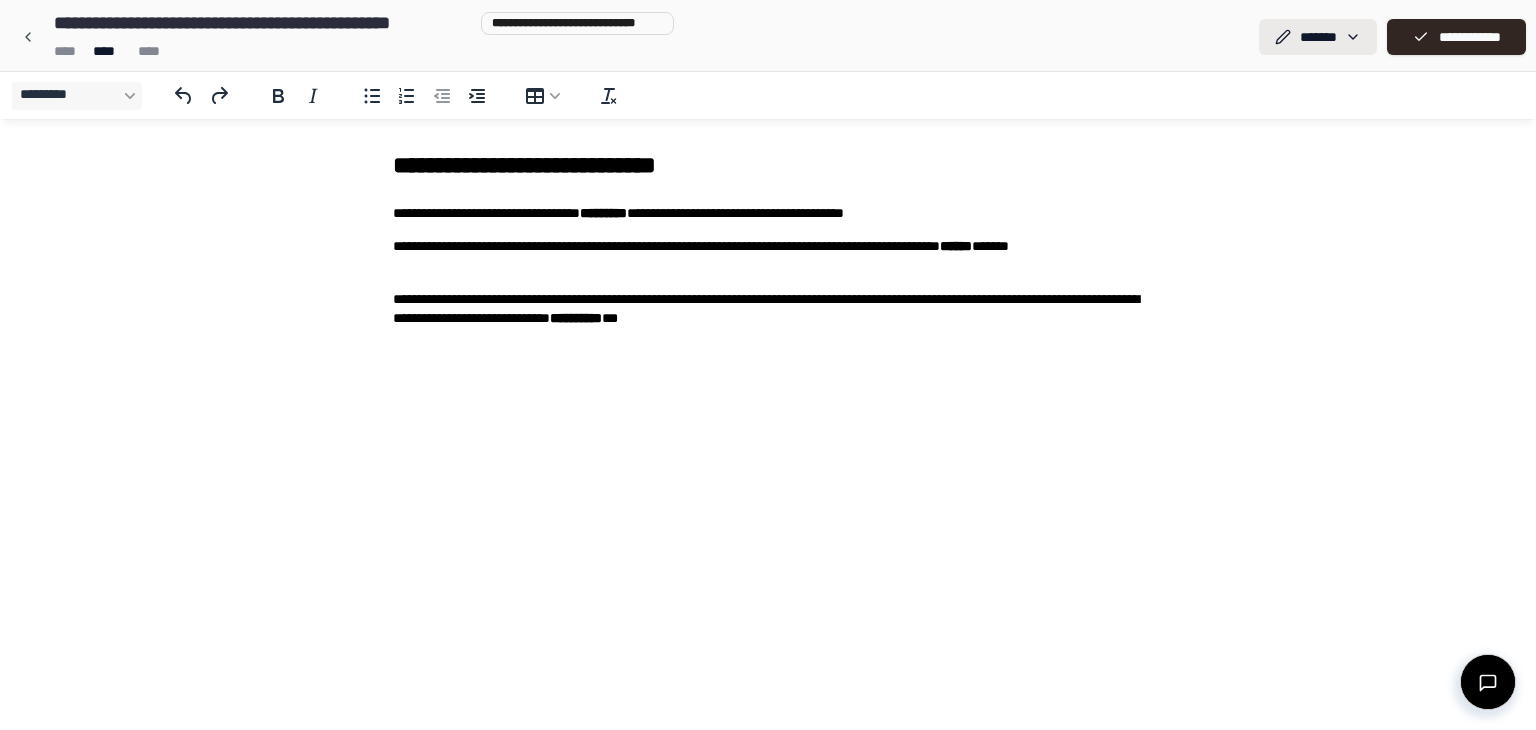 click on "**********" at bounding box center [768, 365] 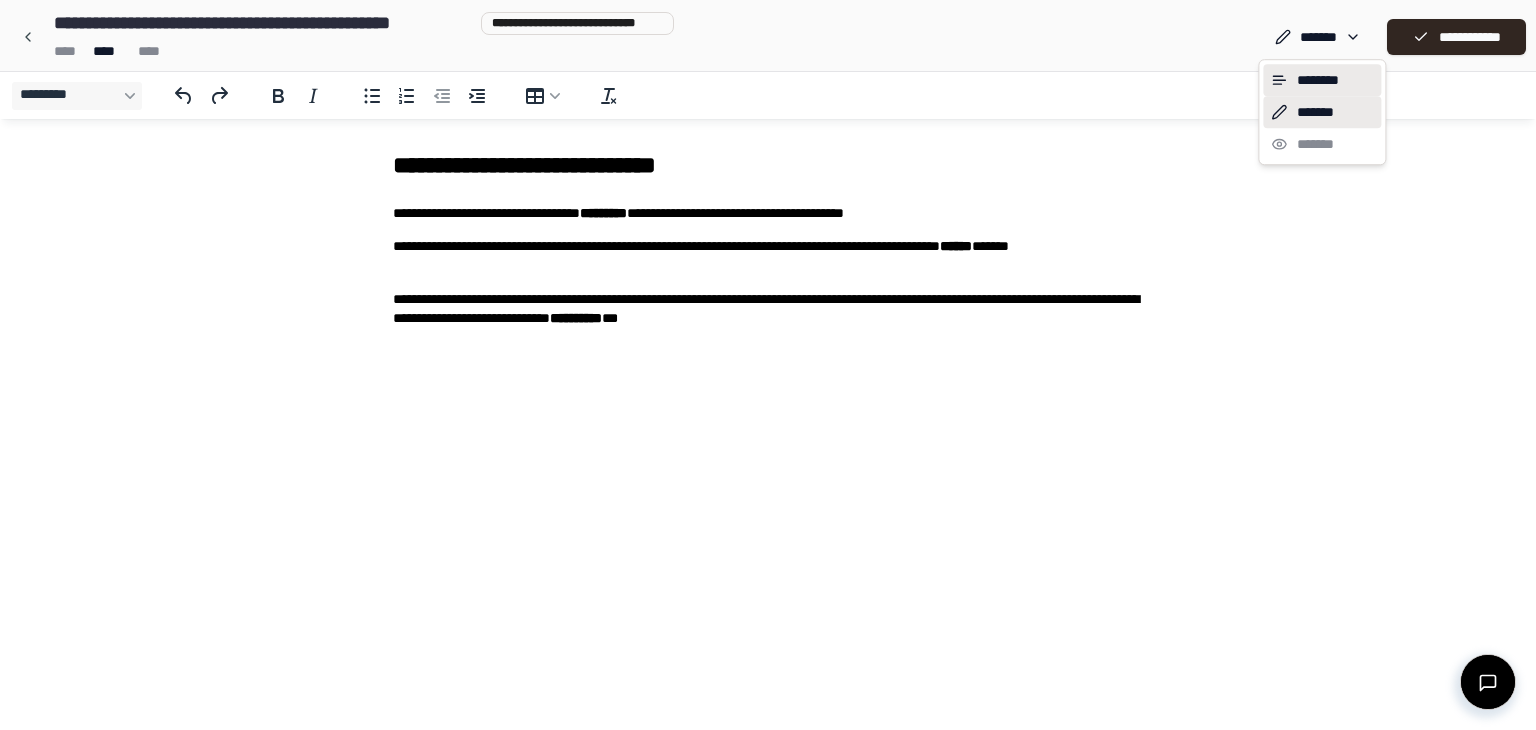 click on "********" at bounding box center [1322, 80] 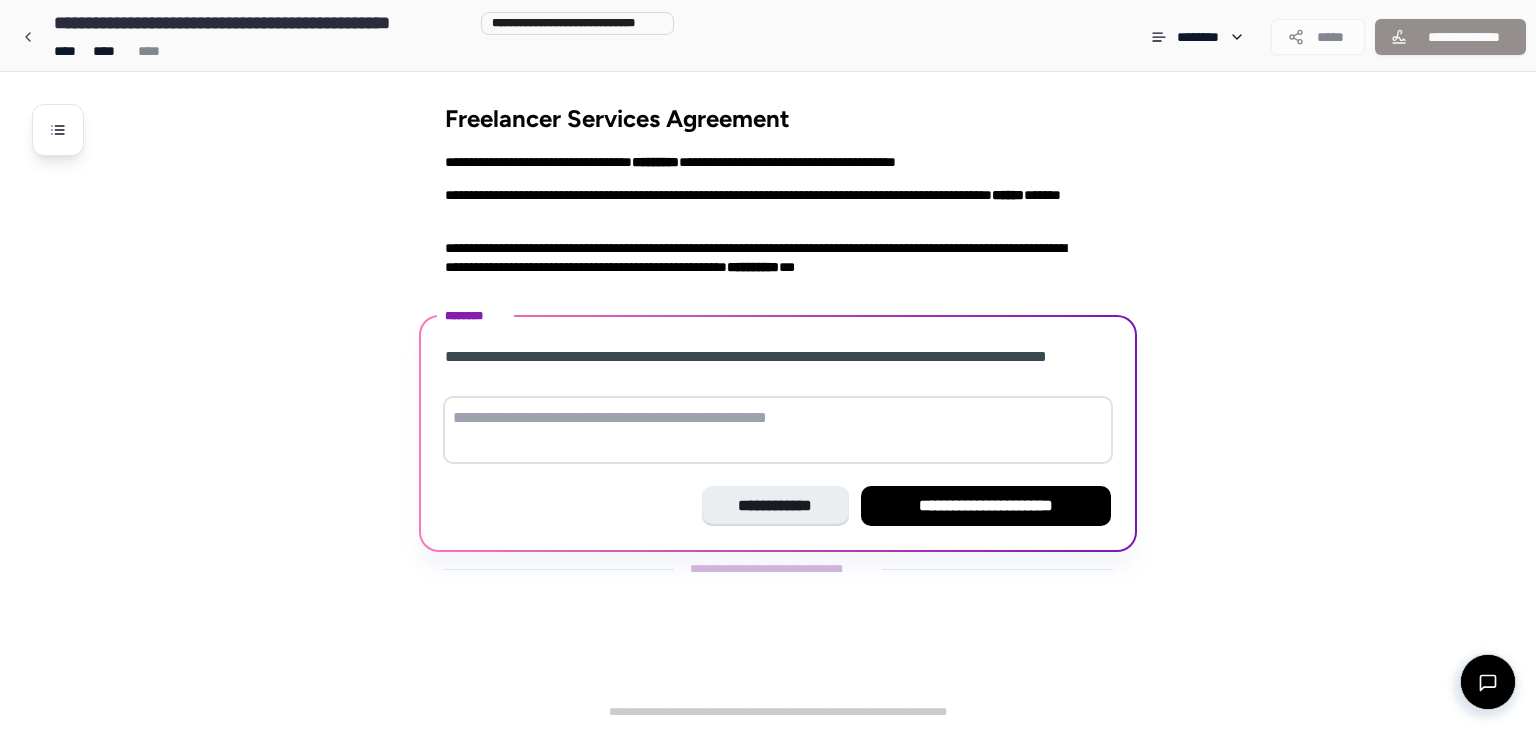 click at bounding box center (778, 430) 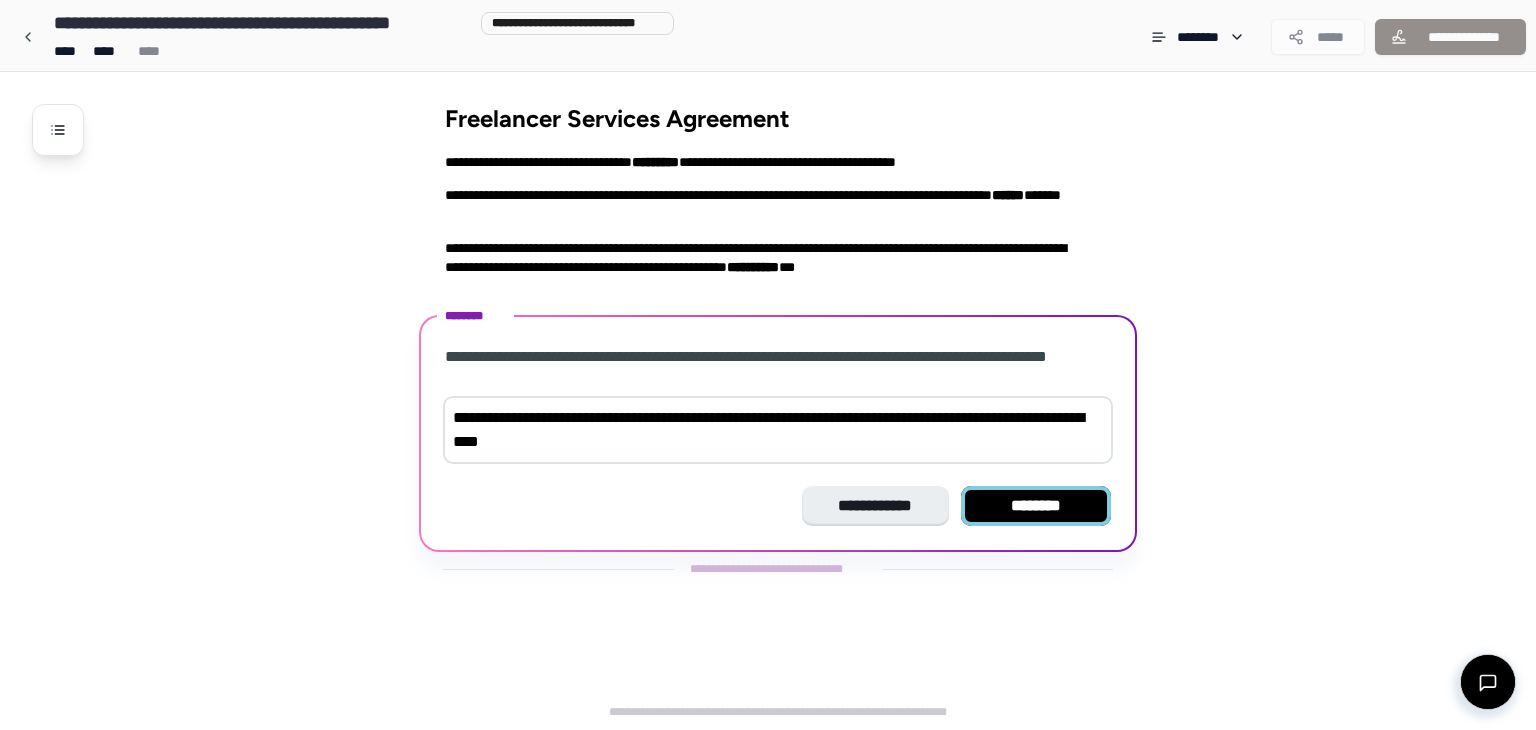 type on "**********" 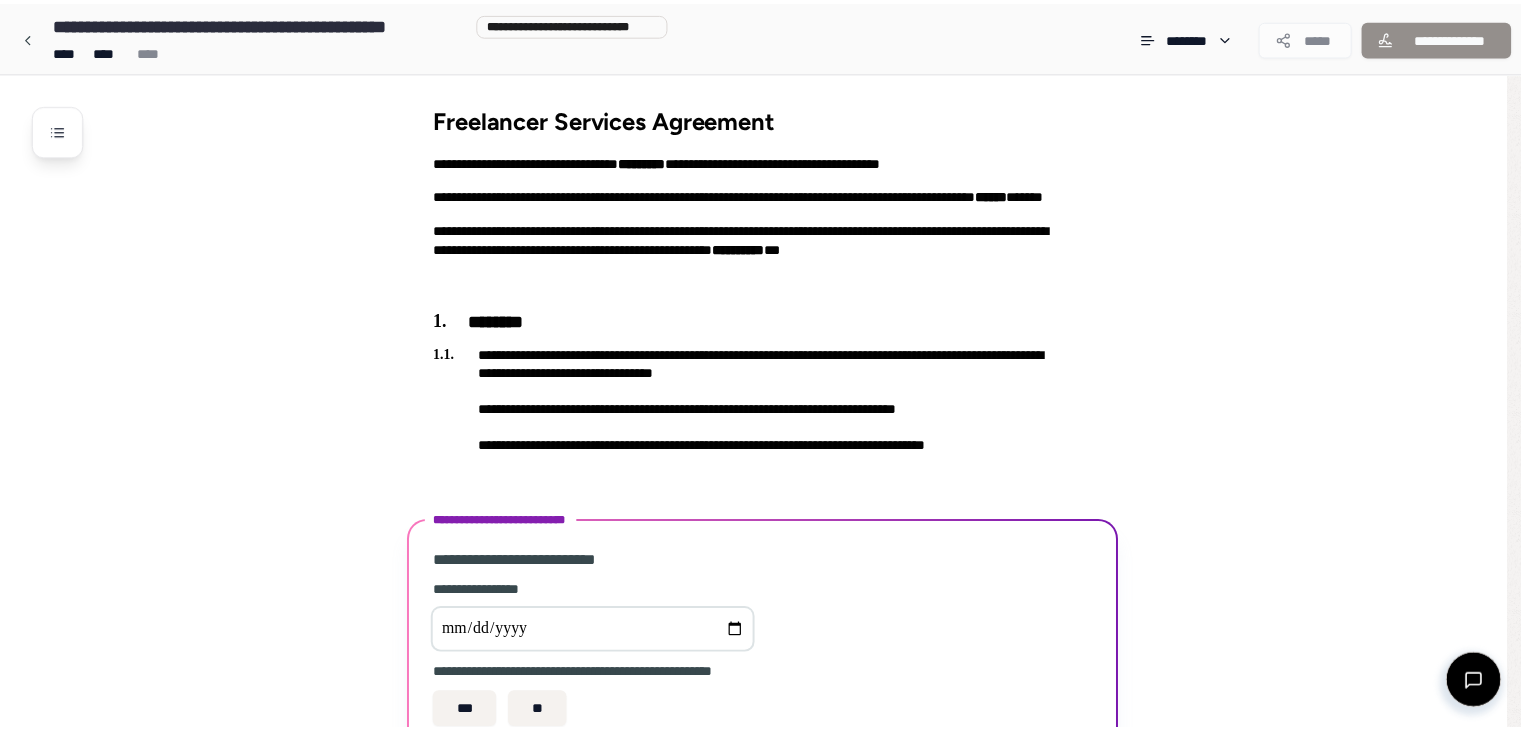 scroll, scrollTop: 164, scrollLeft: 0, axis: vertical 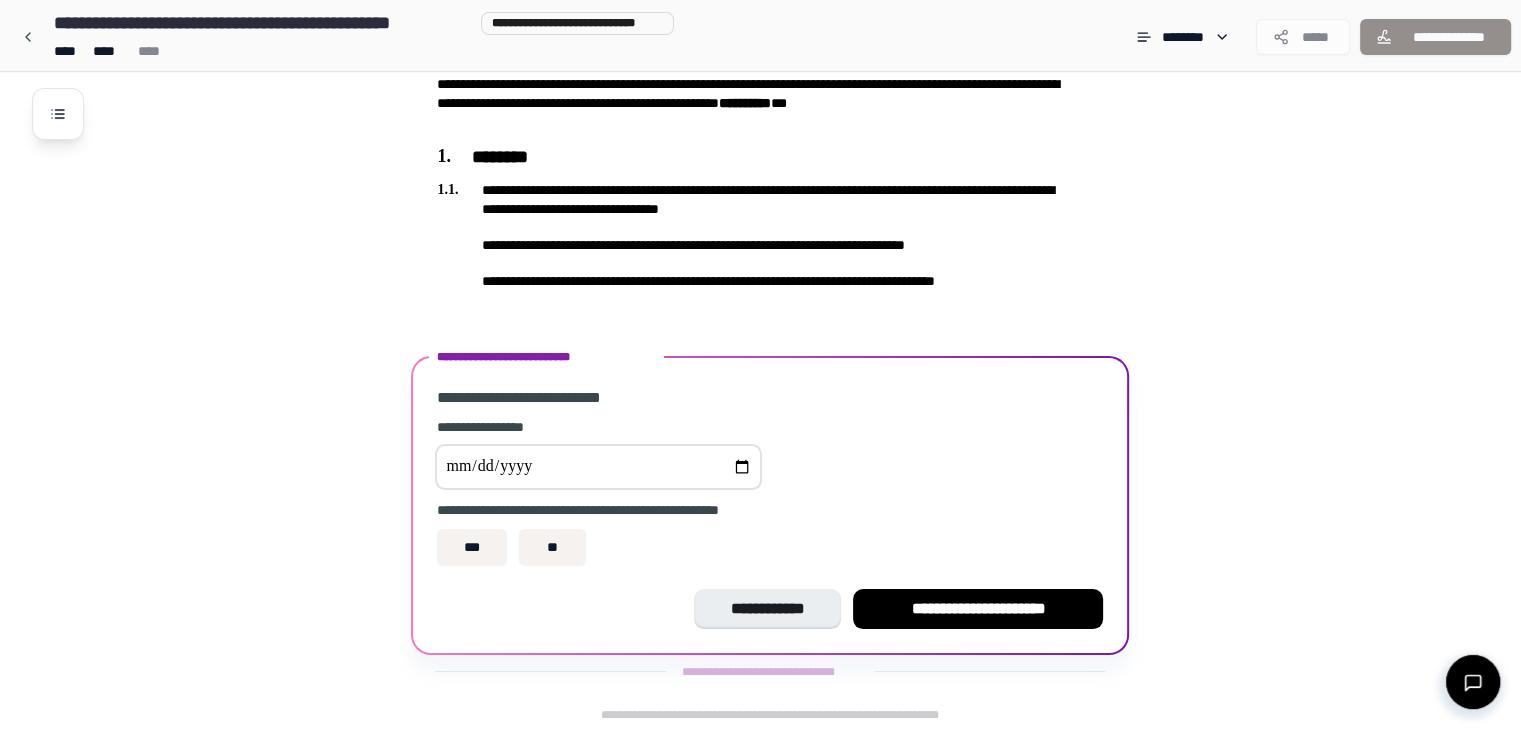 click at bounding box center (598, 467) 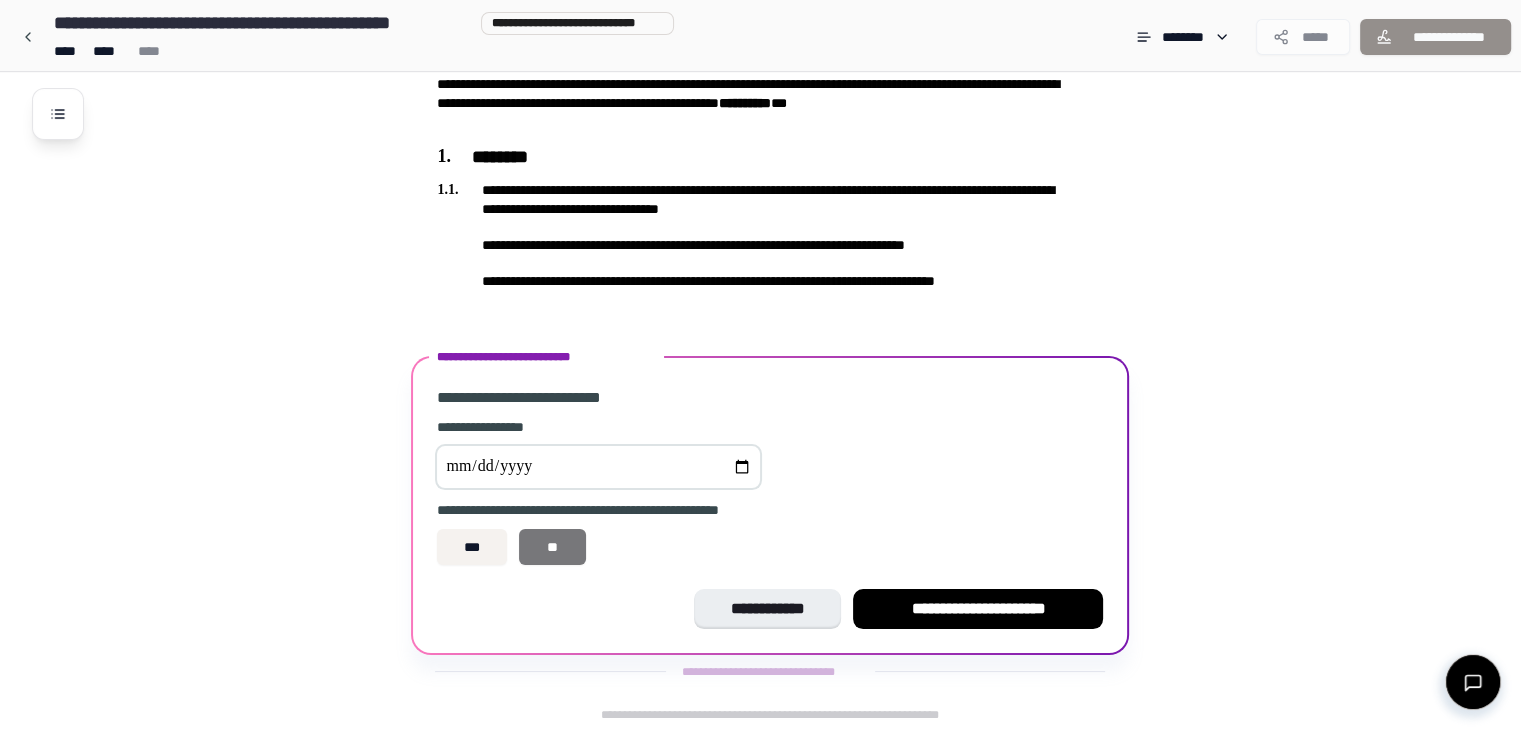 click on "**" at bounding box center [552, 547] 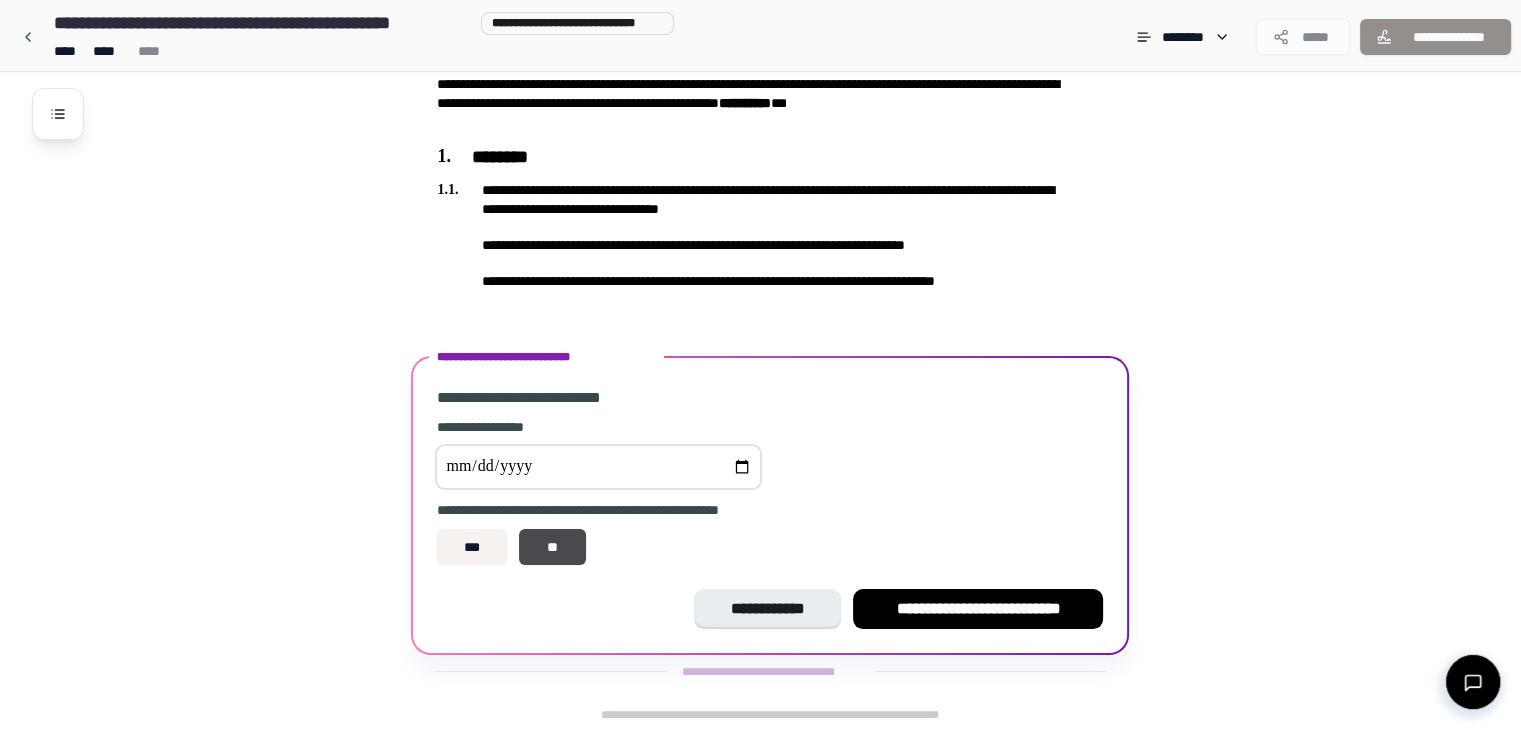 click at bounding box center (598, 467) 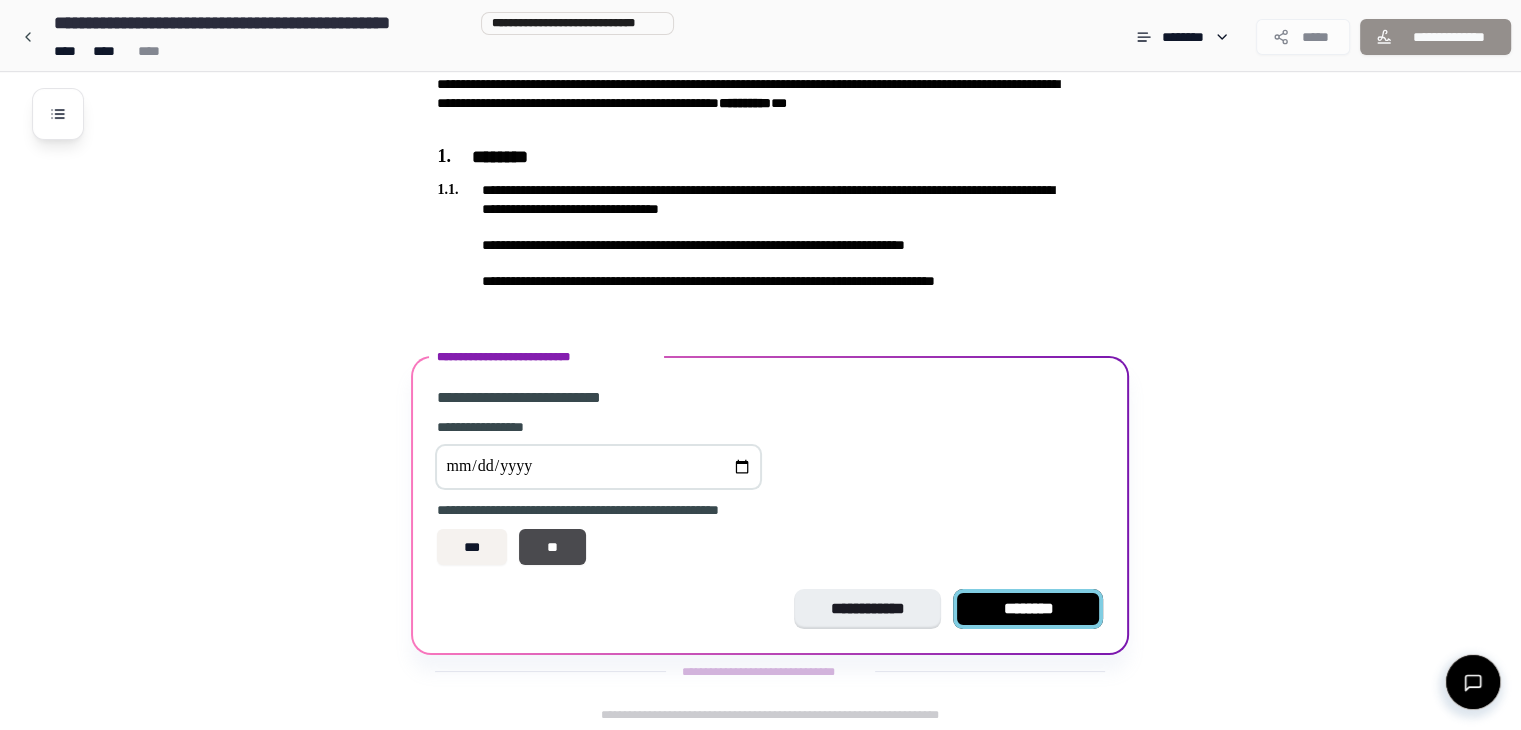 click on "********" at bounding box center (1028, 609) 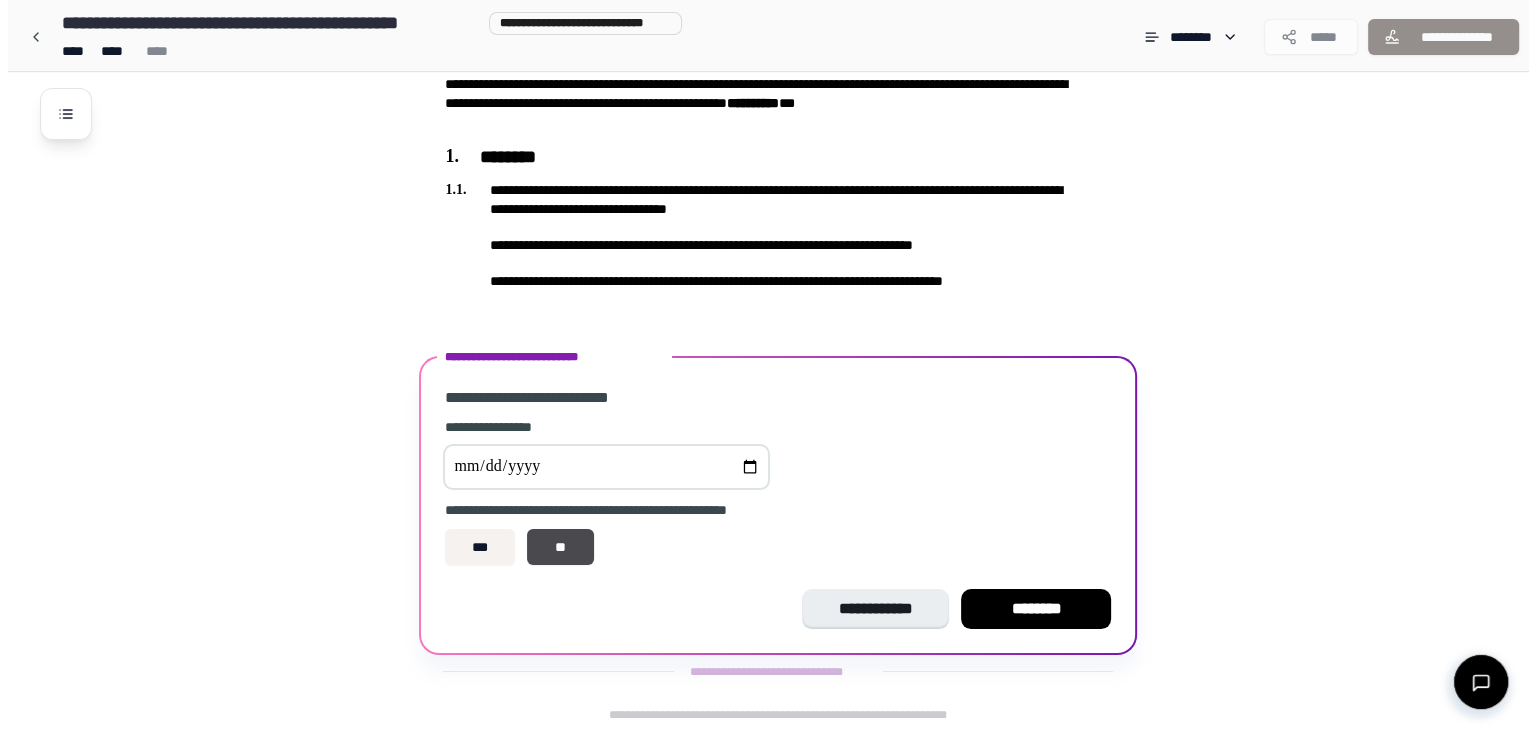 scroll, scrollTop: 0, scrollLeft: 0, axis: both 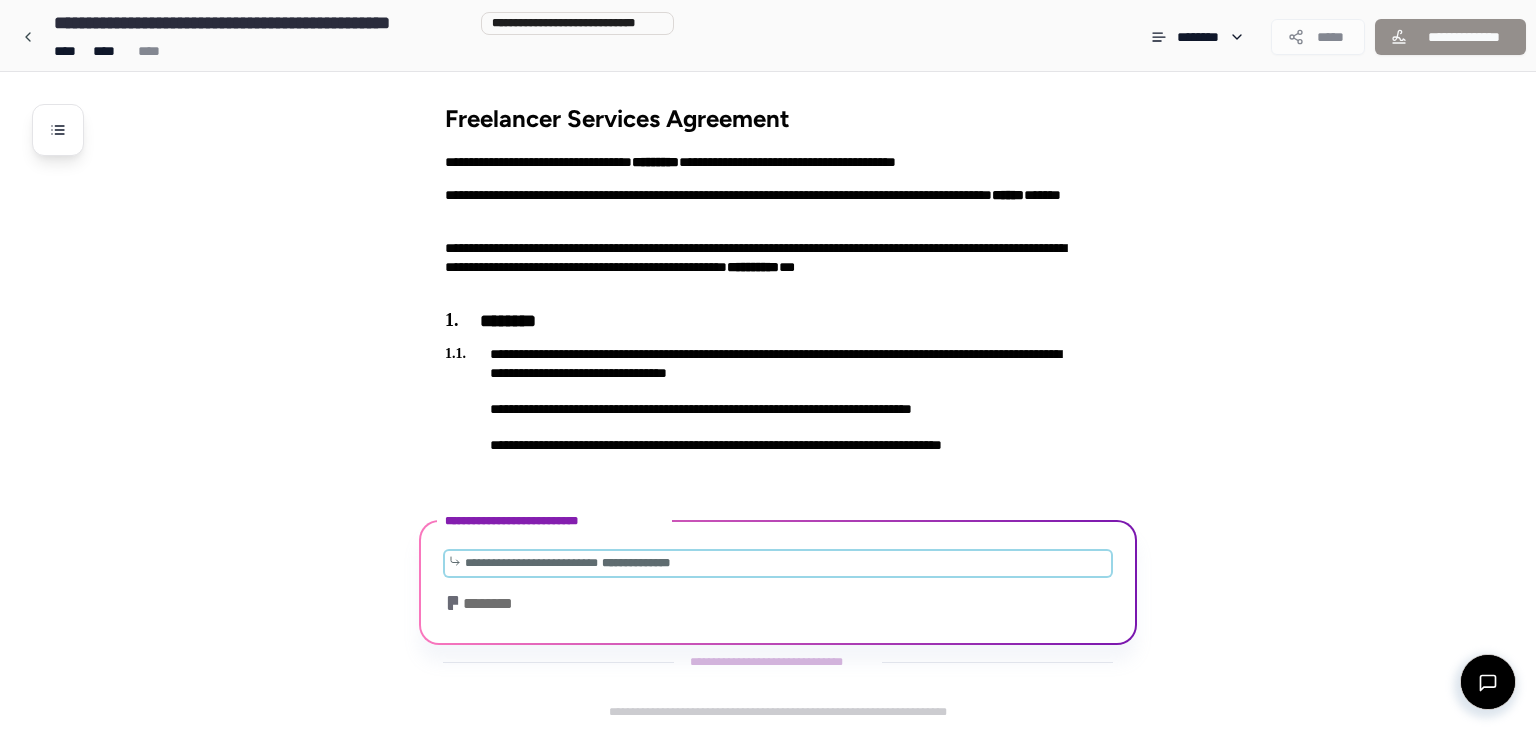 click on "**********" at bounding box center [531, 563] 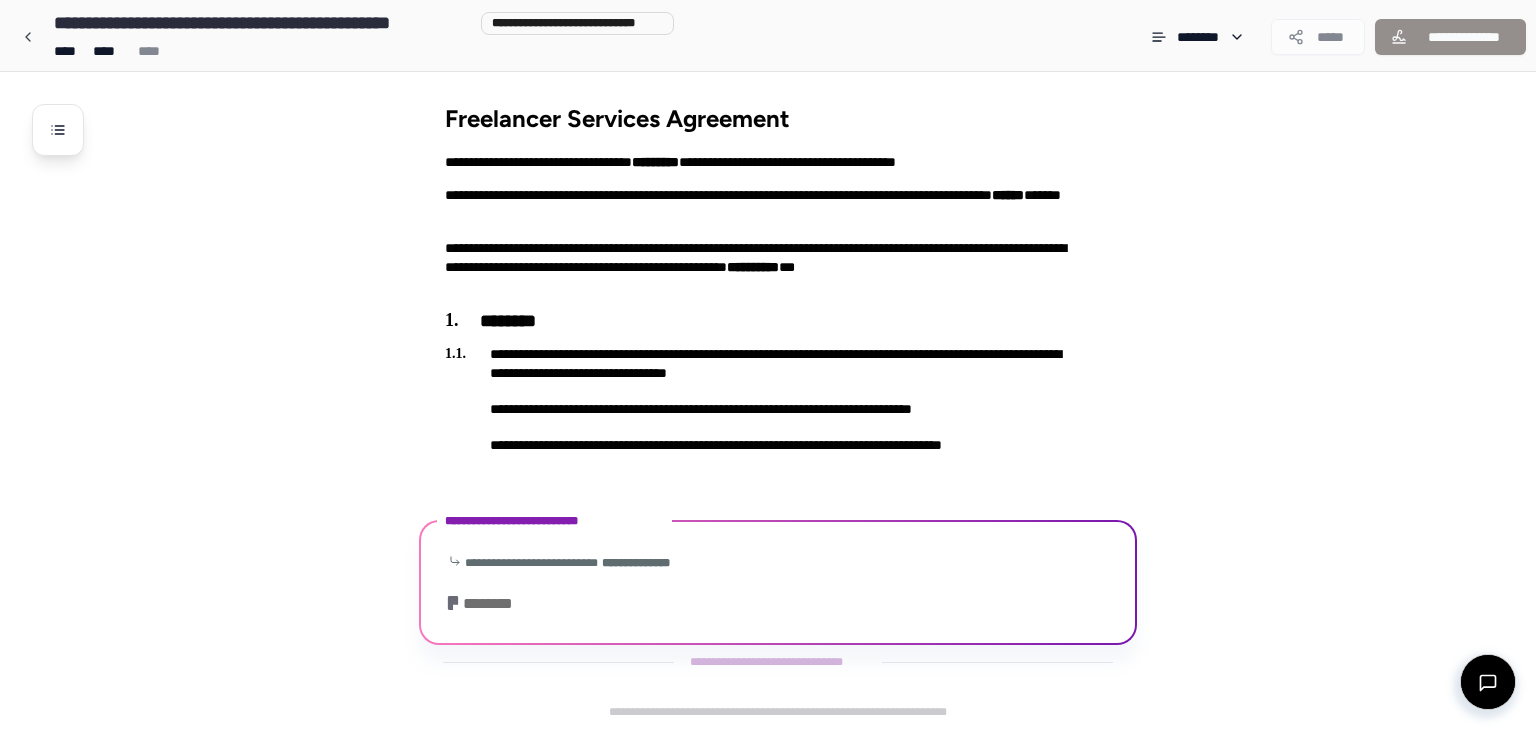 click on "********" at bounding box center [484, 604] 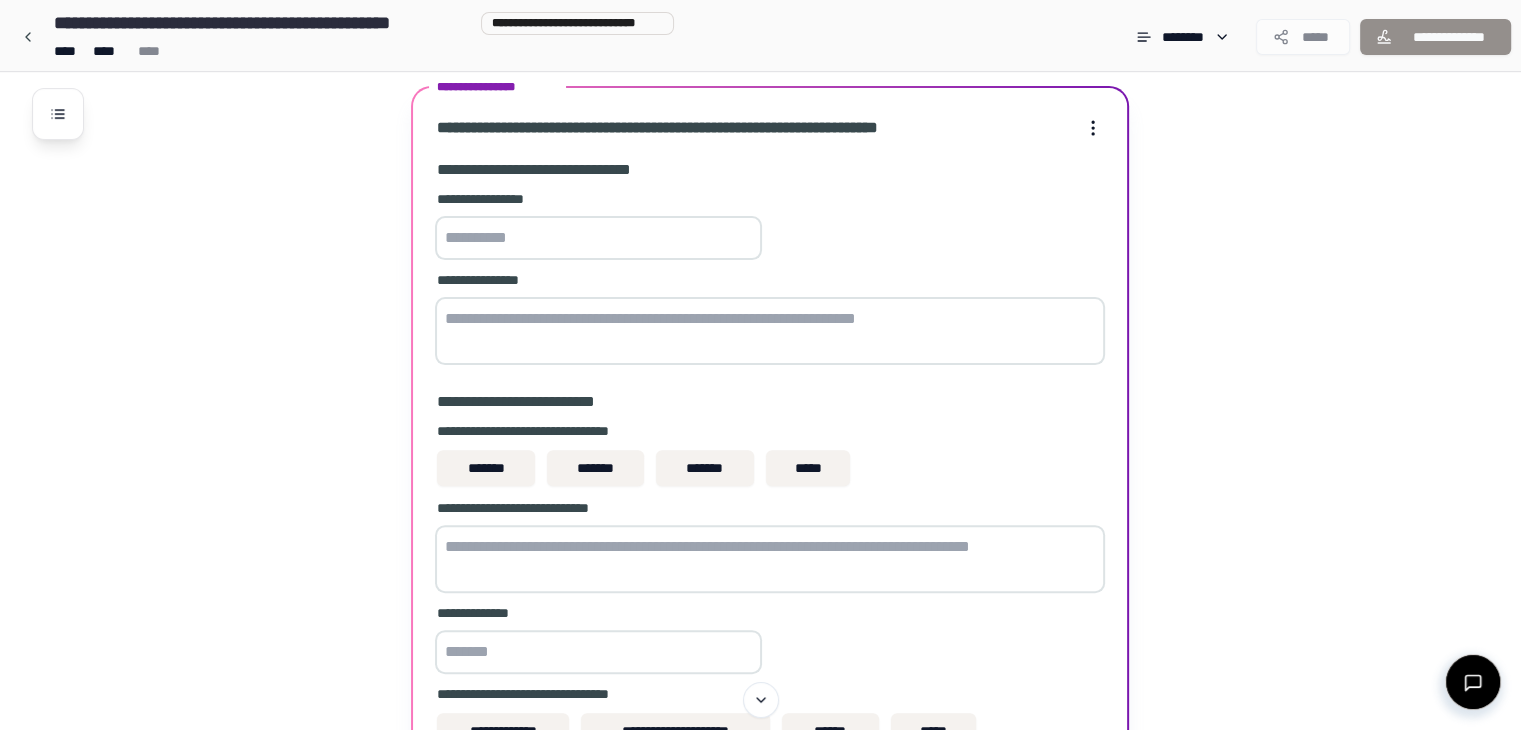 scroll, scrollTop: 880, scrollLeft: 0, axis: vertical 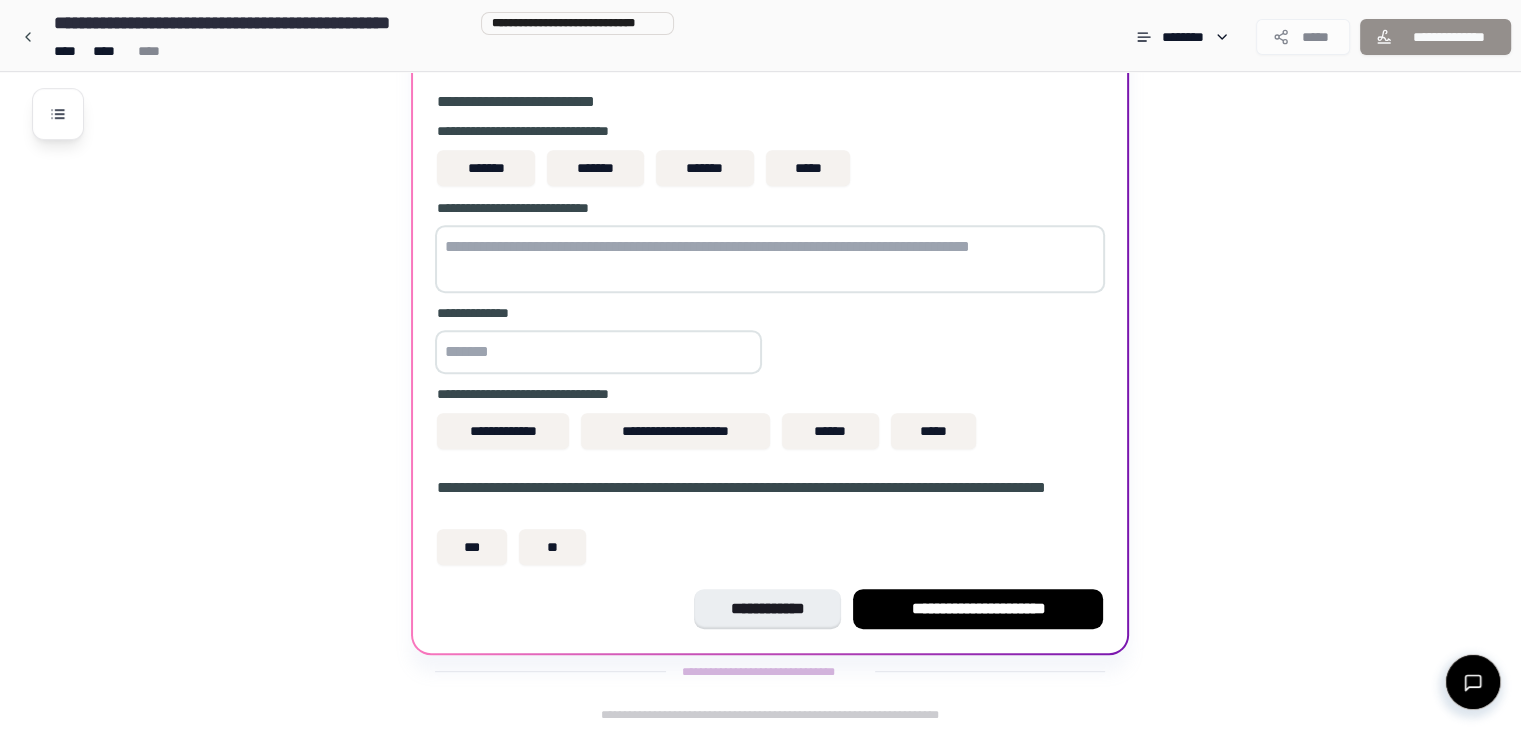 click at bounding box center [598, 352] 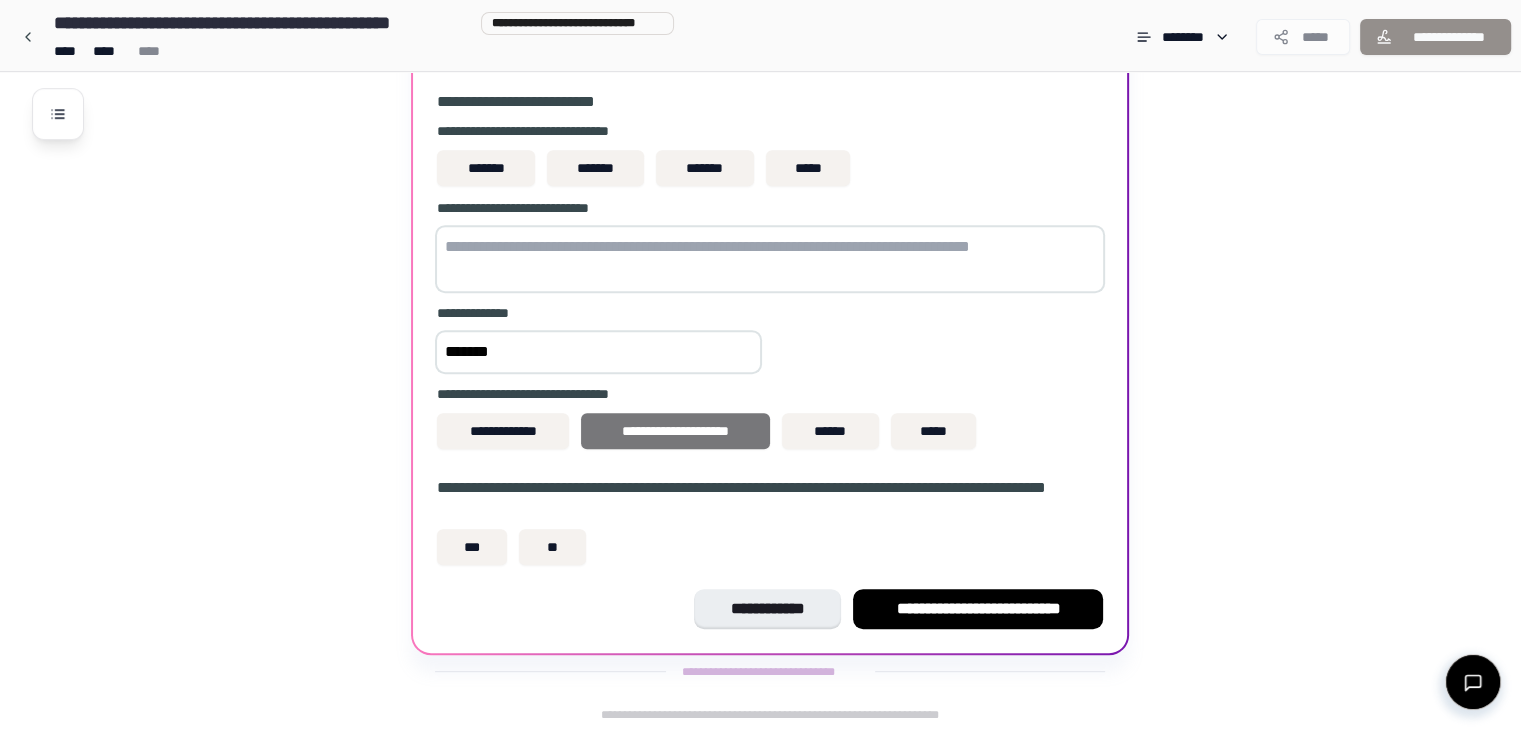type on "*******" 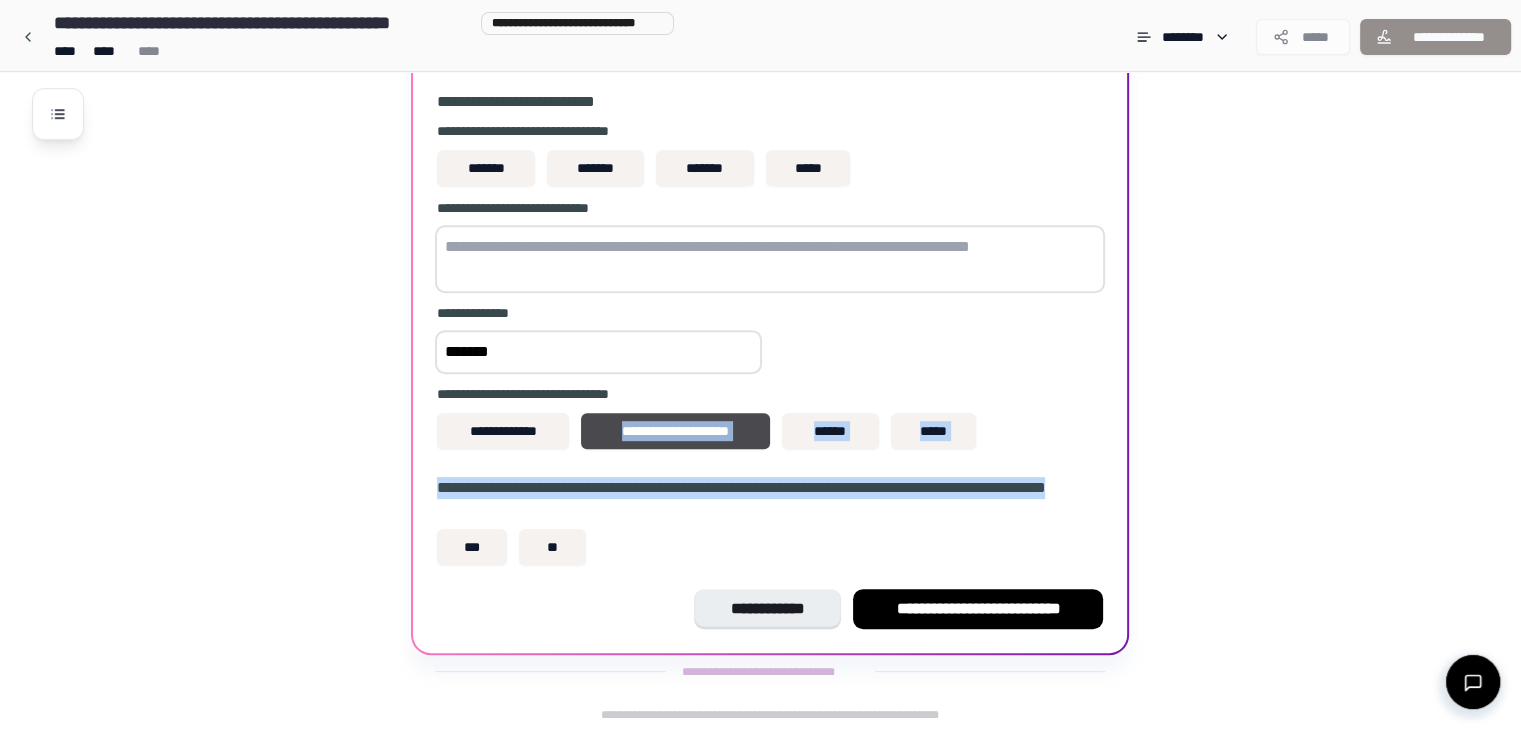 drag, startPoint x: 550, startPoint y: 462, endPoint x: 915, endPoint y: 500, distance: 366.97275 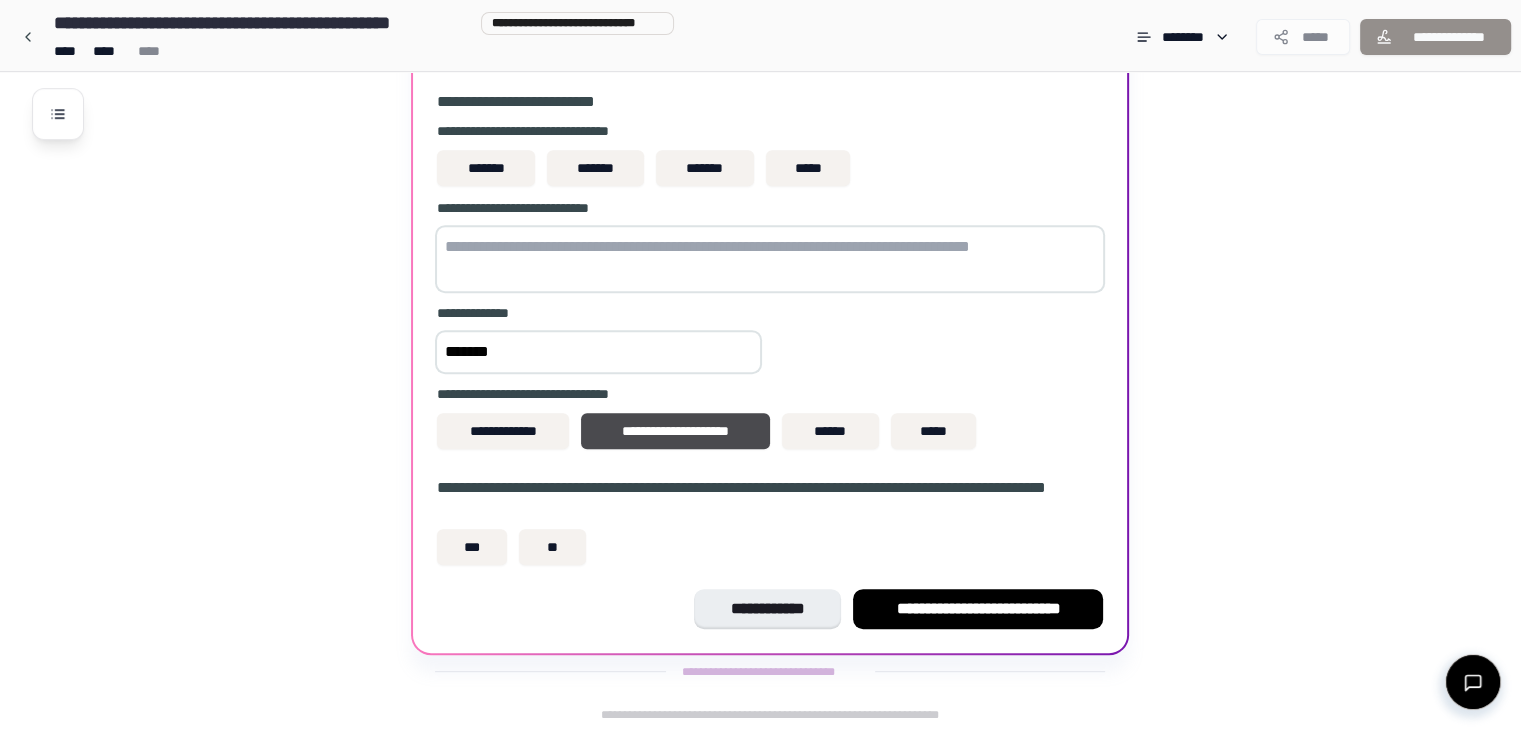click on "**********" at bounding box center [770, 525] 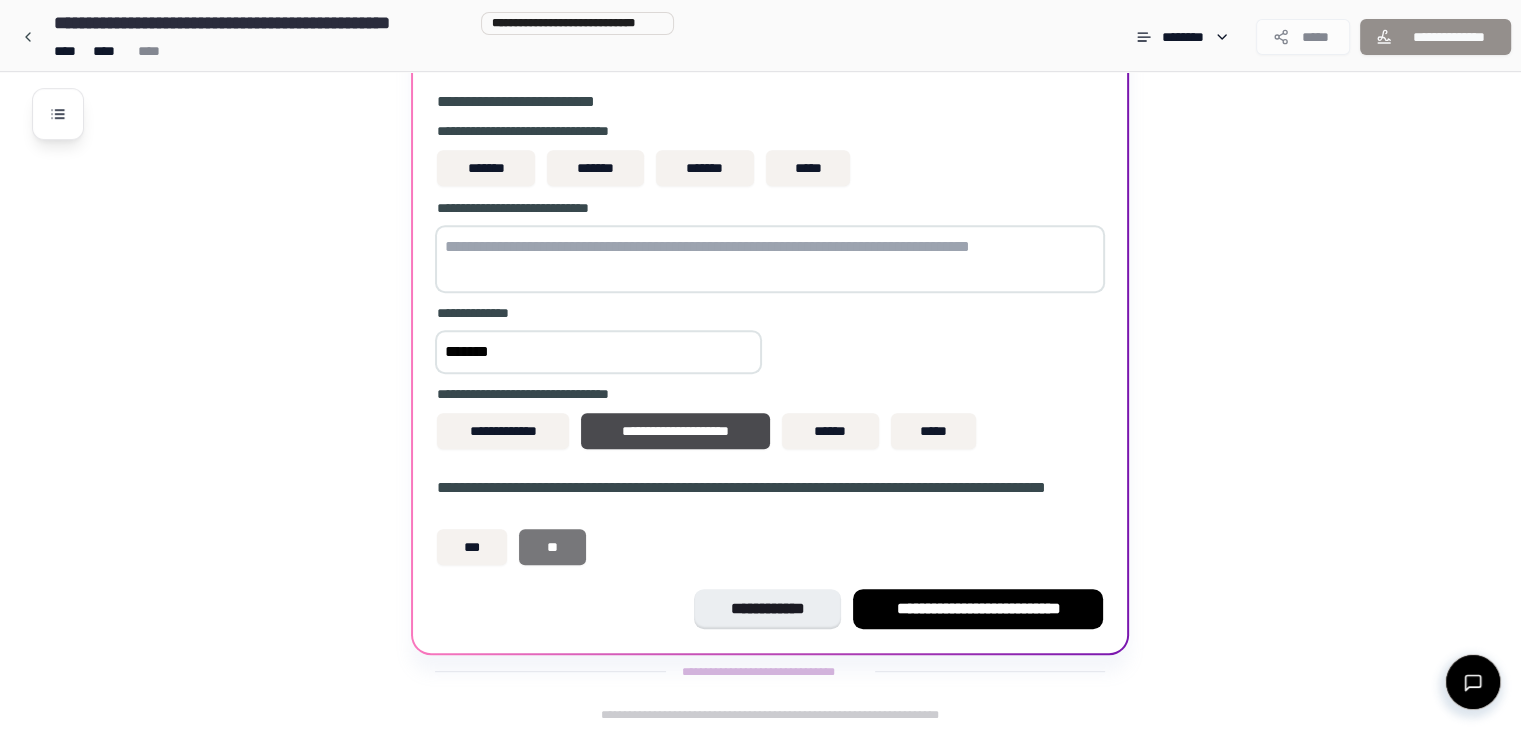 click on "**" at bounding box center (552, 547) 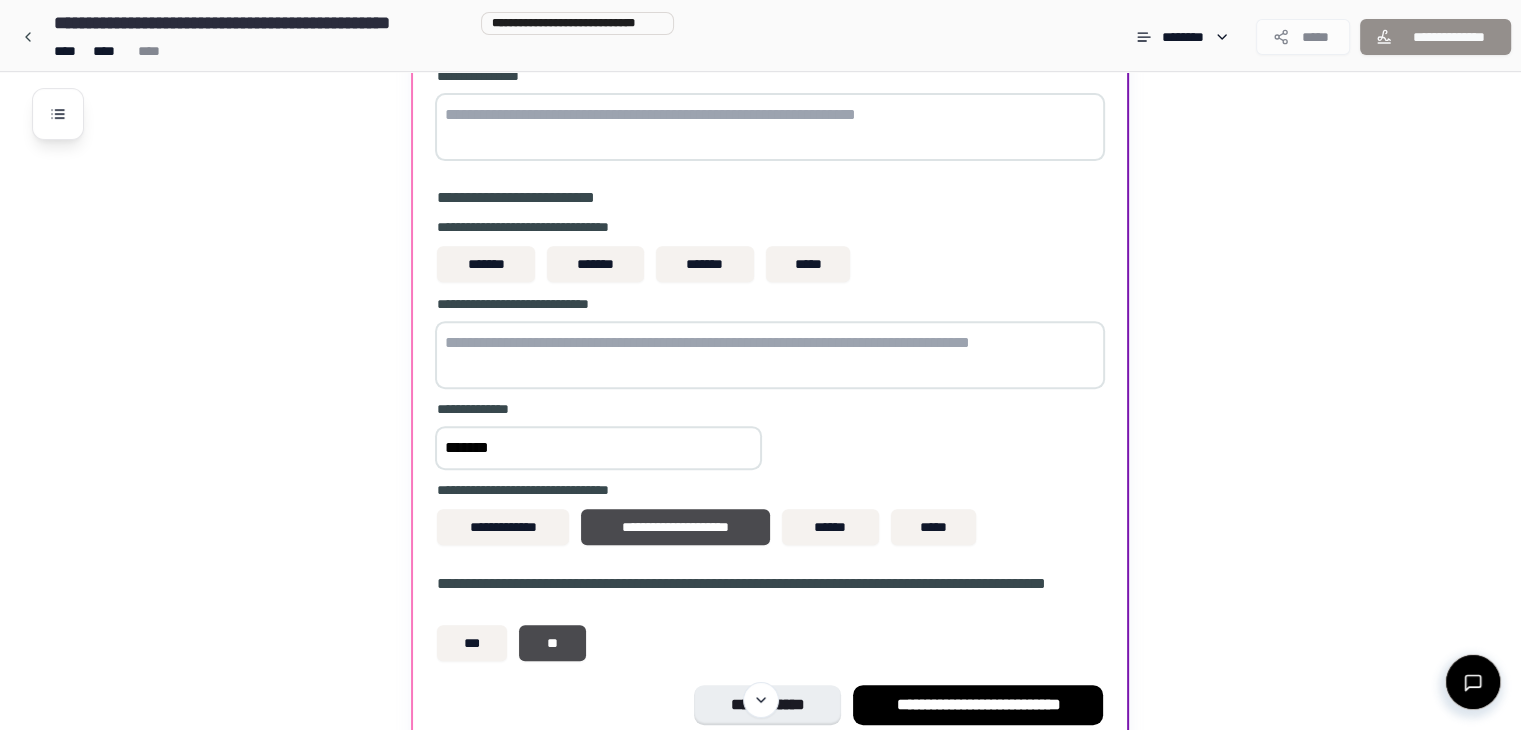 scroll, scrollTop: 780, scrollLeft: 0, axis: vertical 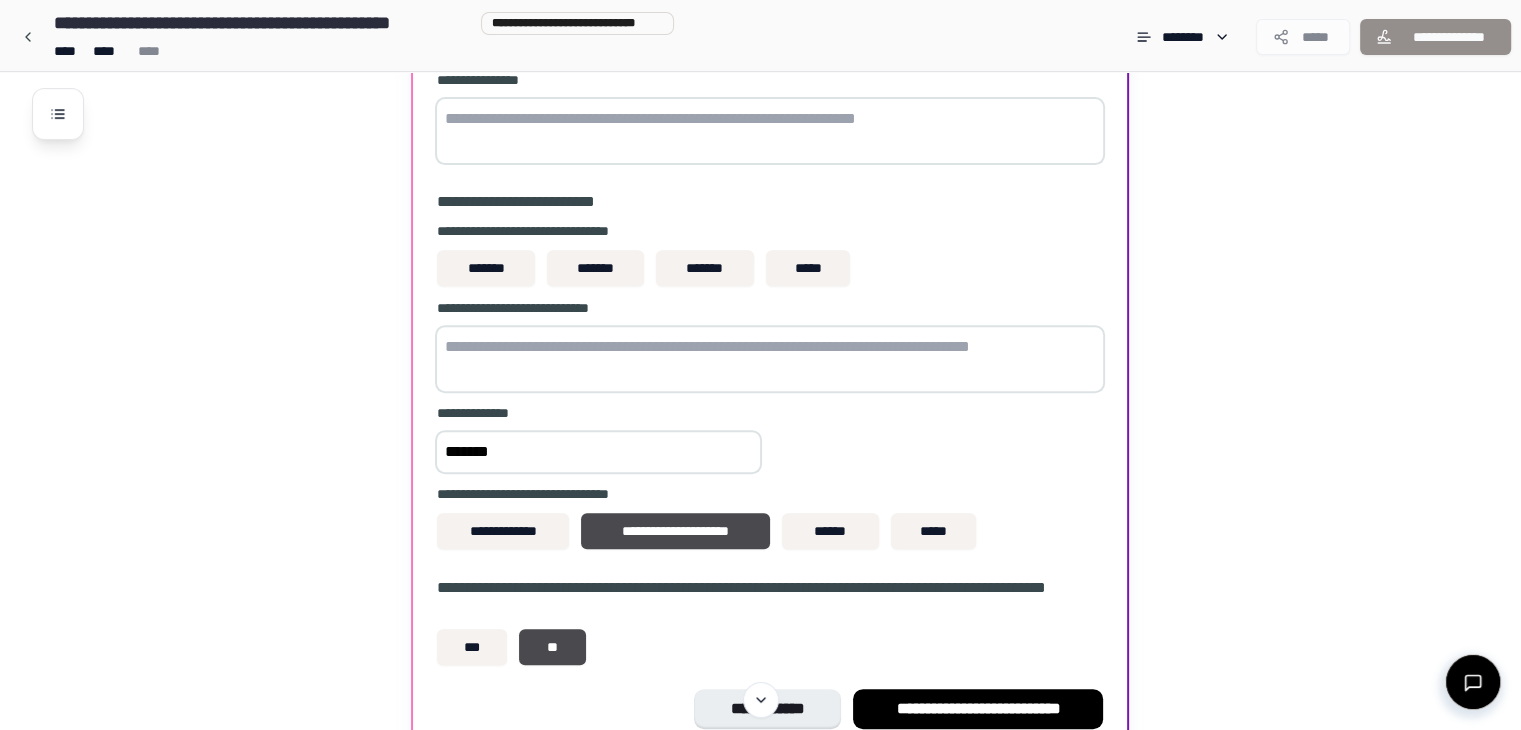 click at bounding box center [770, 359] 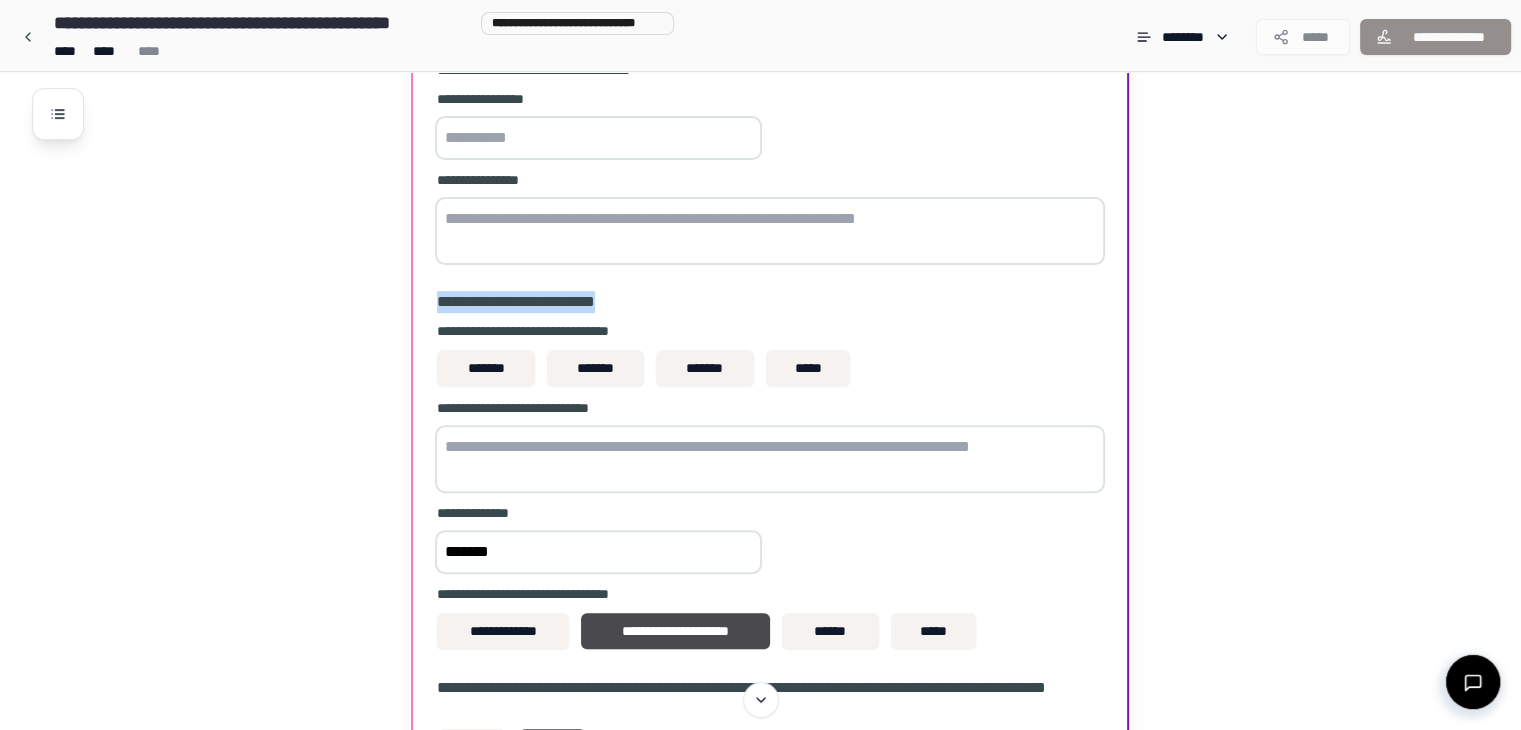 drag, startPoint x: 504, startPoint y: 305, endPoint x: 435, endPoint y: 299, distance: 69.260376 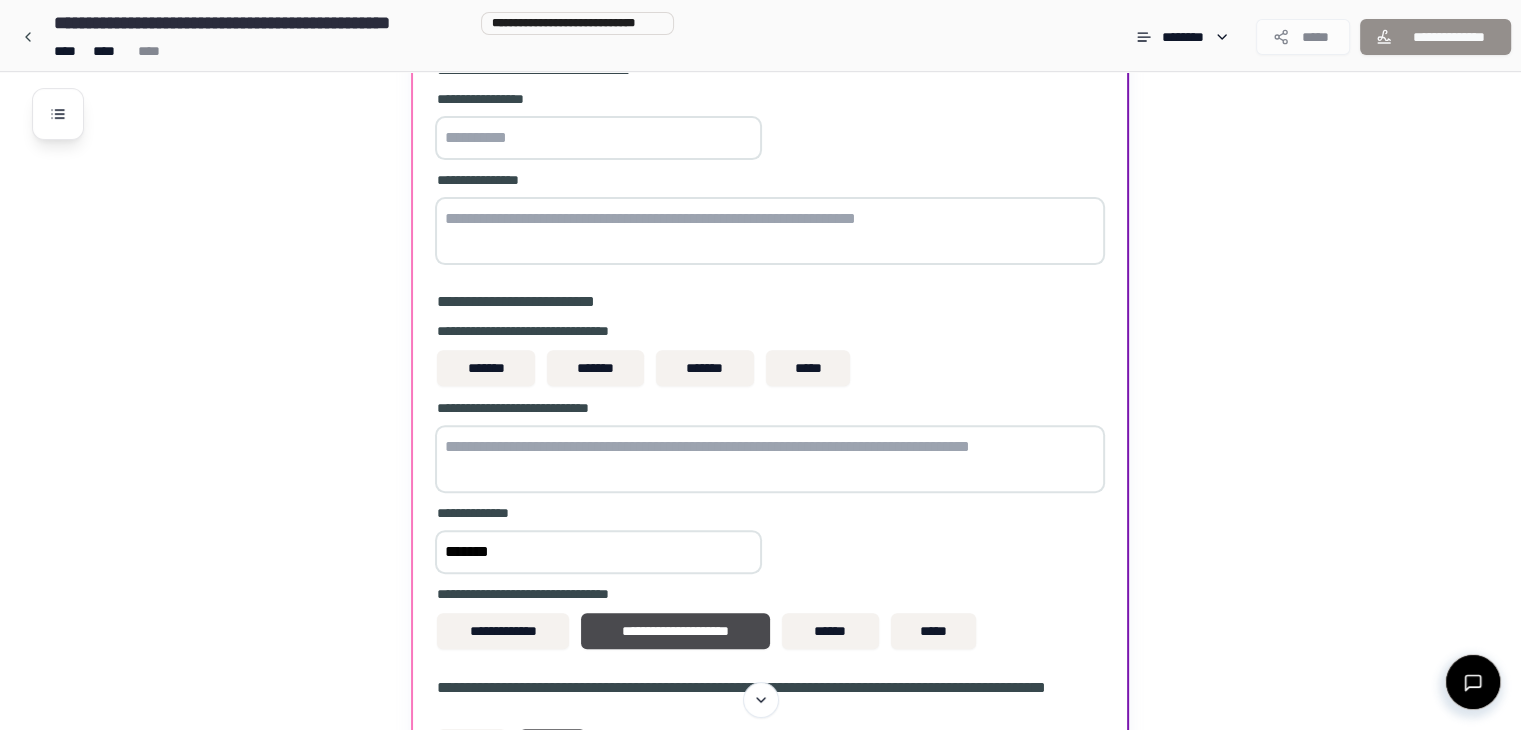 click on "**********" at bounding box center [770, 331] 